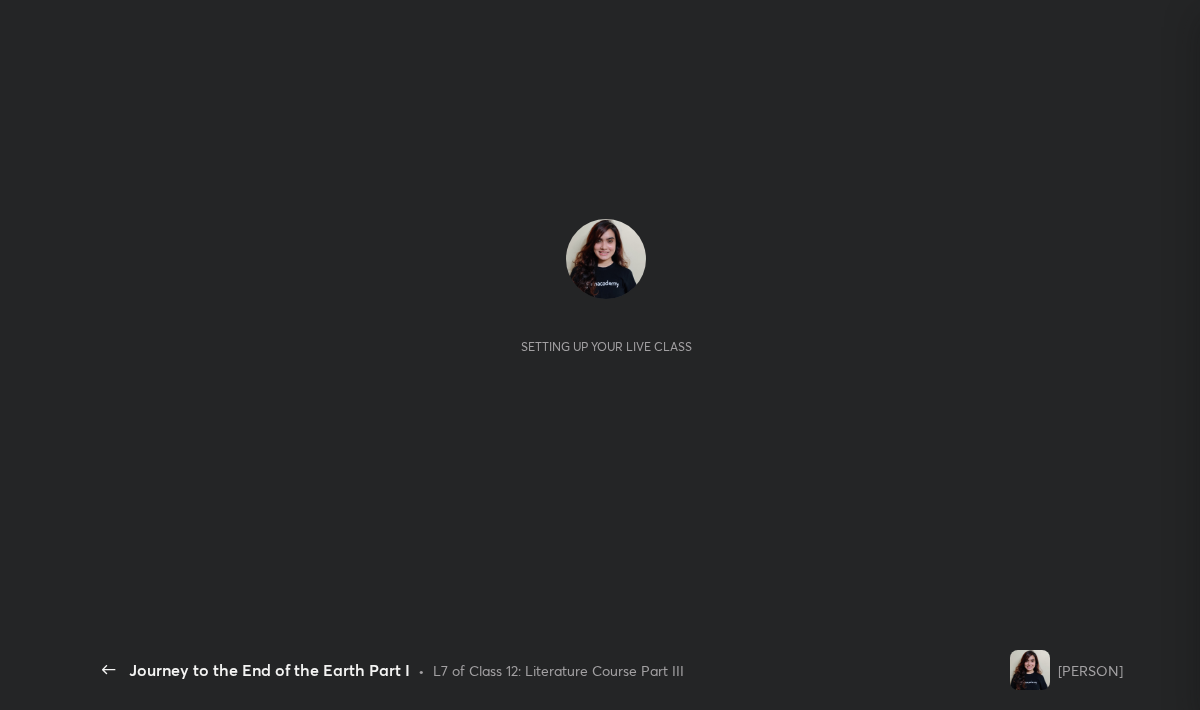 scroll, scrollTop: 0, scrollLeft: 0, axis: both 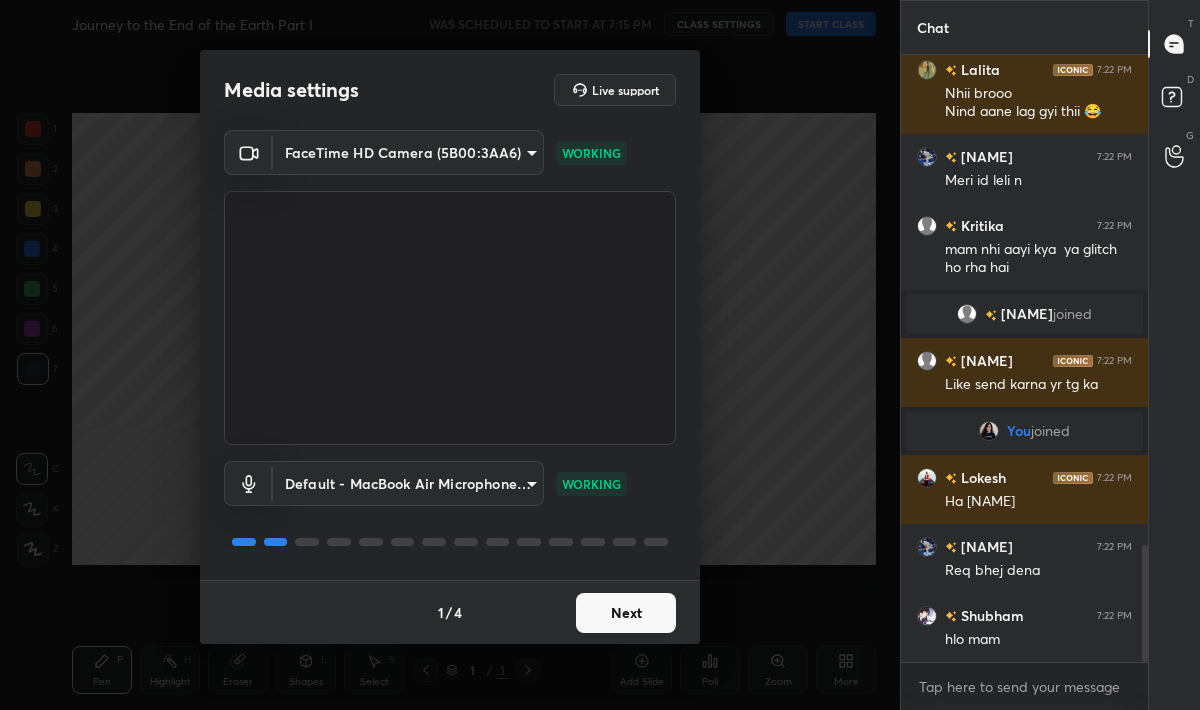 click on "Next" at bounding box center (626, 613) 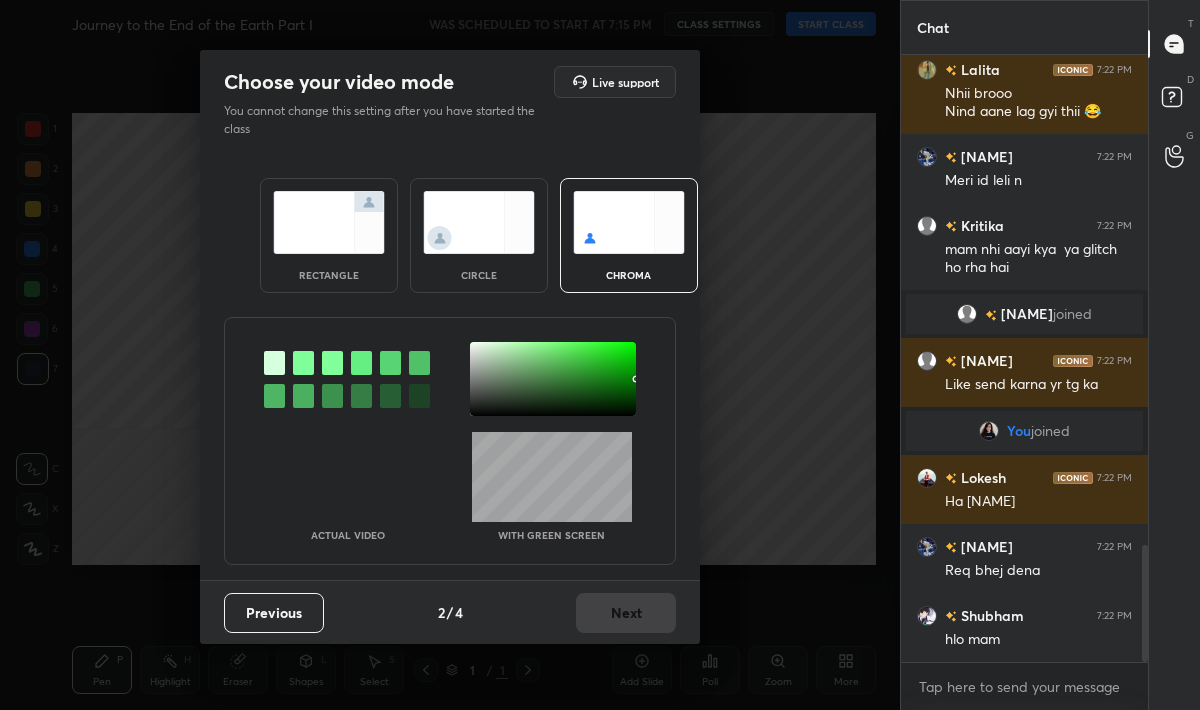 click at bounding box center [329, 222] 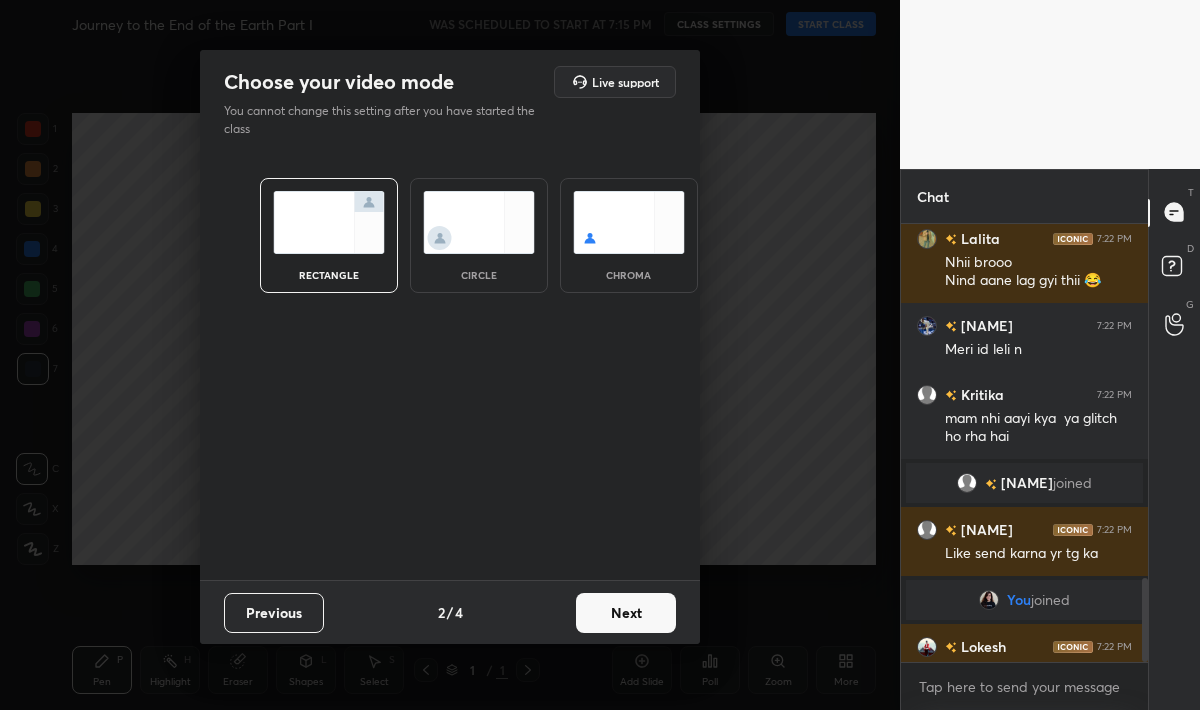 click on "Next" at bounding box center [626, 613] 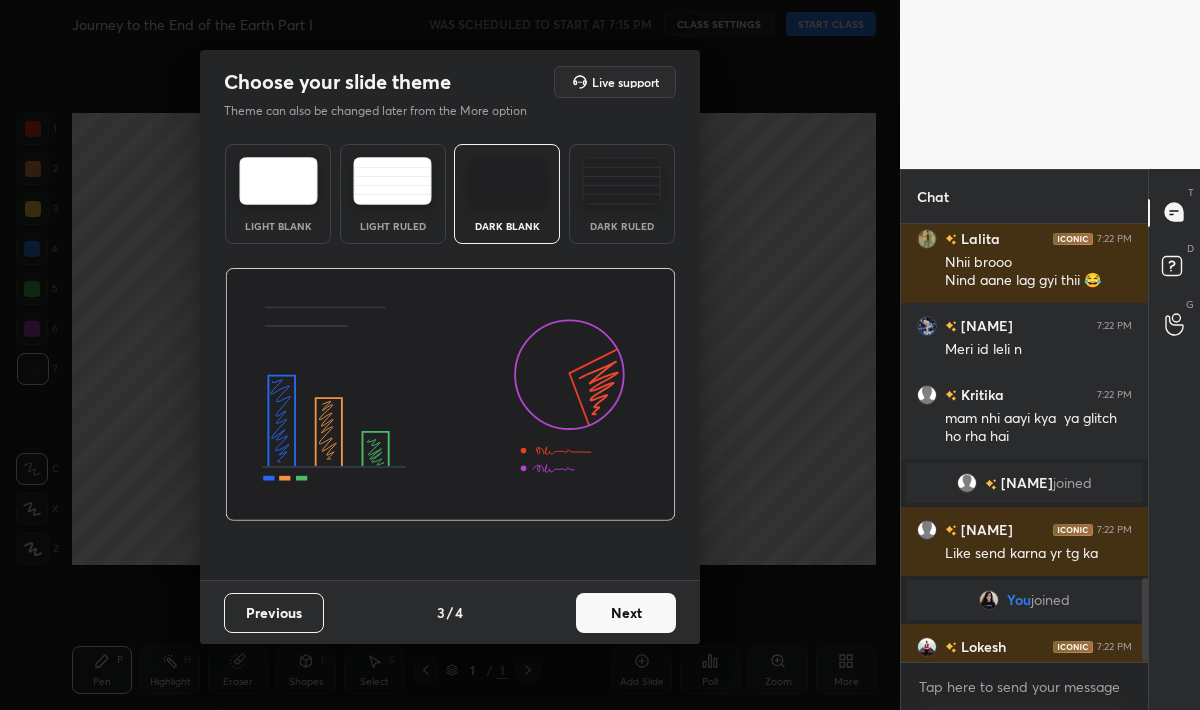 click on "Next" at bounding box center (626, 613) 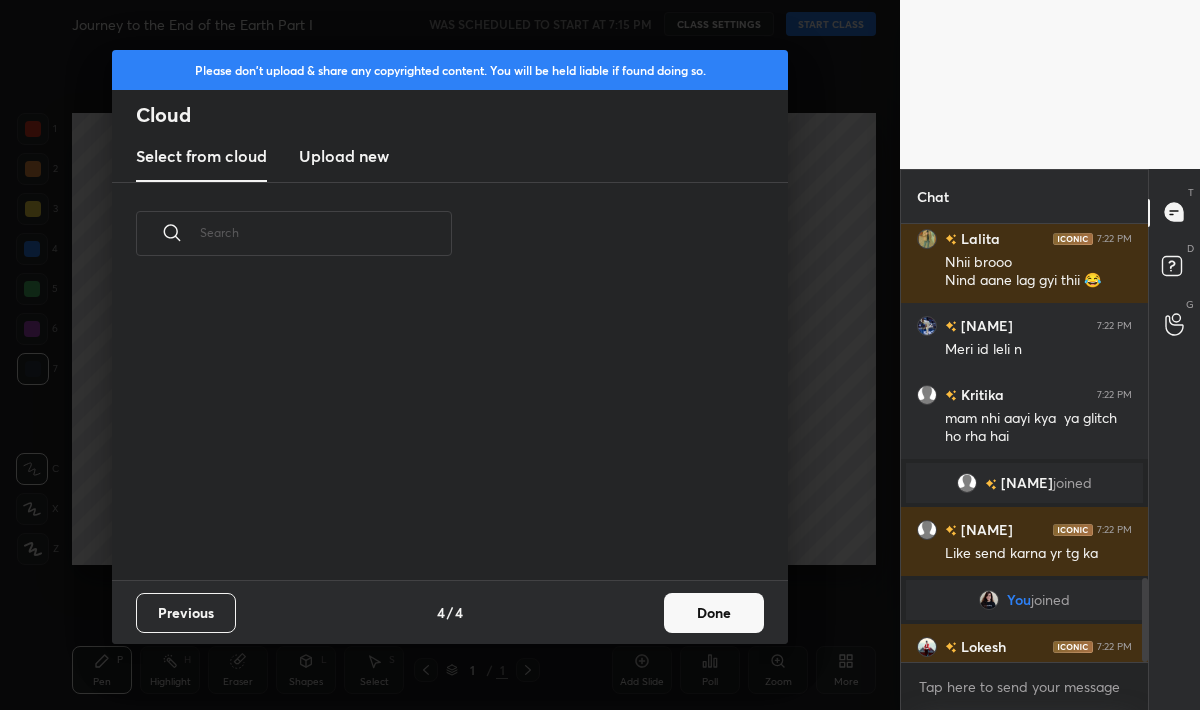 scroll, scrollTop: 7, scrollLeft: 11, axis: both 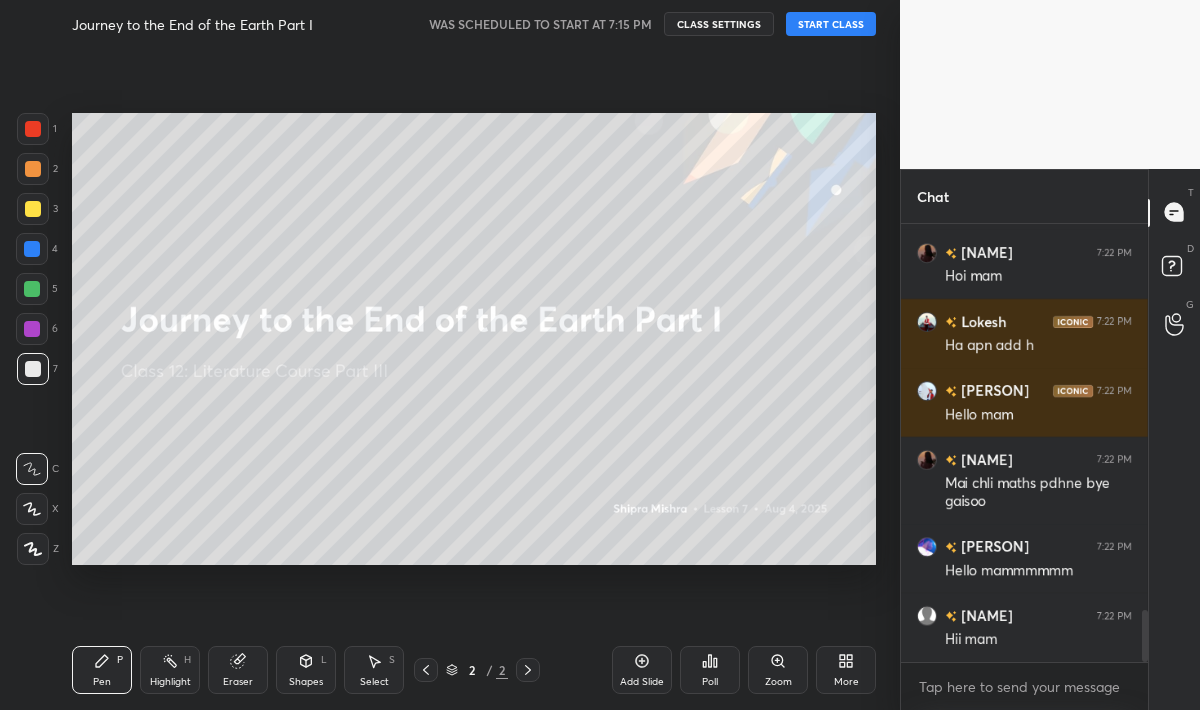 click on "START CLASS" at bounding box center (831, 24) 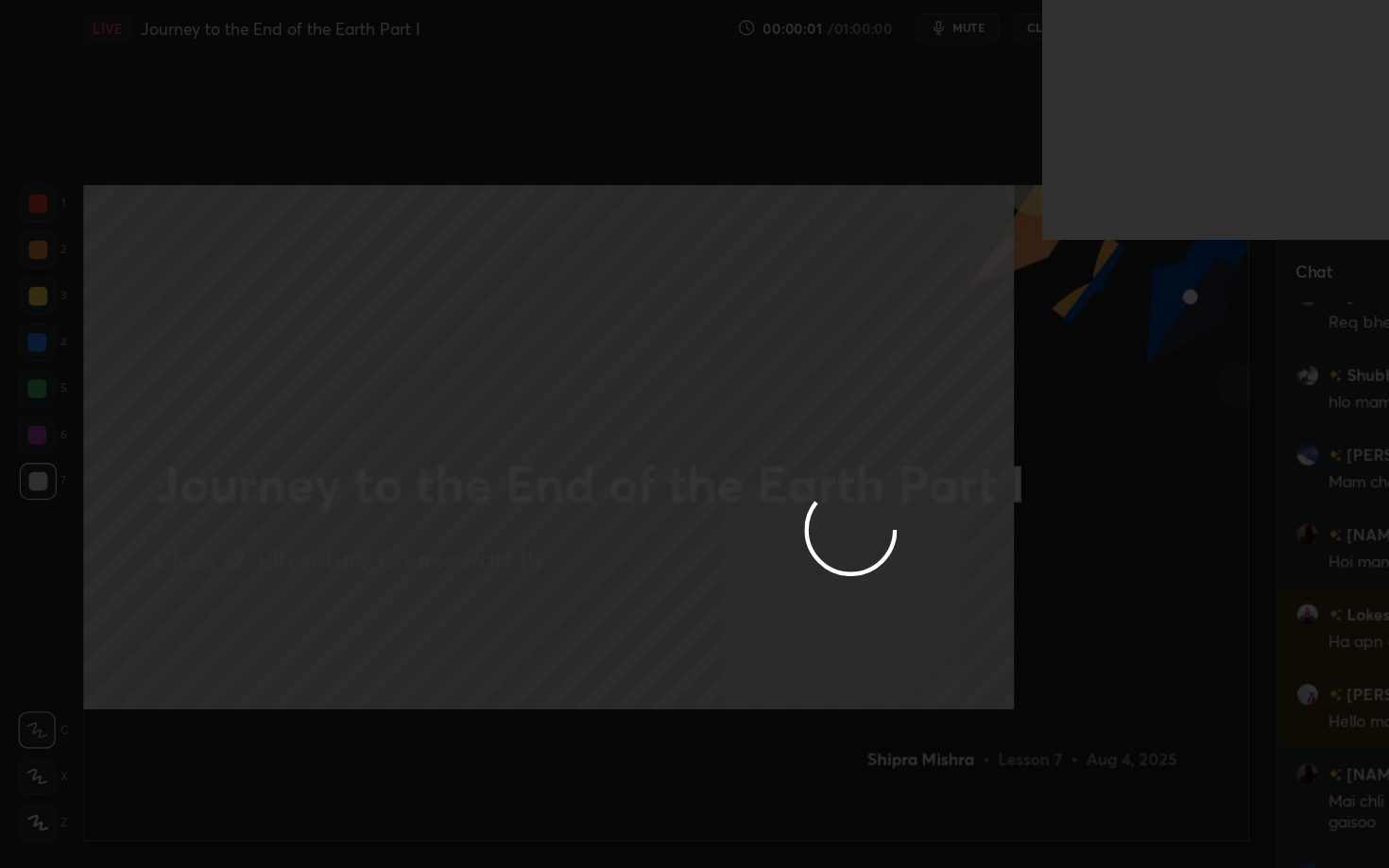 scroll, scrollTop: 93703, scrollLeft: 93523, axis: both 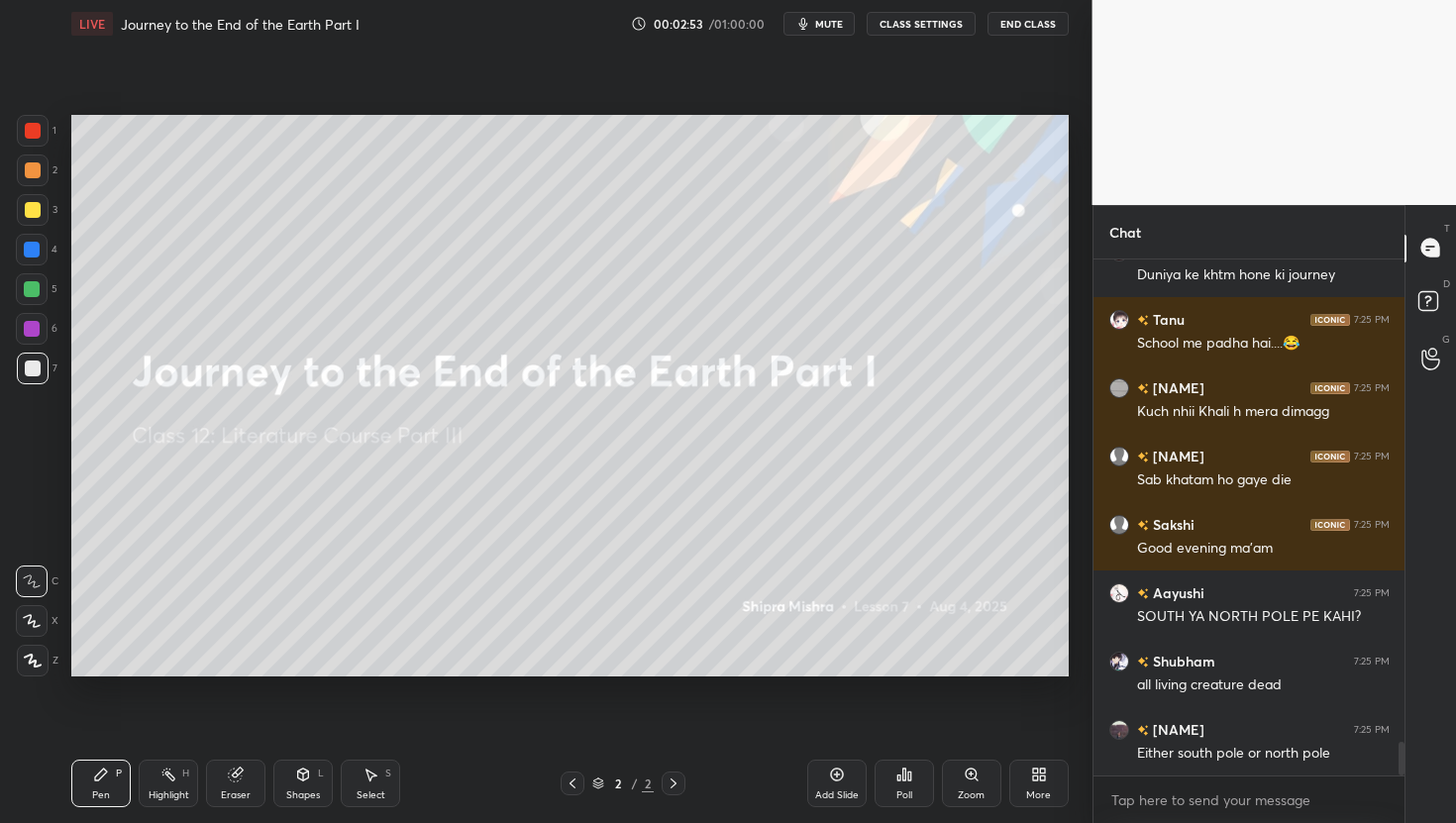 click on "More" at bounding box center [1039, 783] 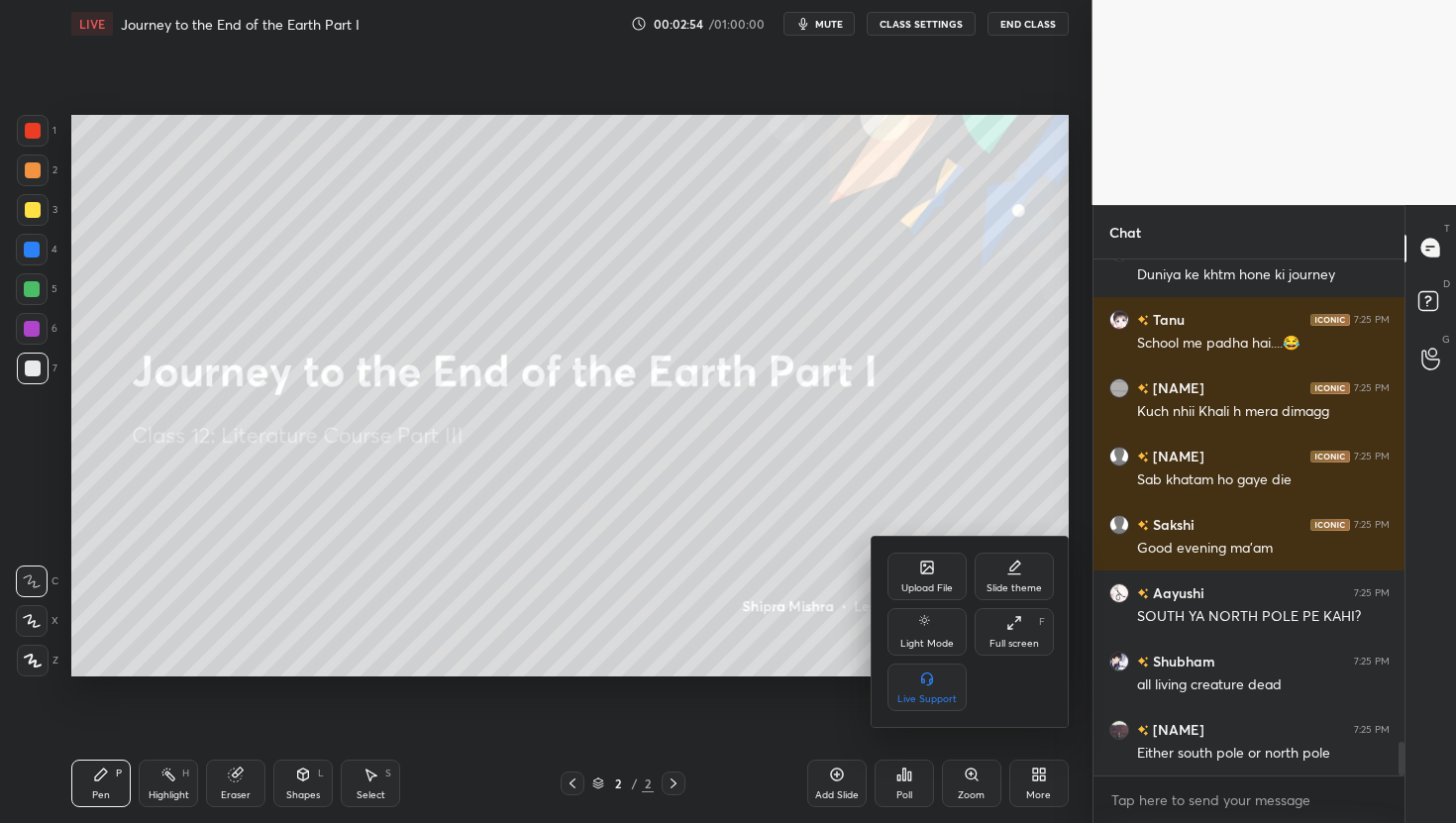 scroll, scrollTop: 7404, scrollLeft: 0, axis: vertical 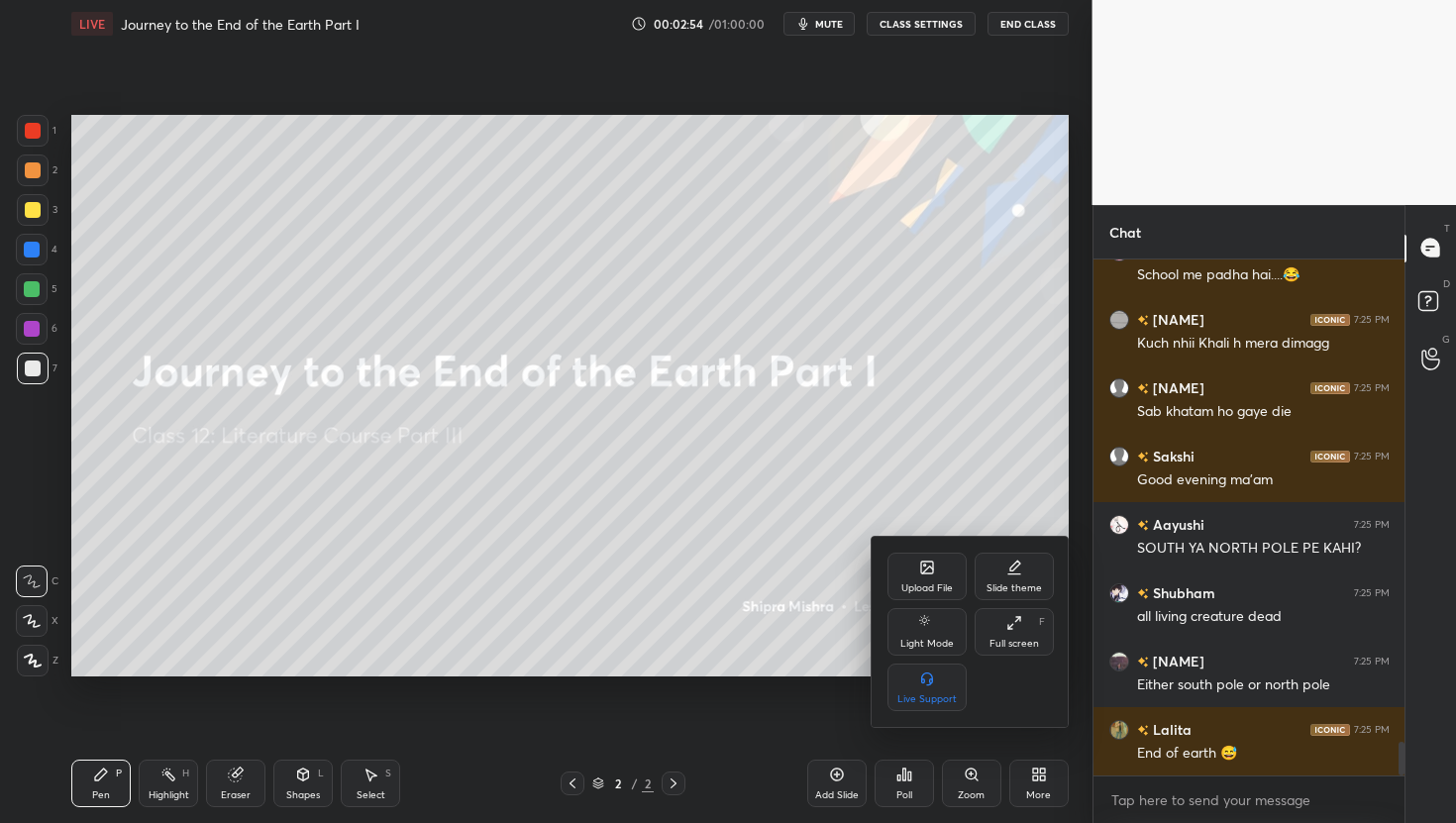 click on "Upload File" at bounding box center [927, 576] 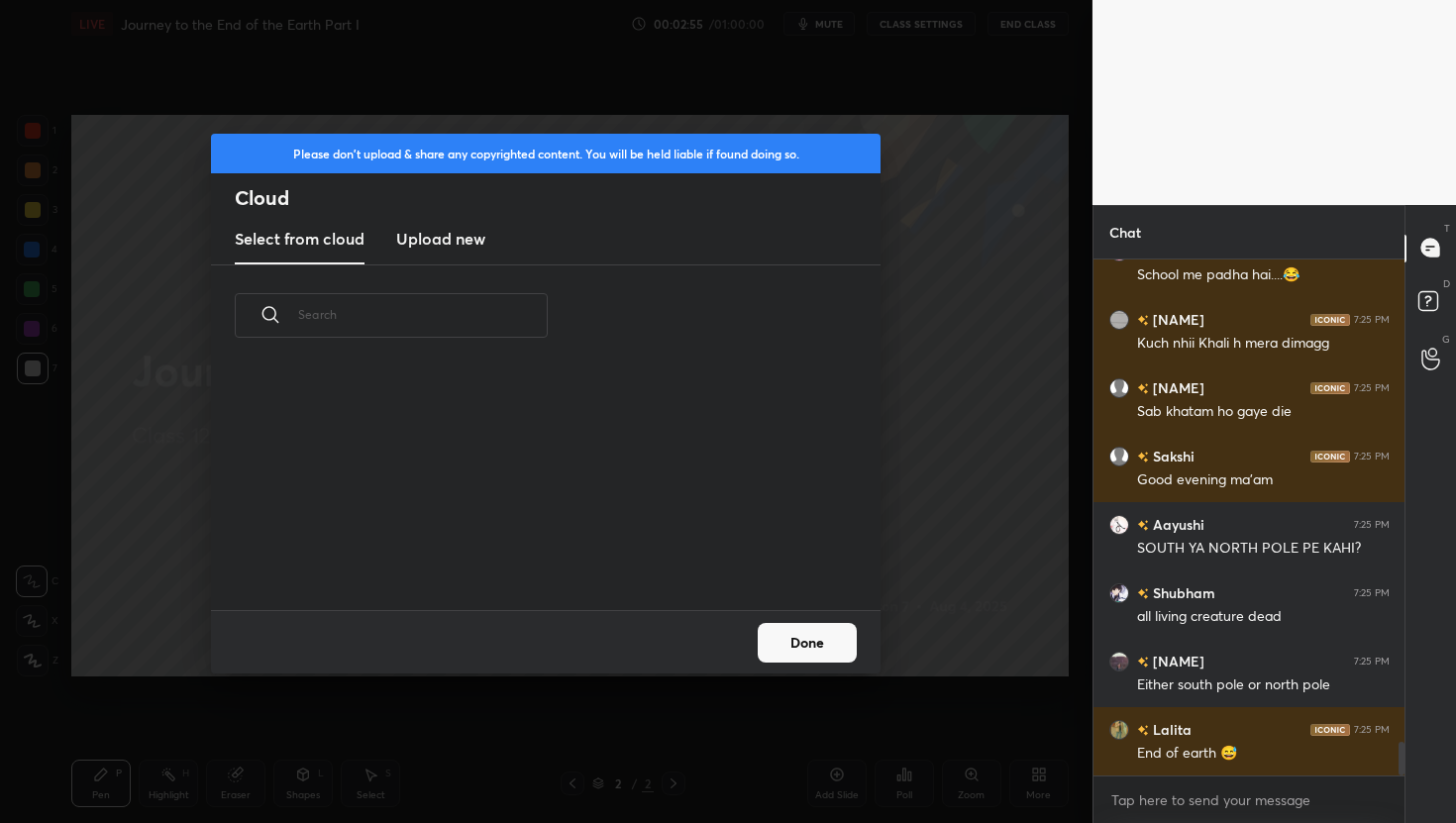 scroll, scrollTop: 7472, scrollLeft: 0, axis: vertical 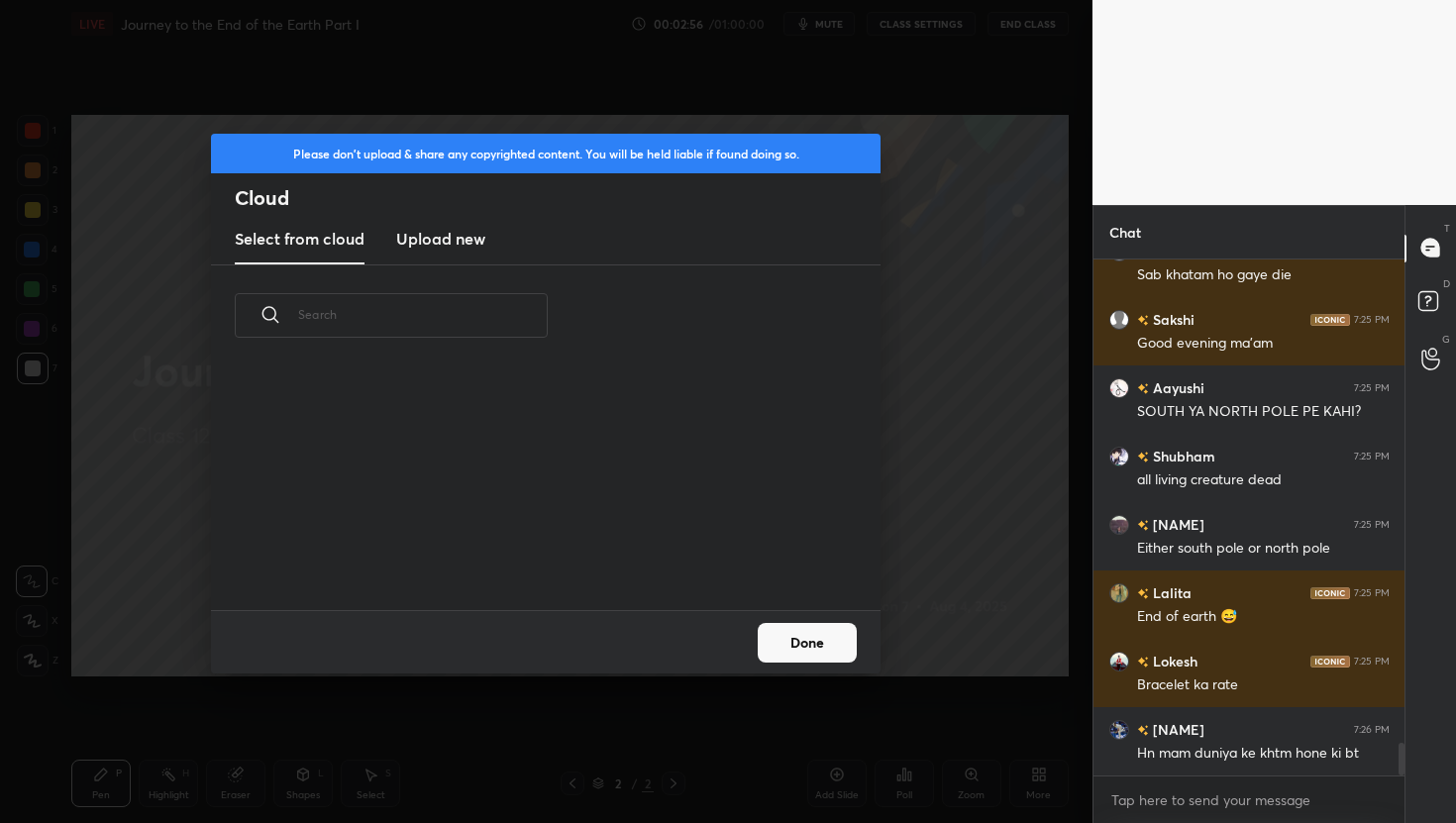 click on "Upload new" at bounding box center [441, 239] 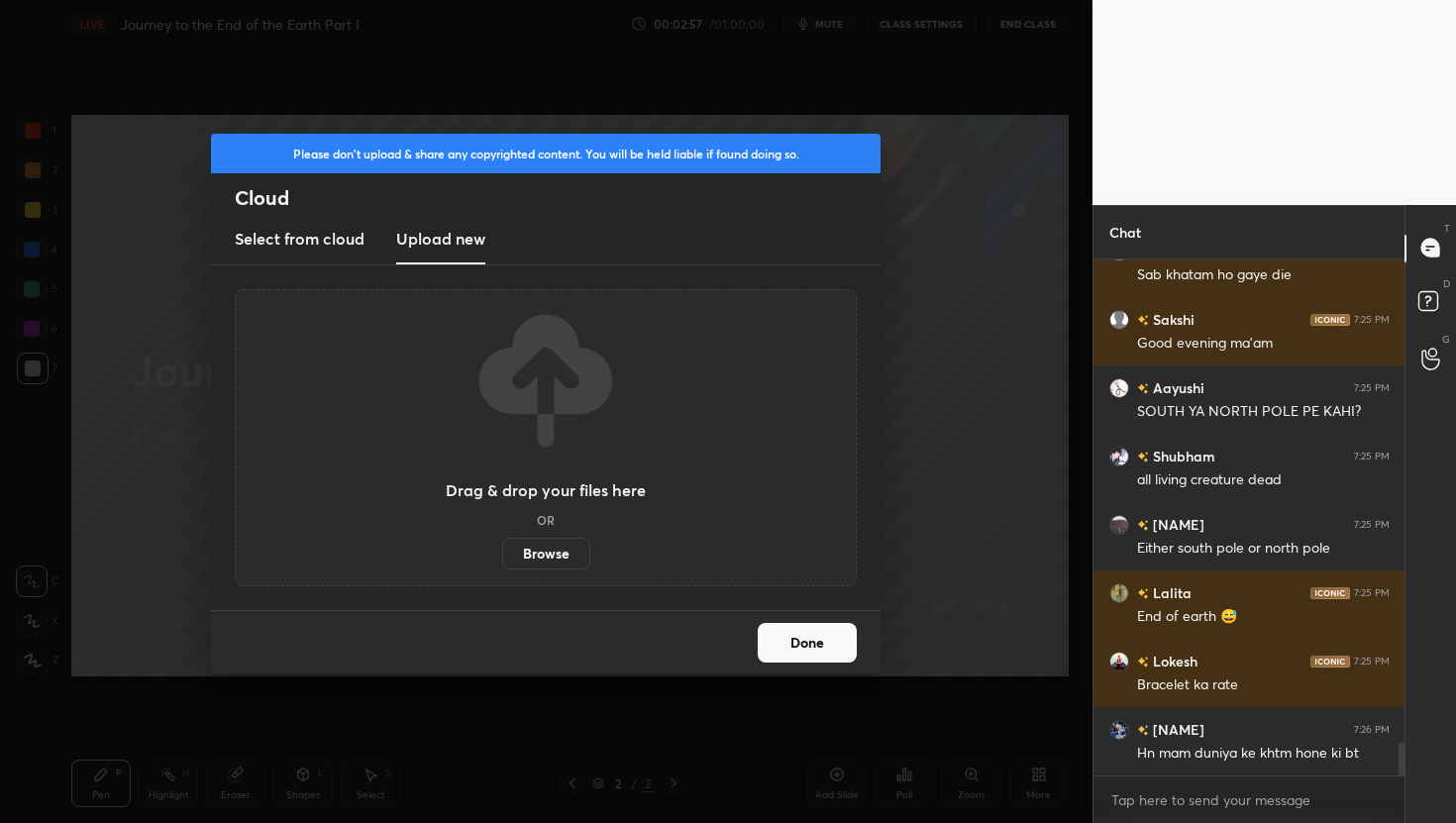 click on "Browse" at bounding box center (546, 554) 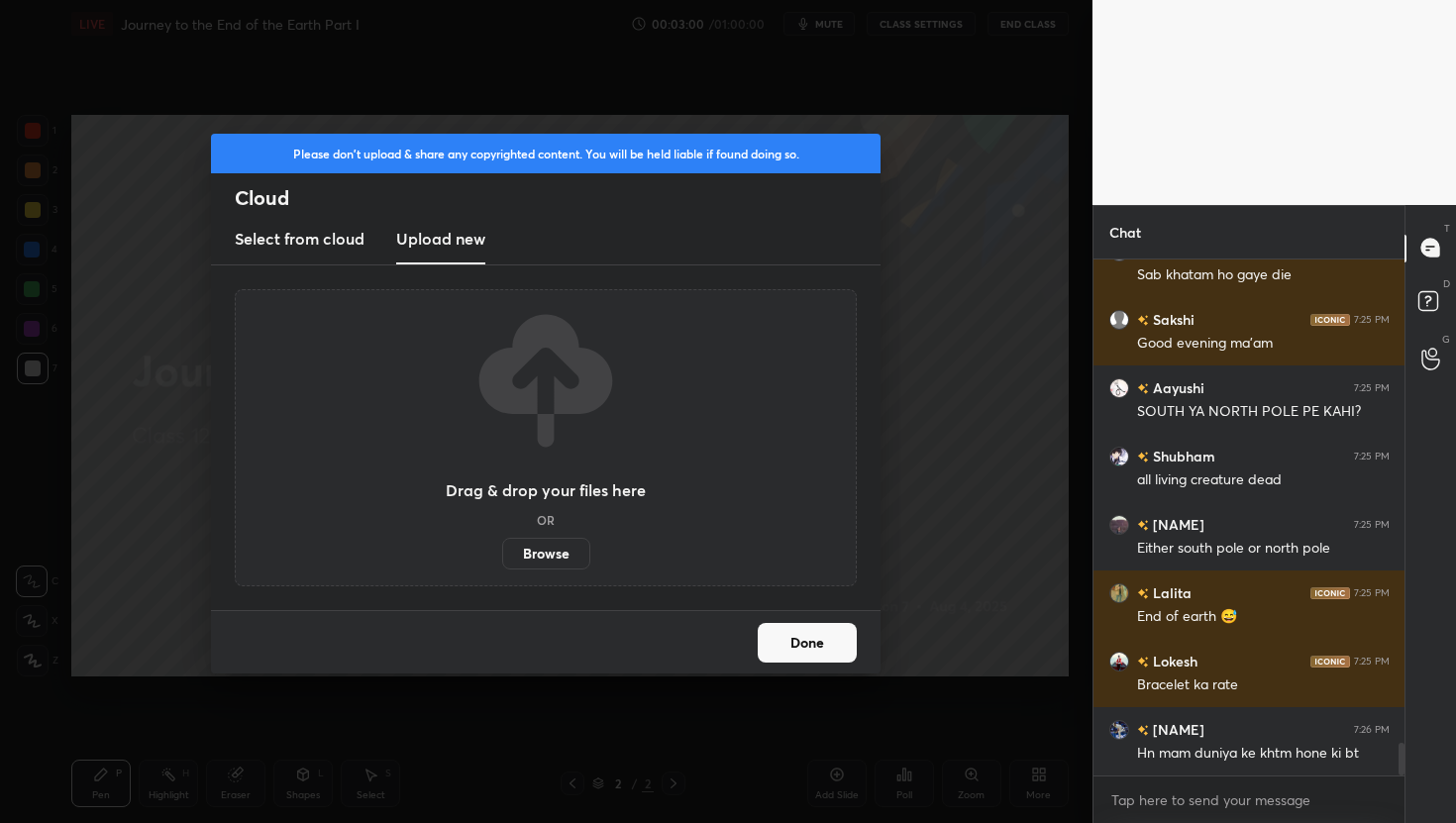 scroll, scrollTop: 7609, scrollLeft: 0, axis: vertical 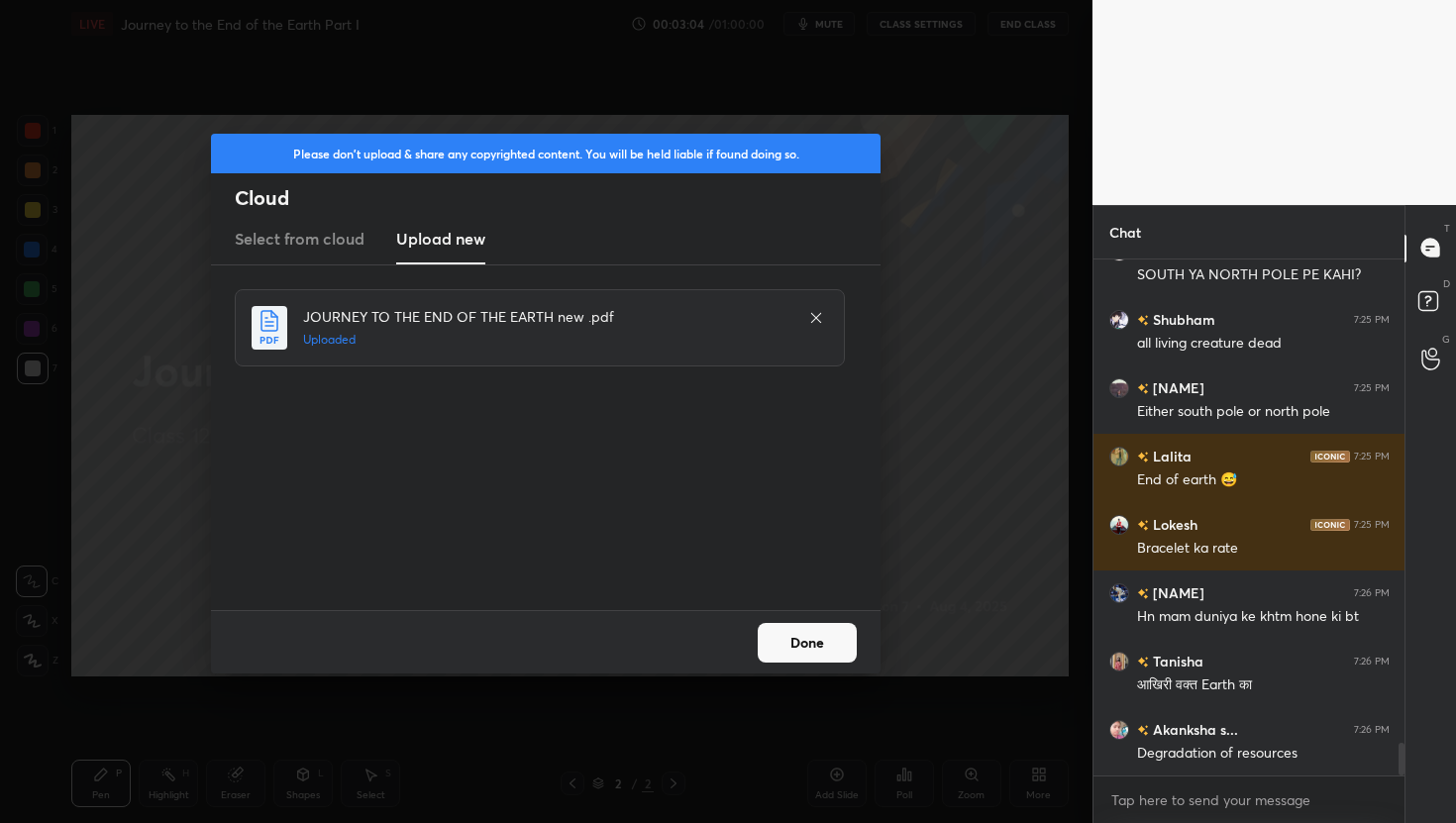 click on "Done" at bounding box center [807, 643] 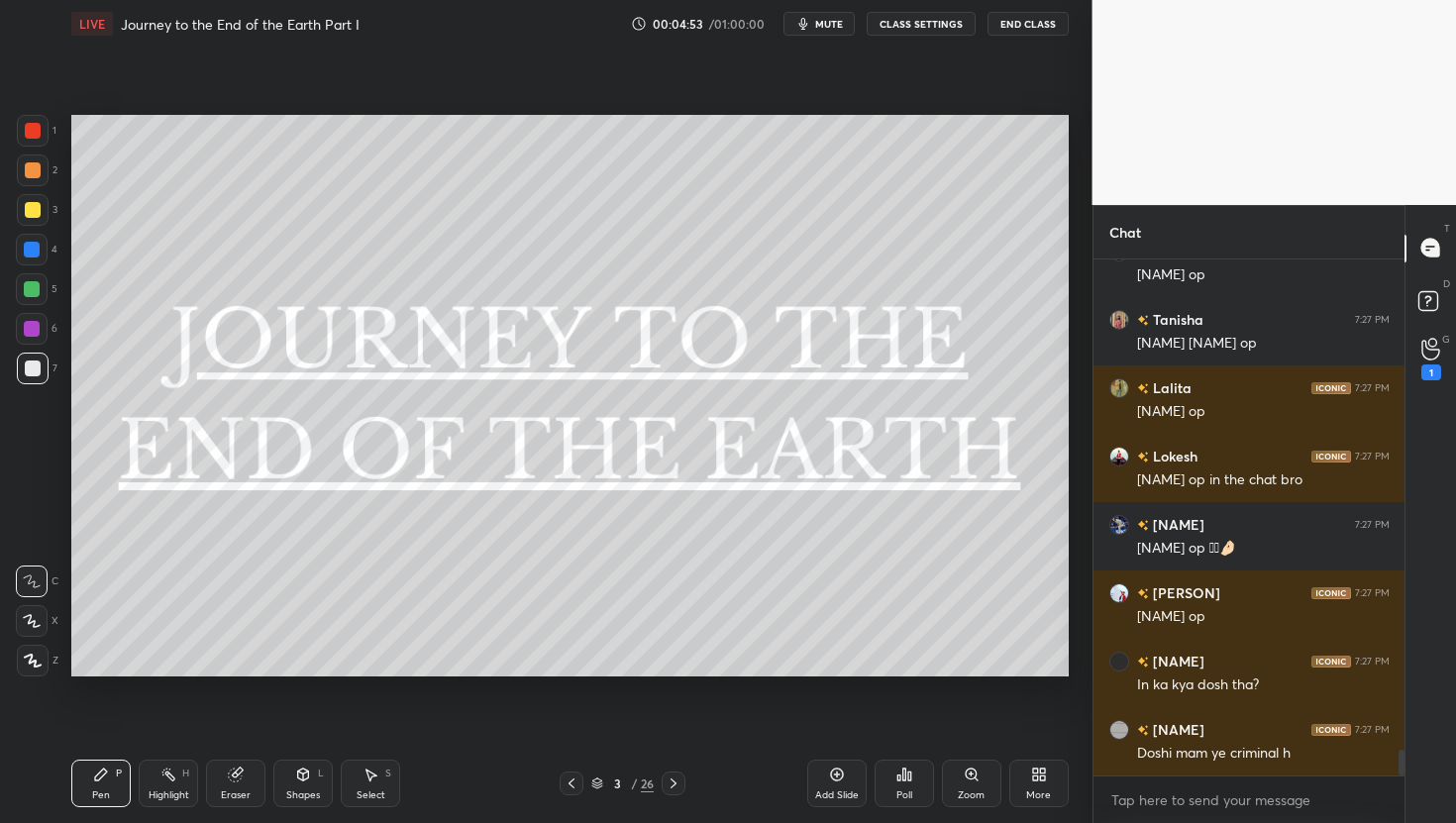 scroll, scrollTop: 9732, scrollLeft: 0, axis: vertical 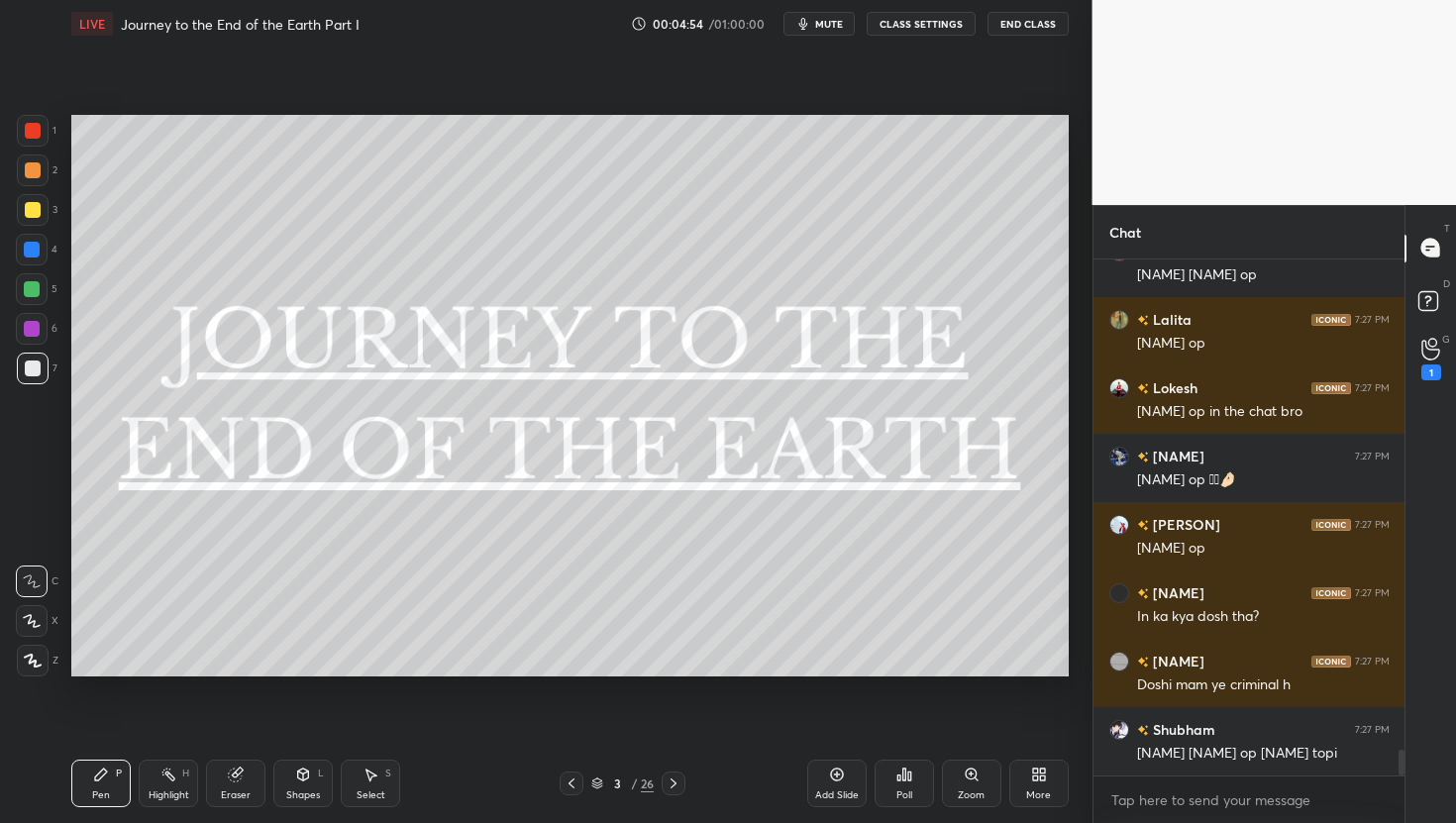 click 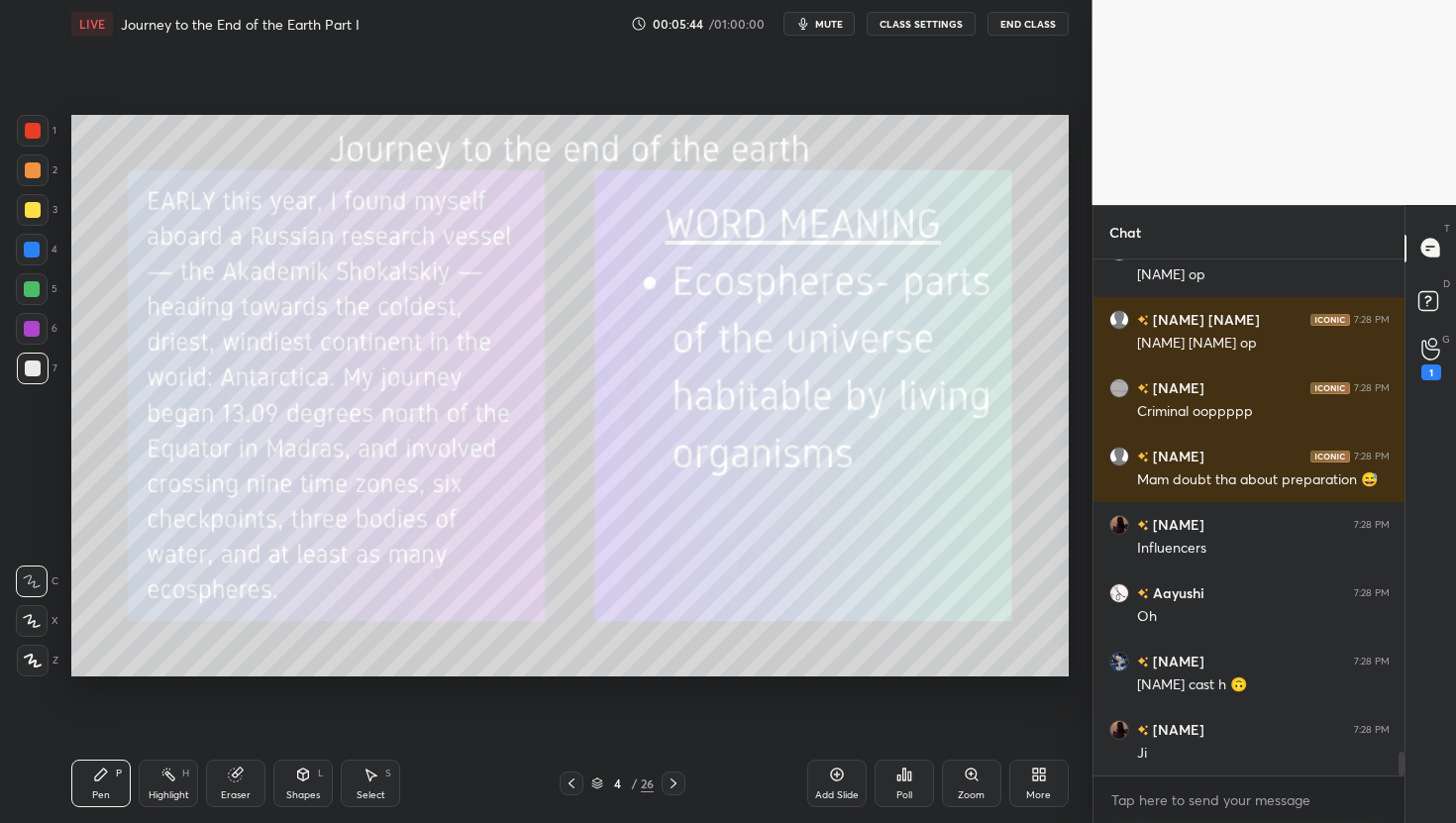 scroll, scrollTop: 10552, scrollLeft: 0, axis: vertical 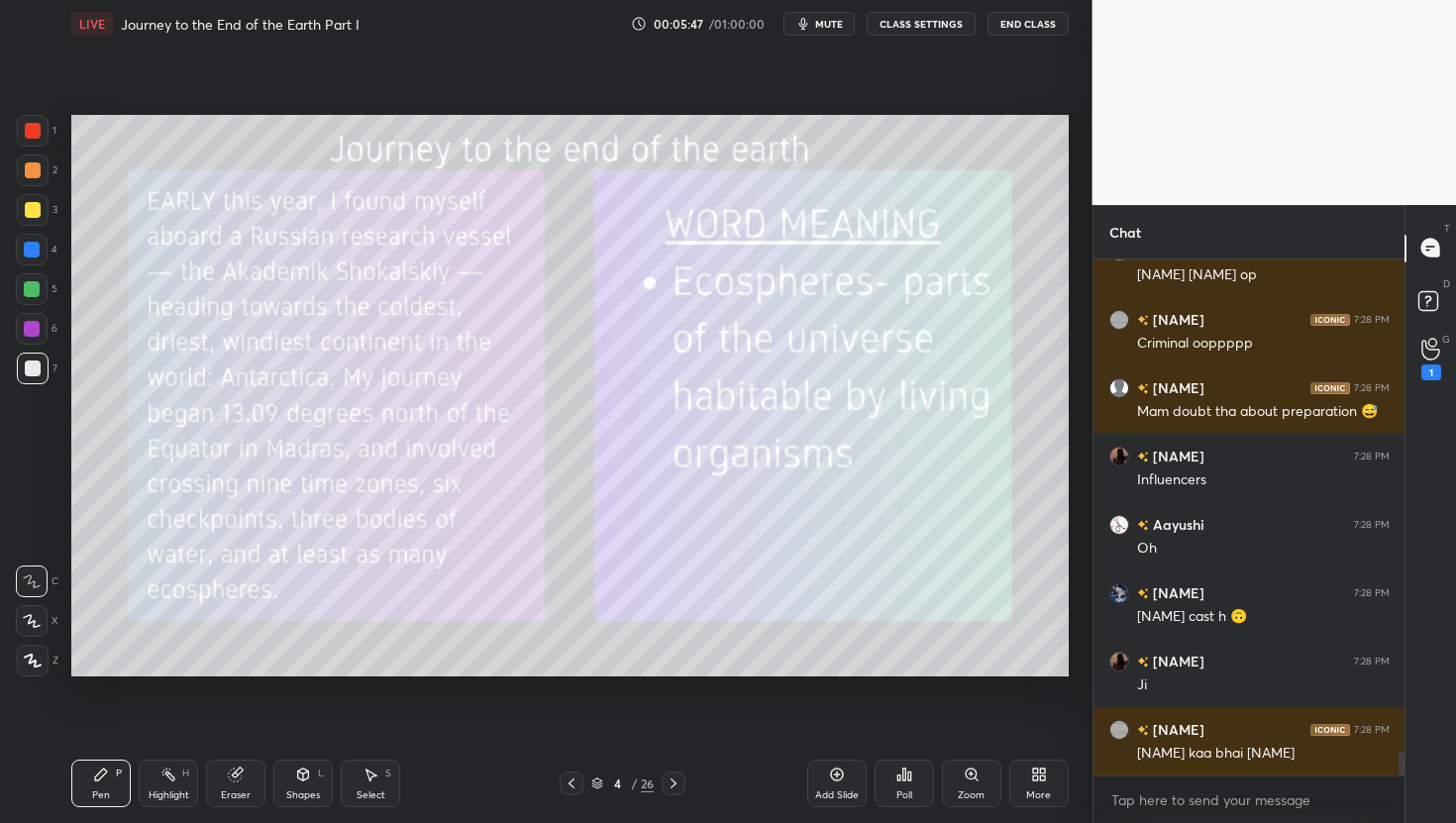 drag, startPoint x: 31, startPoint y: 212, endPoint x: 24, endPoint y: 225, distance: 14.764823 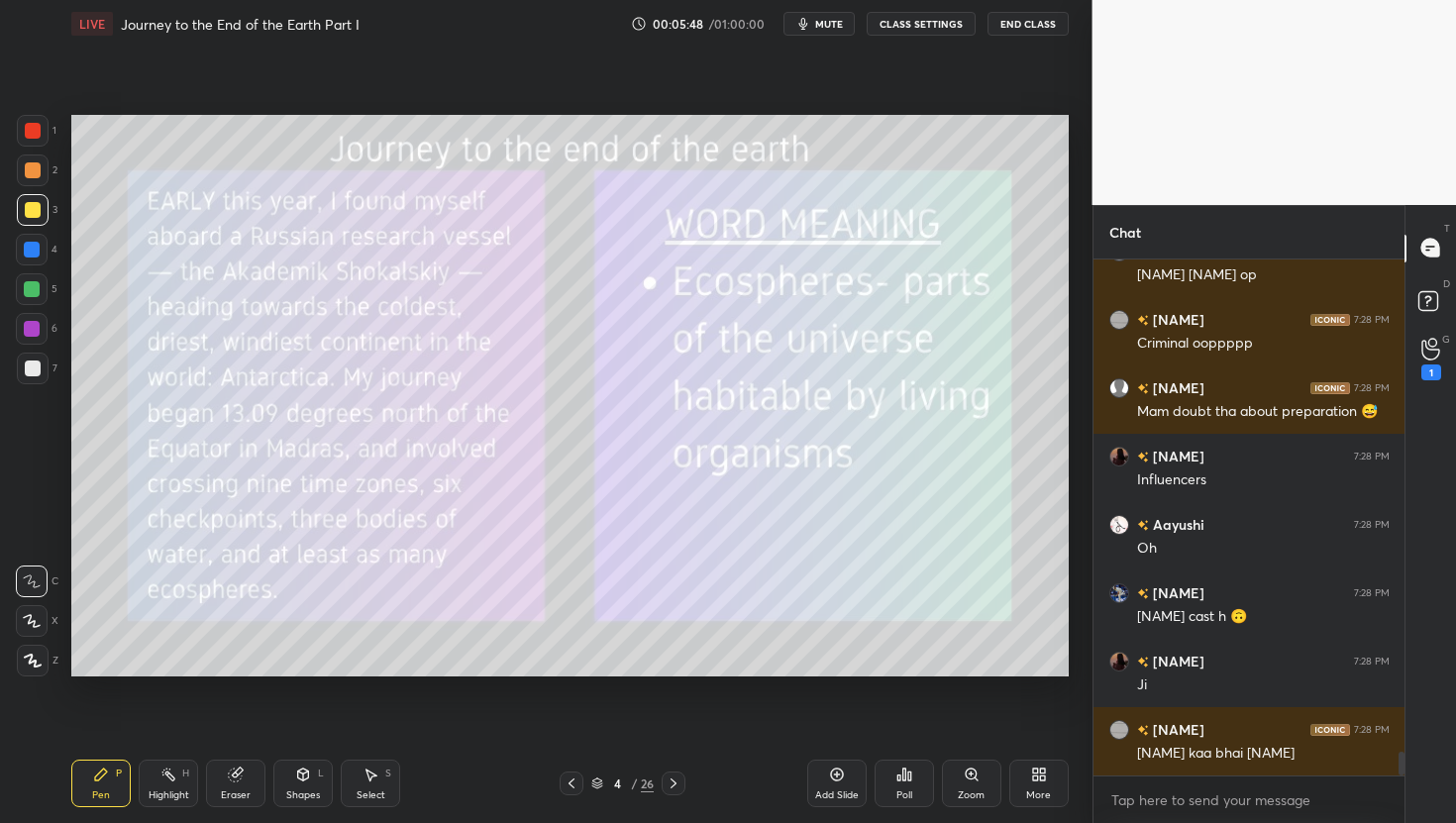 scroll, scrollTop: 10621, scrollLeft: 0, axis: vertical 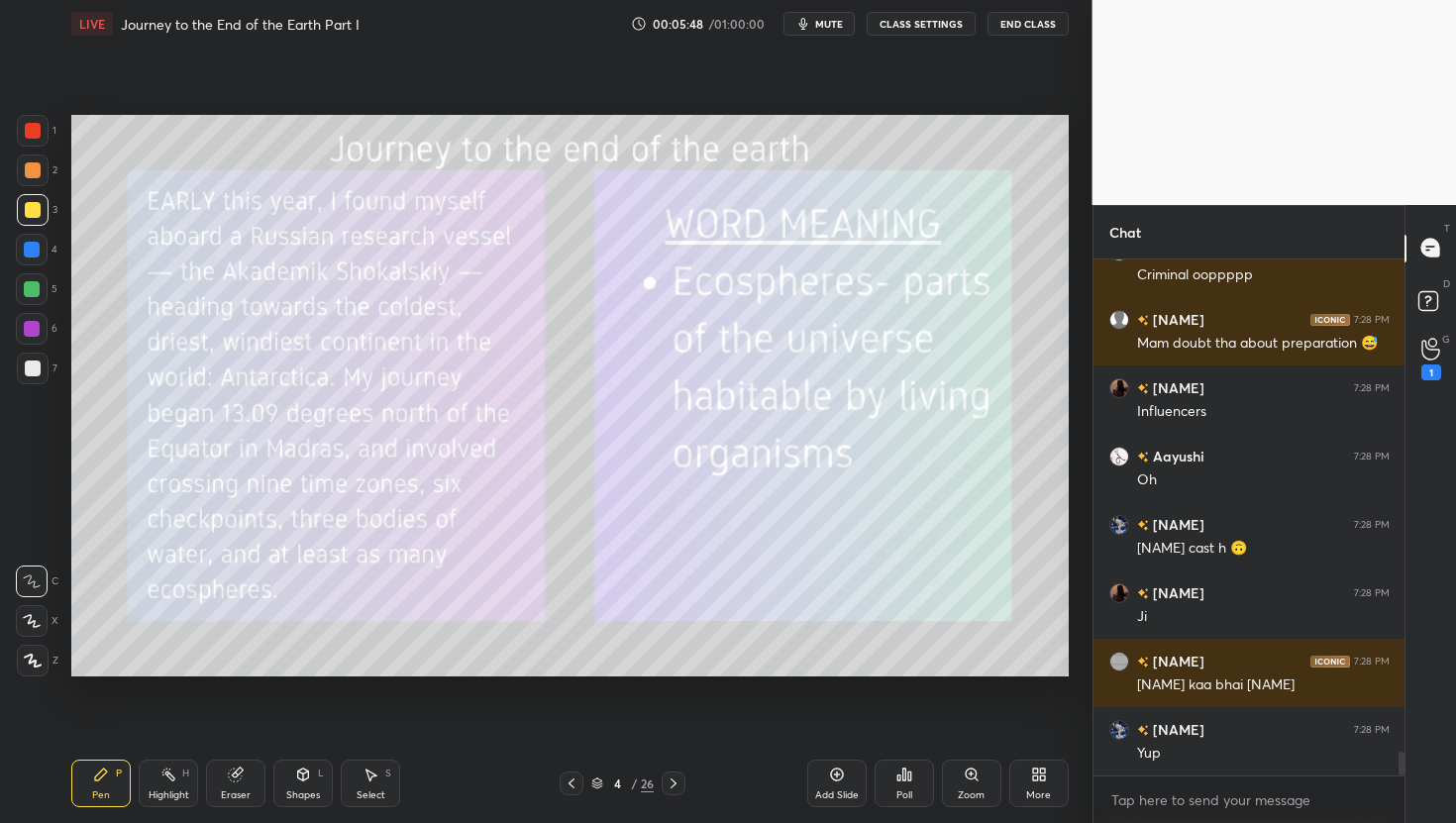 click 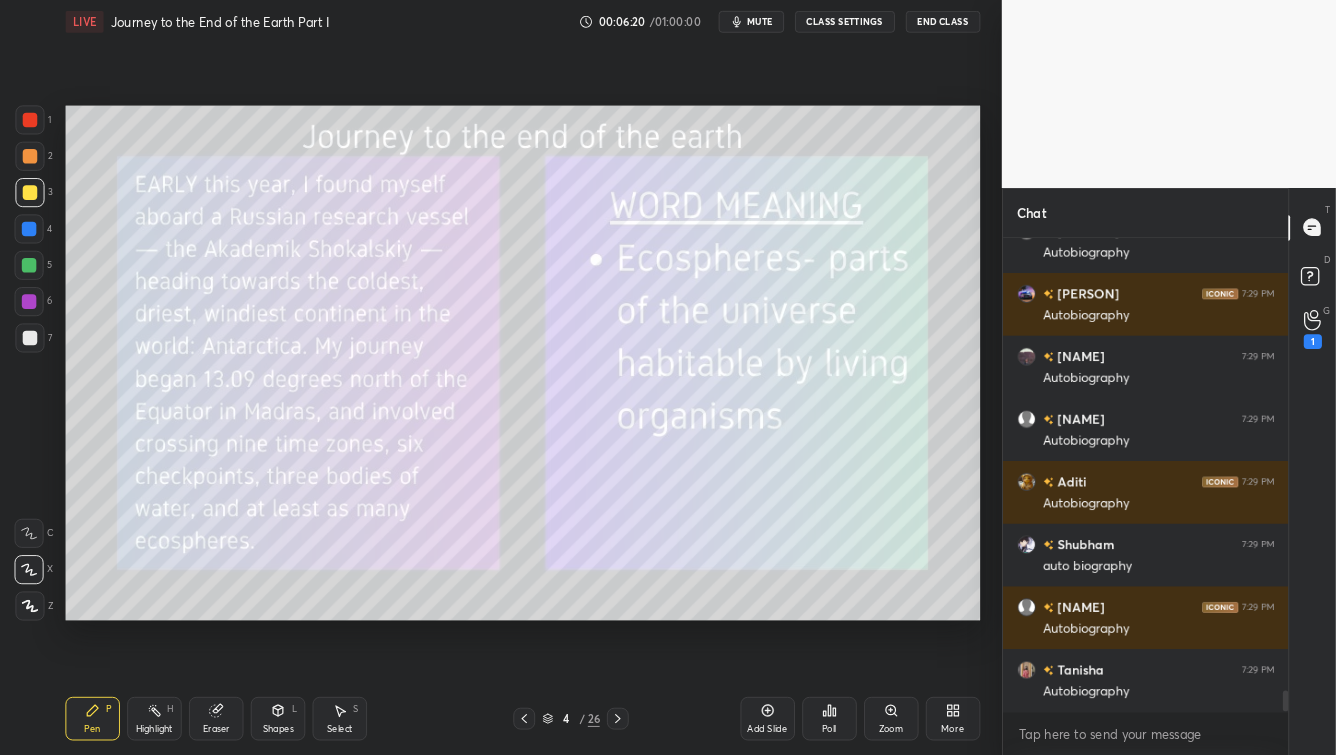 scroll, scrollTop: 11414, scrollLeft: 0, axis: vertical 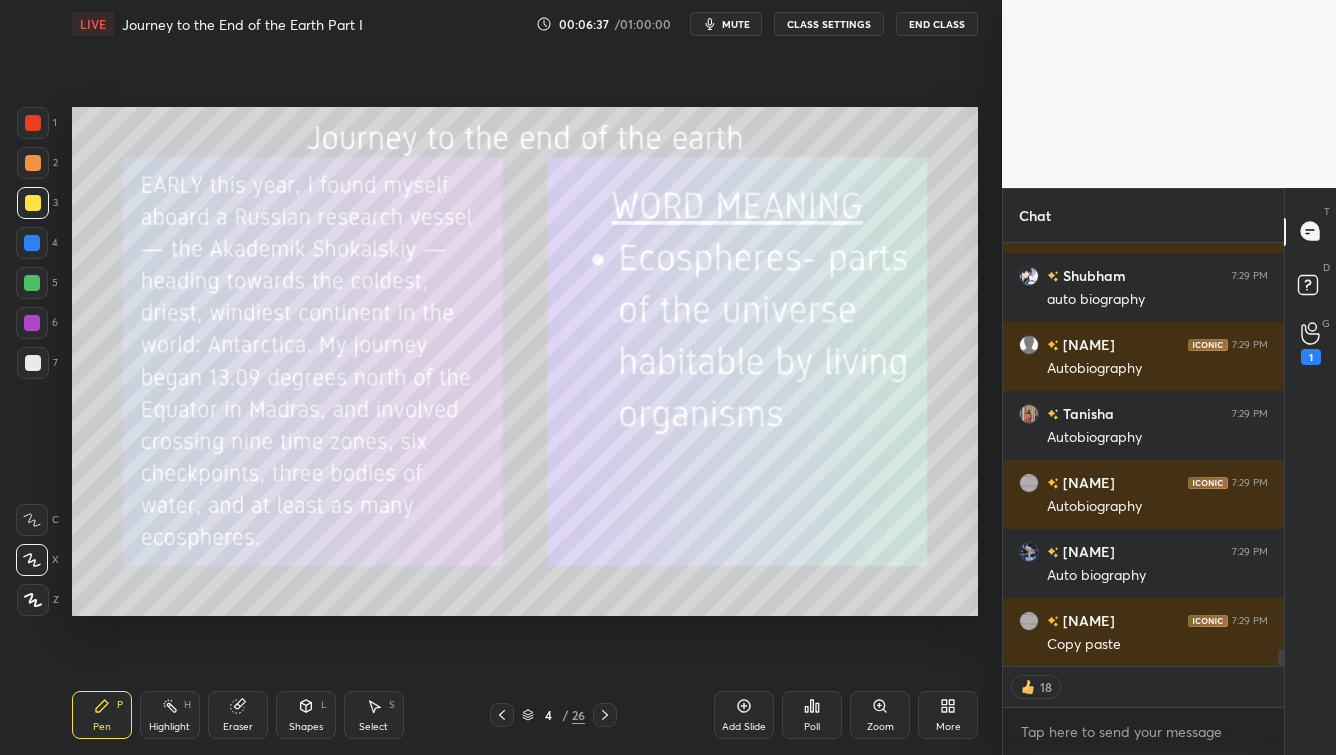 click on "Eraser" at bounding box center [238, 727] 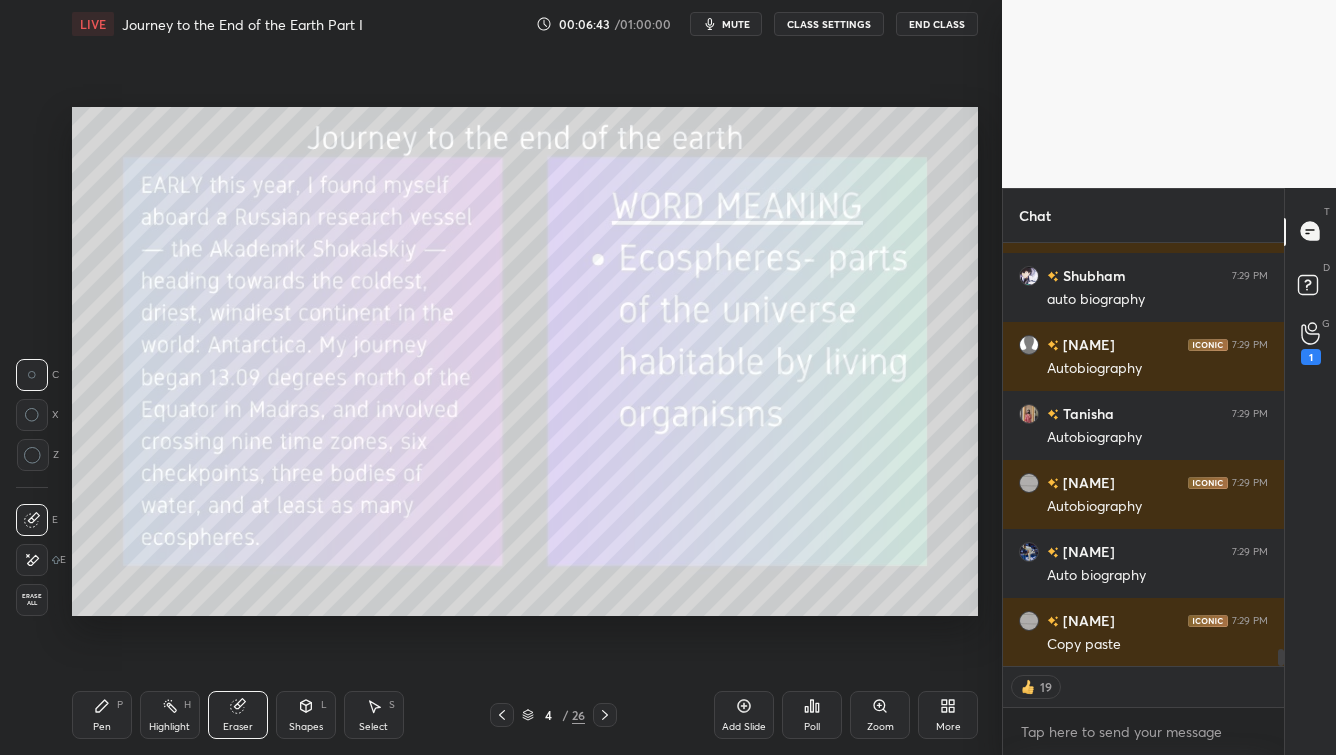click on "Pen" at bounding box center [102, 727] 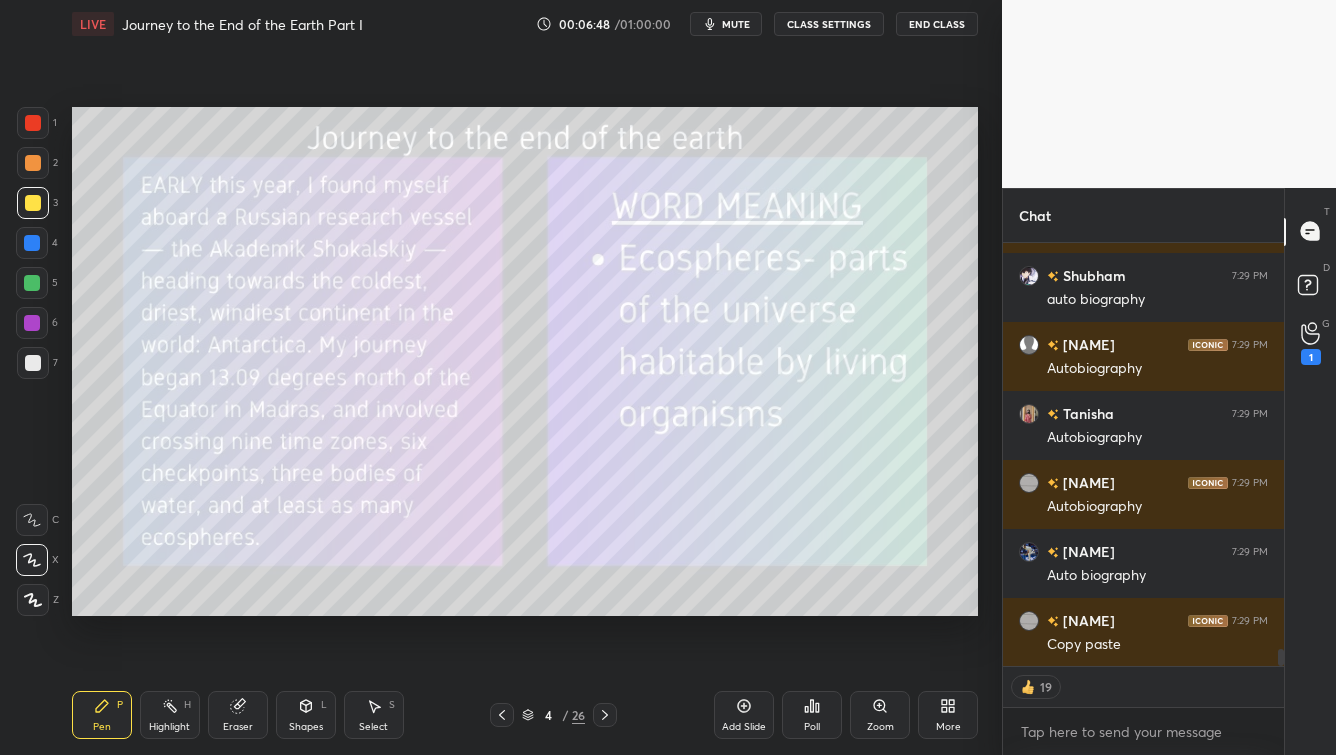 scroll, scrollTop: 7, scrollLeft: 6, axis: both 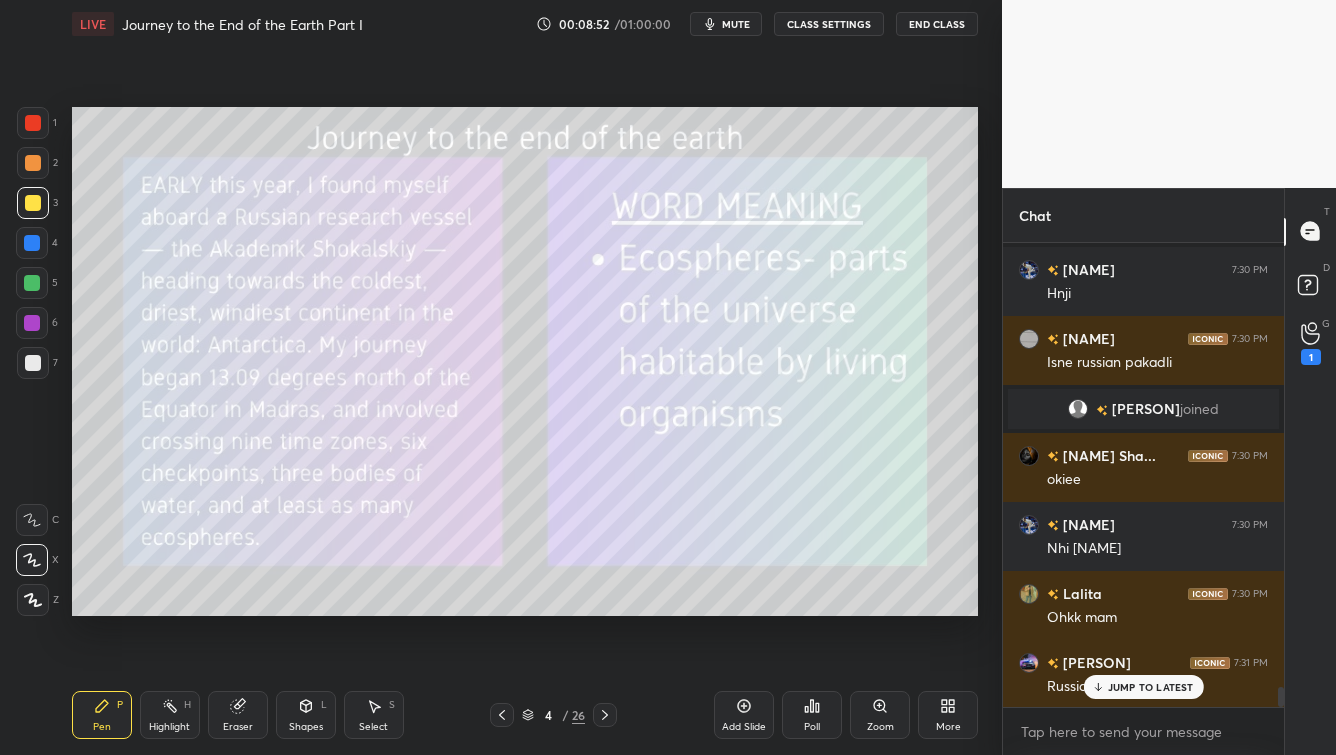 click on "JUMP TO LATEST" at bounding box center [1151, 687] 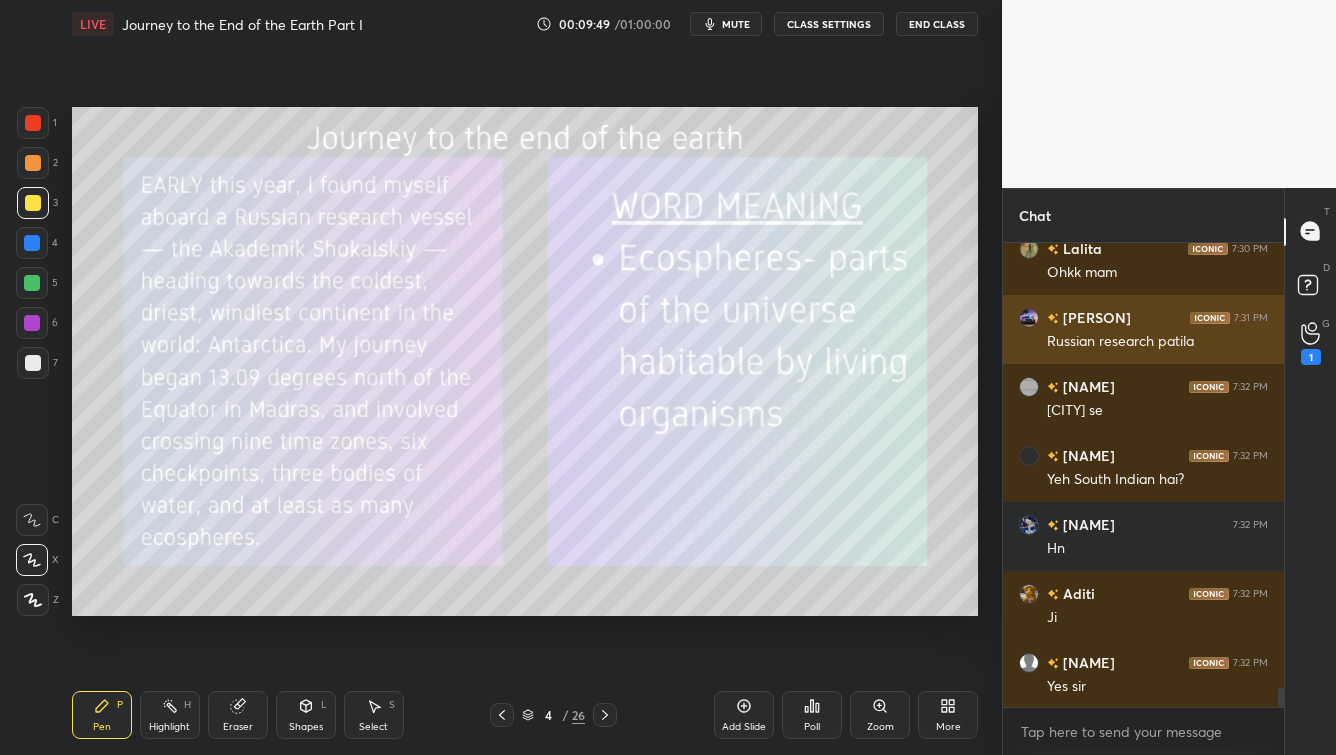 scroll, scrollTop: 10925, scrollLeft: 0, axis: vertical 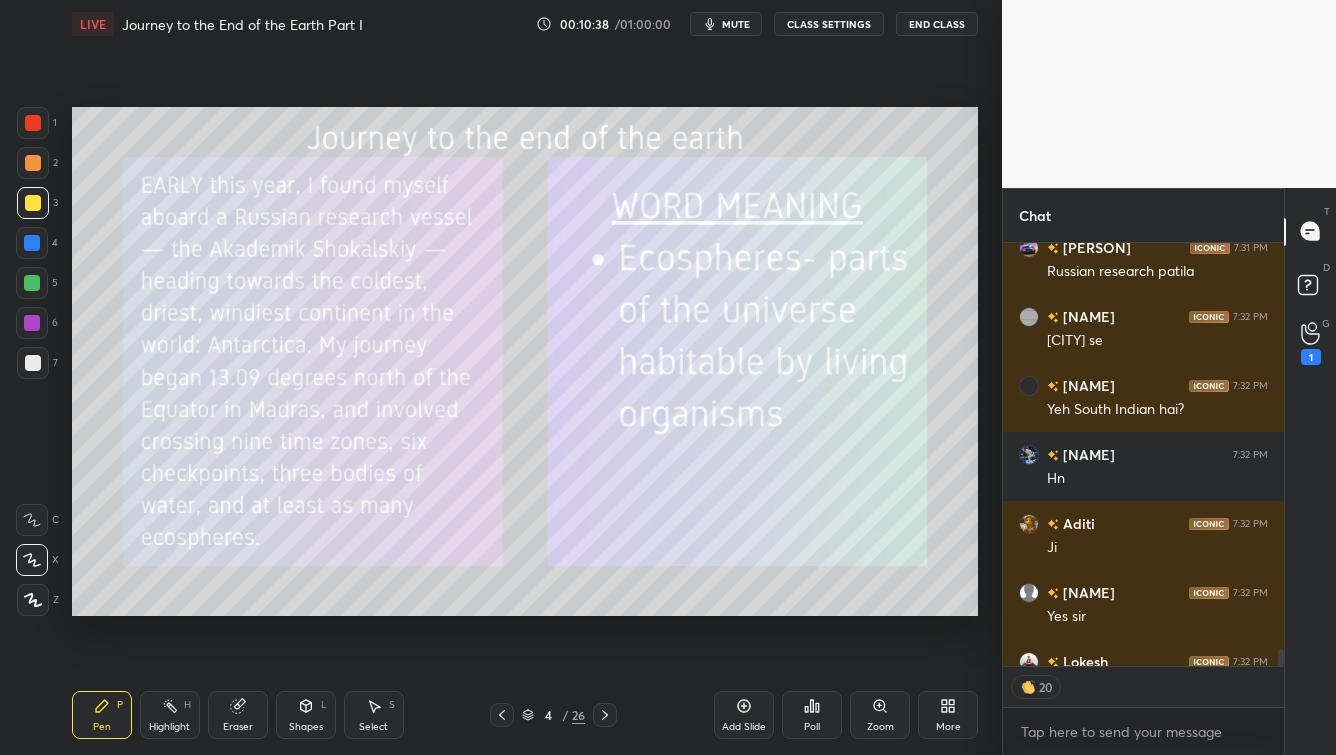 click 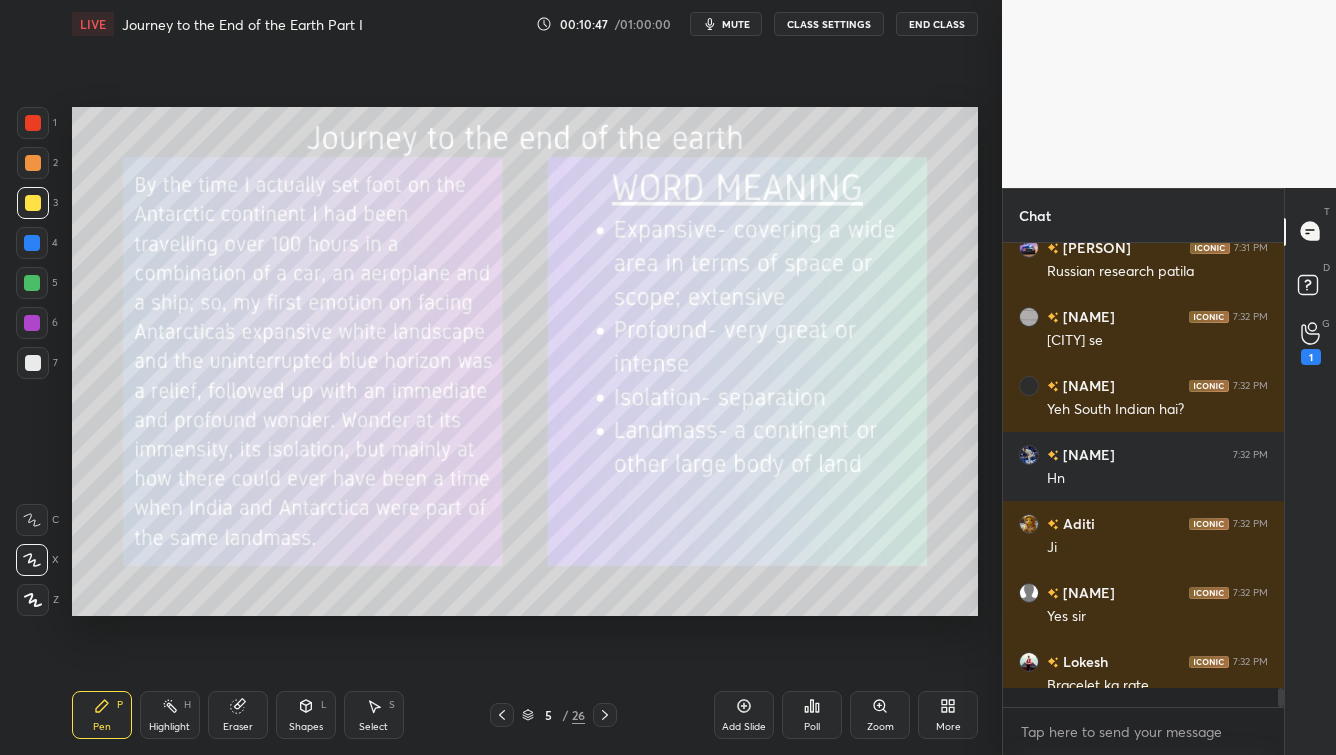 scroll, scrollTop: 7, scrollLeft: 6, axis: both 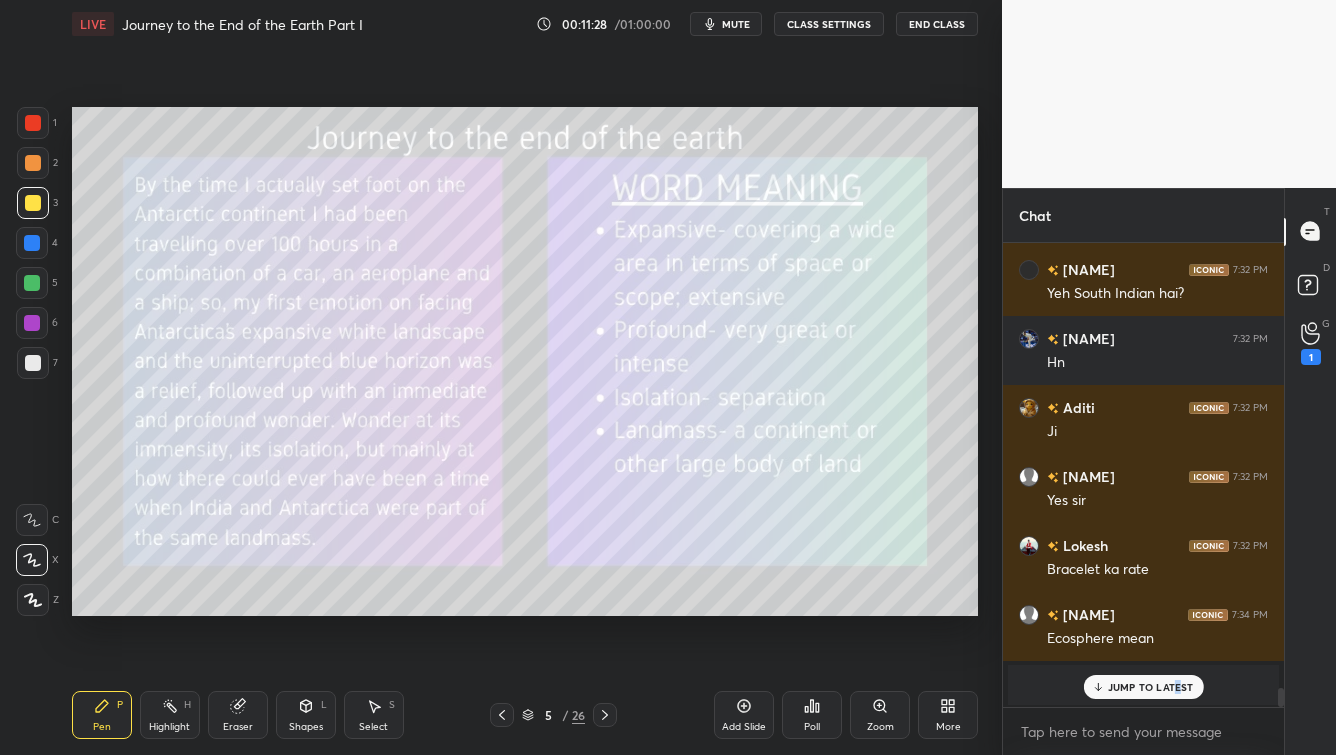 click on "JUMP TO LATEST" at bounding box center (1151, 687) 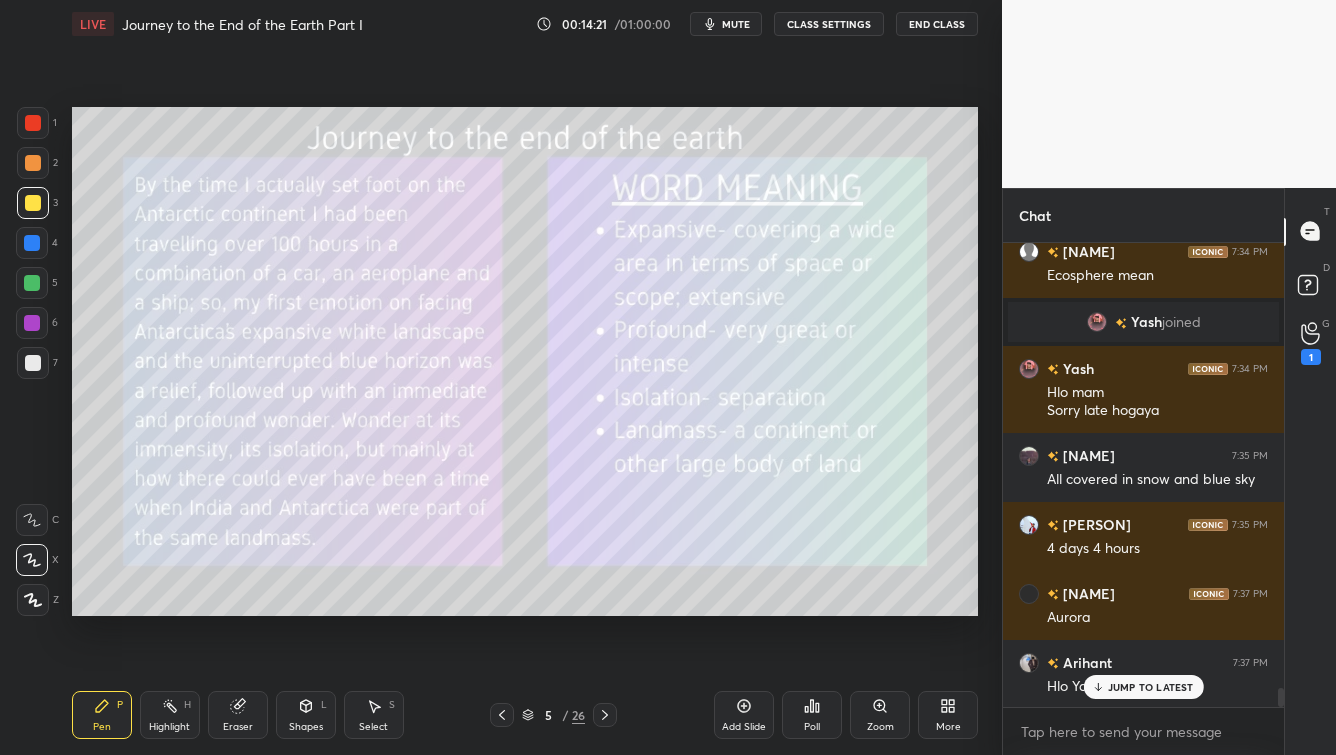 scroll, scrollTop: 11245, scrollLeft: 0, axis: vertical 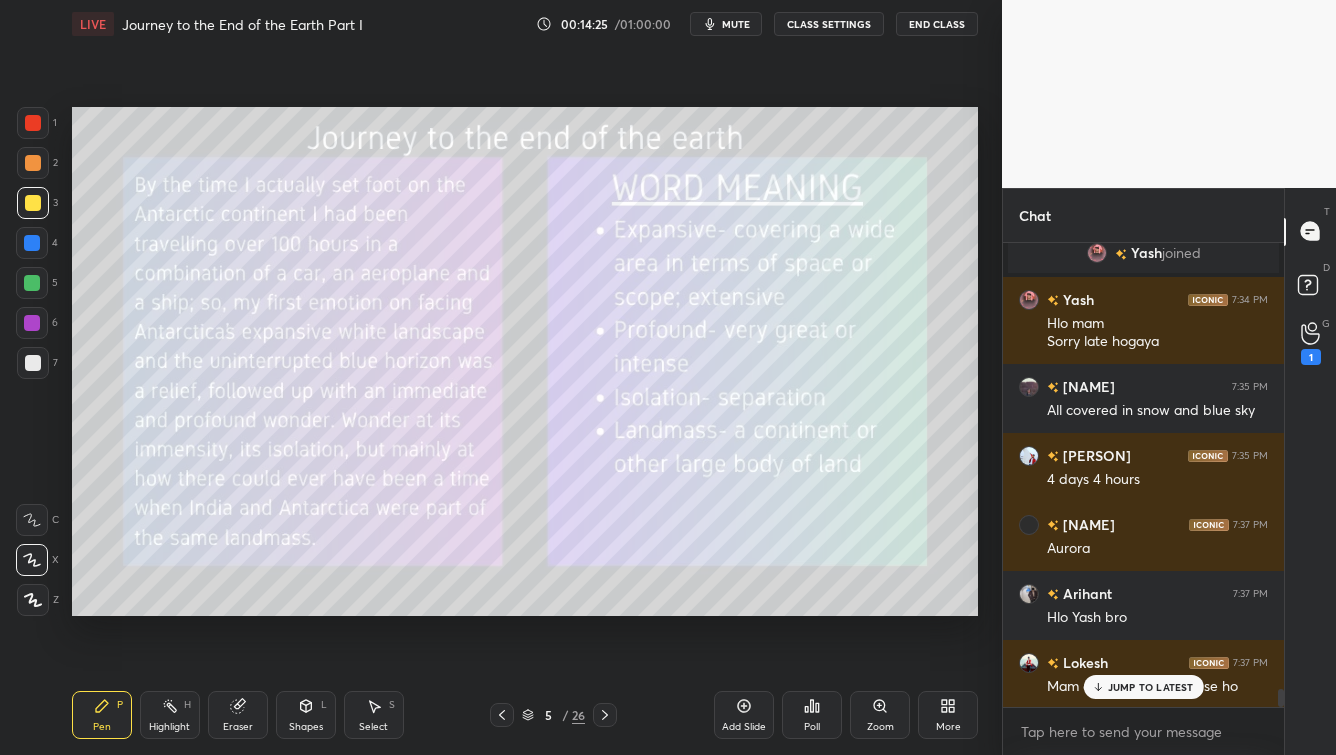 click on "JUMP TO LATEST" at bounding box center [1151, 687] 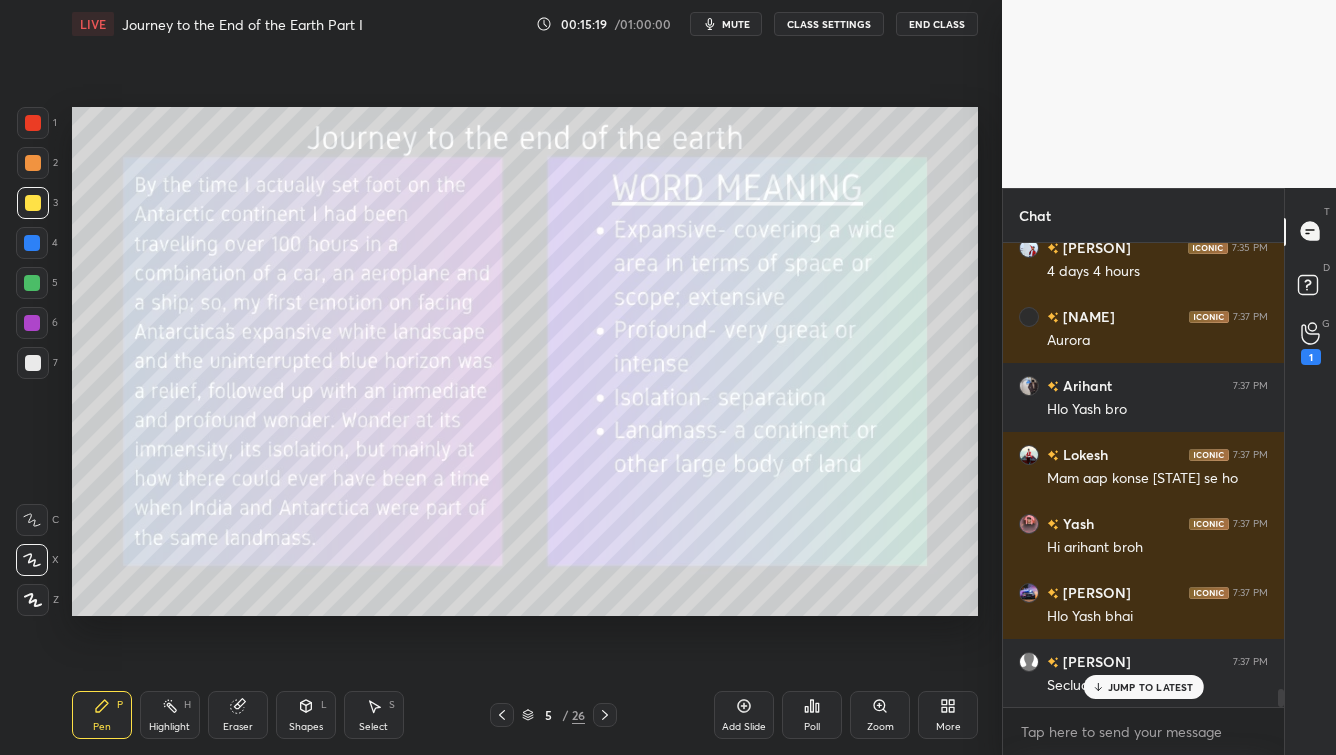 scroll, scrollTop: 11521, scrollLeft: 0, axis: vertical 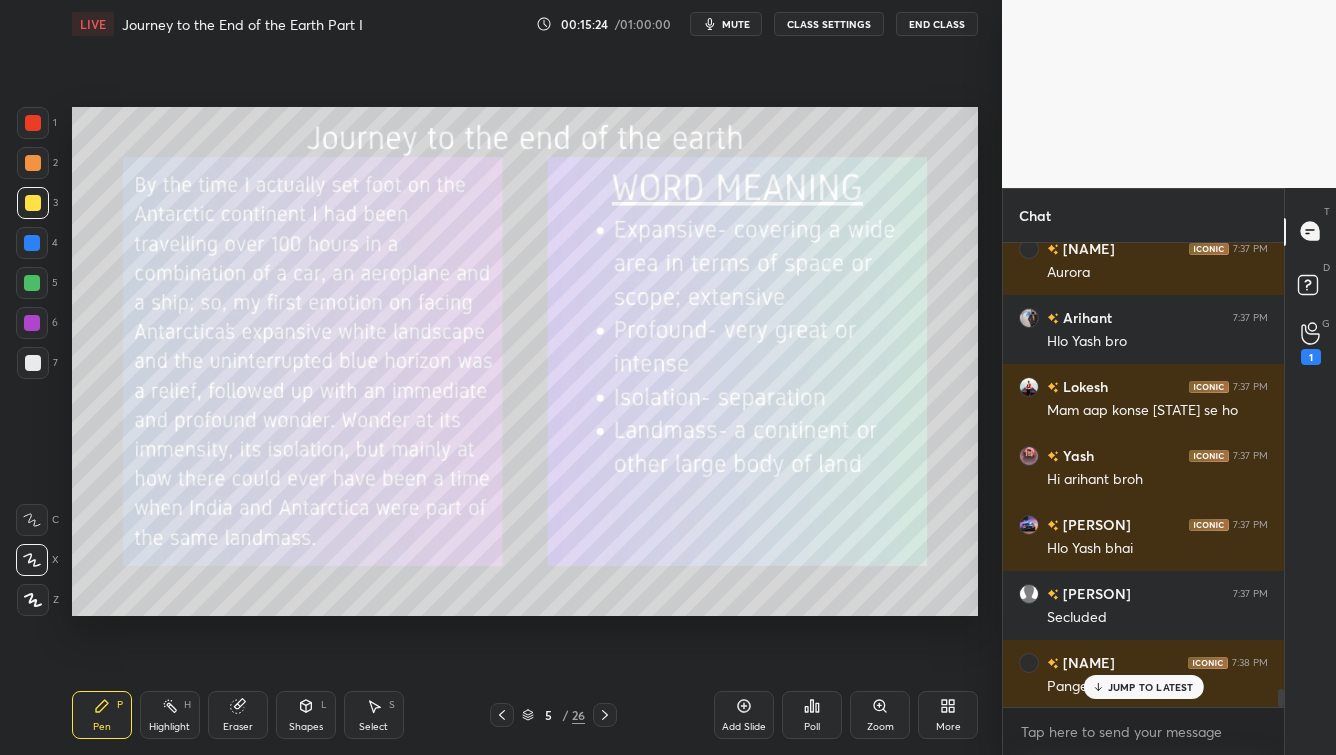 click on "JUMP TO LATEST" at bounding box center (1151, 687) 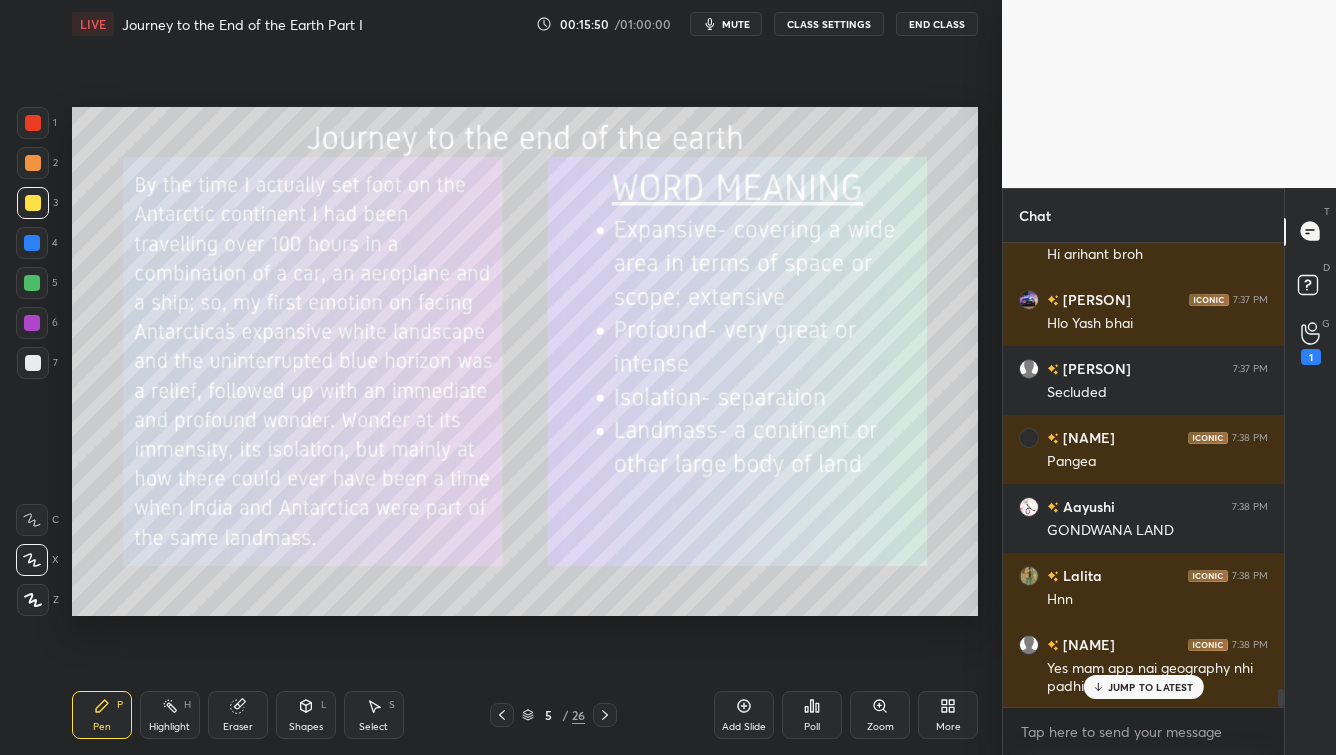 scroll, scrollTop: 11815, scrollLeft: 0, axis: vertical 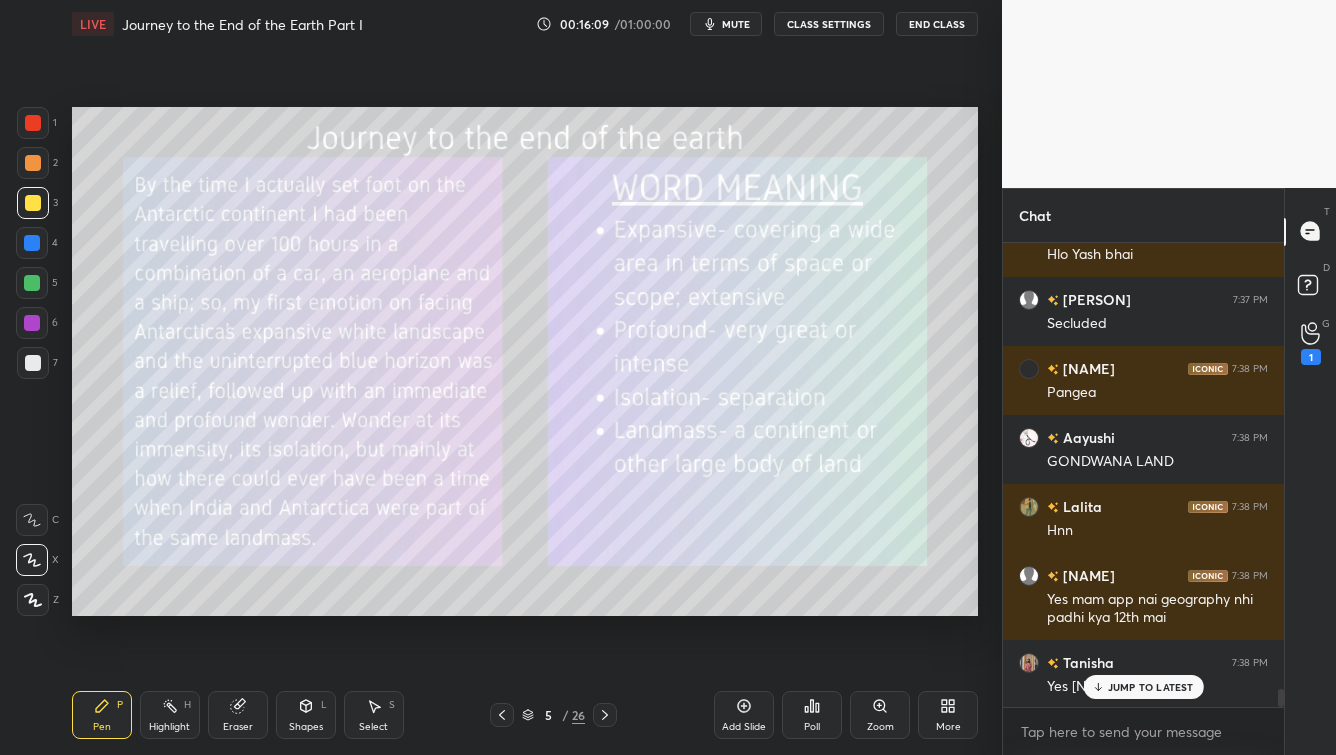 click on "JUMP TO LATEST" at bounding box center (1143, 687) 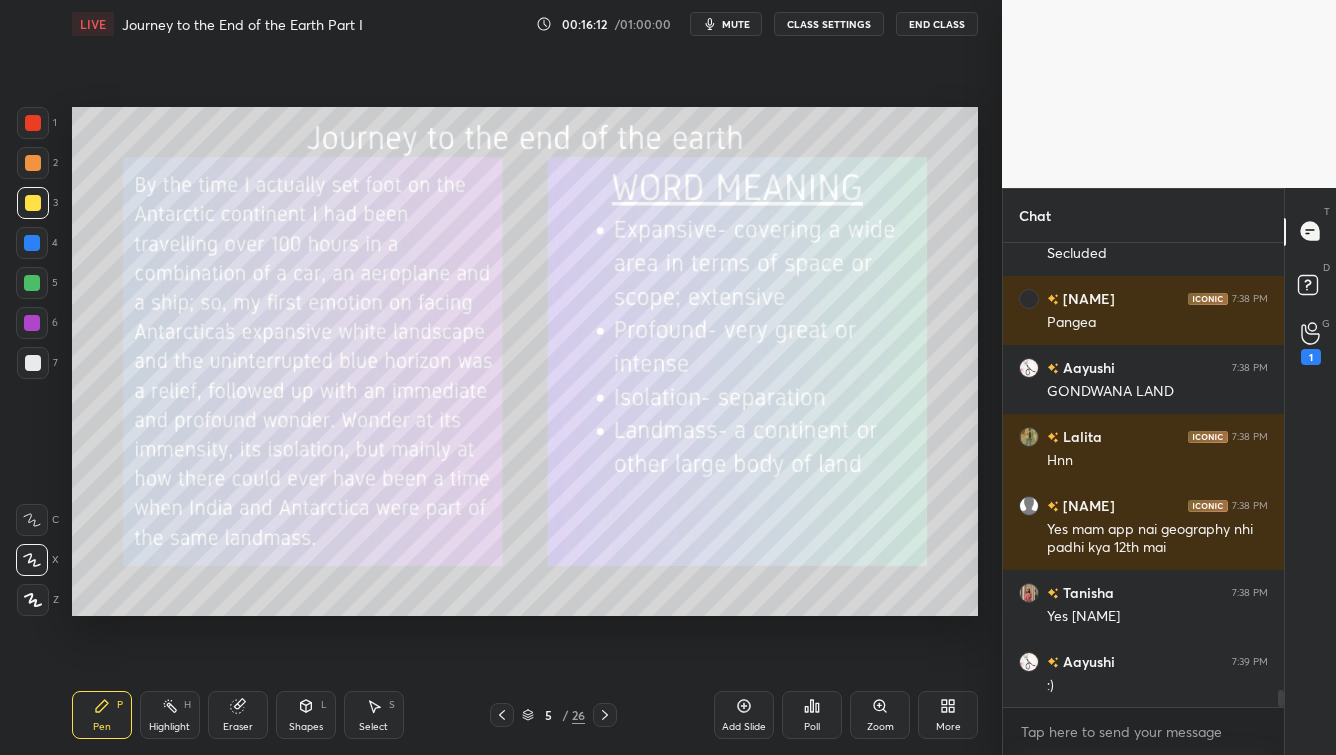 scroll, scrollTop: 11954, scrollLeft: 0, axis: vertical 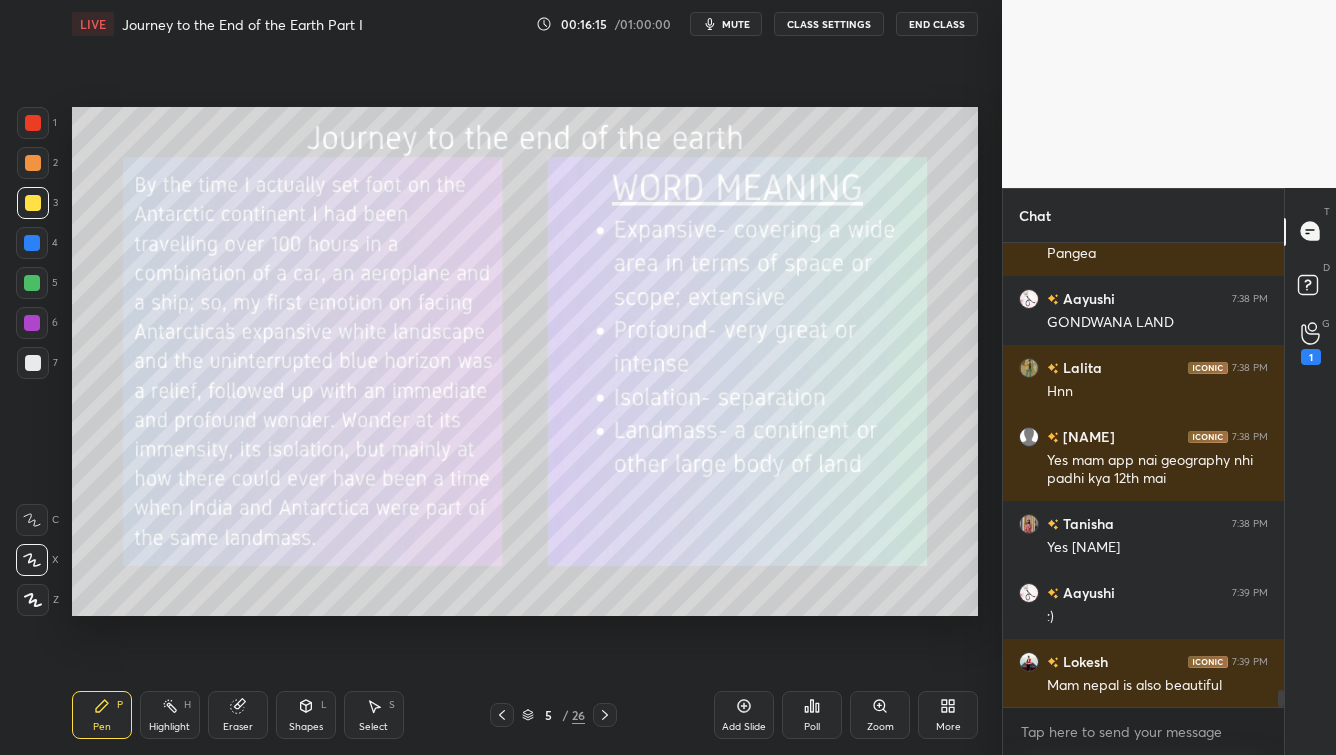 click 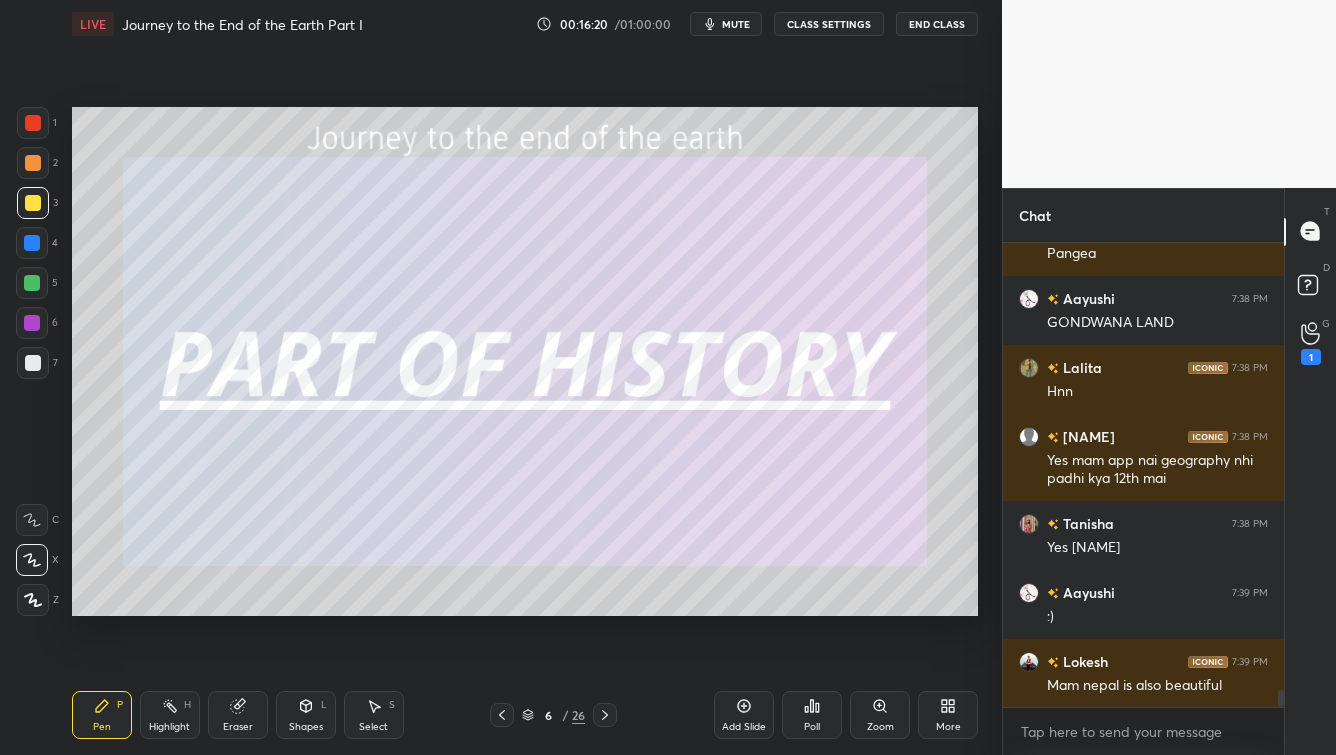 click 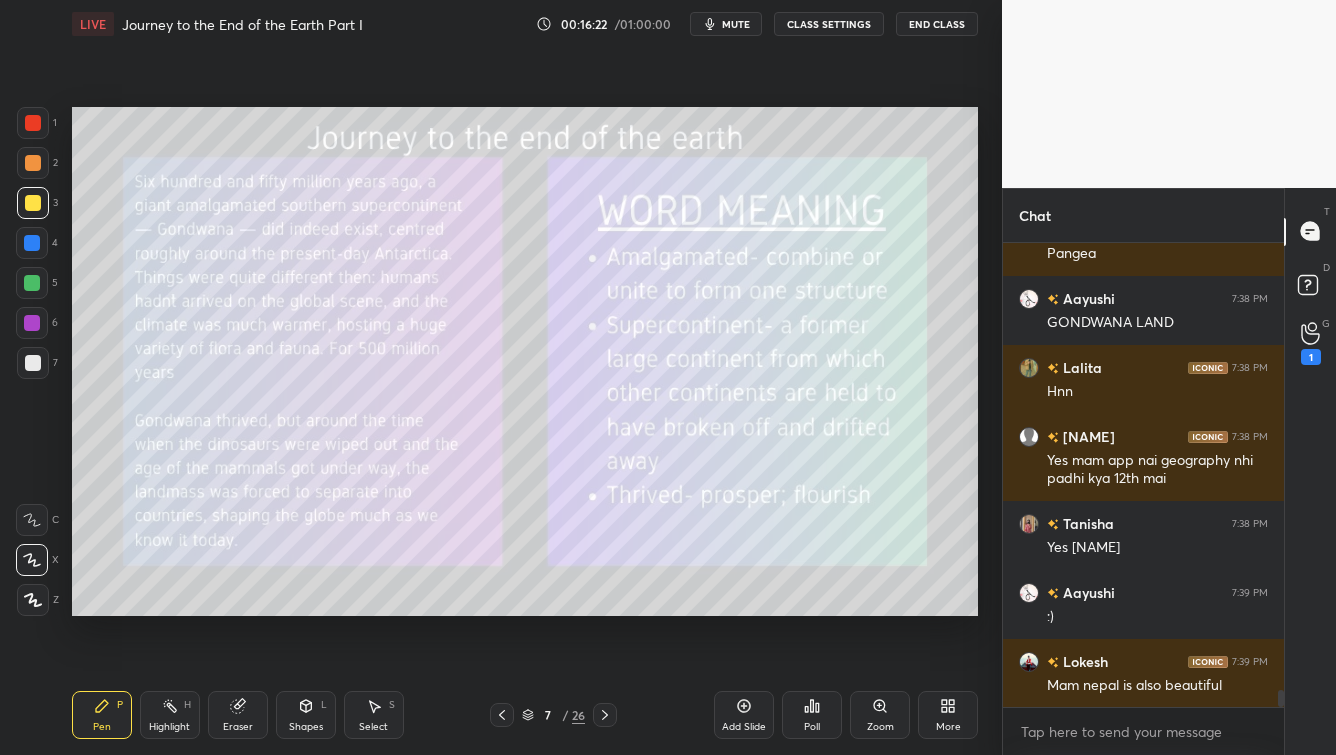 scroll, scrollTop: 12023, scrollLeft: 0, axis: vertical 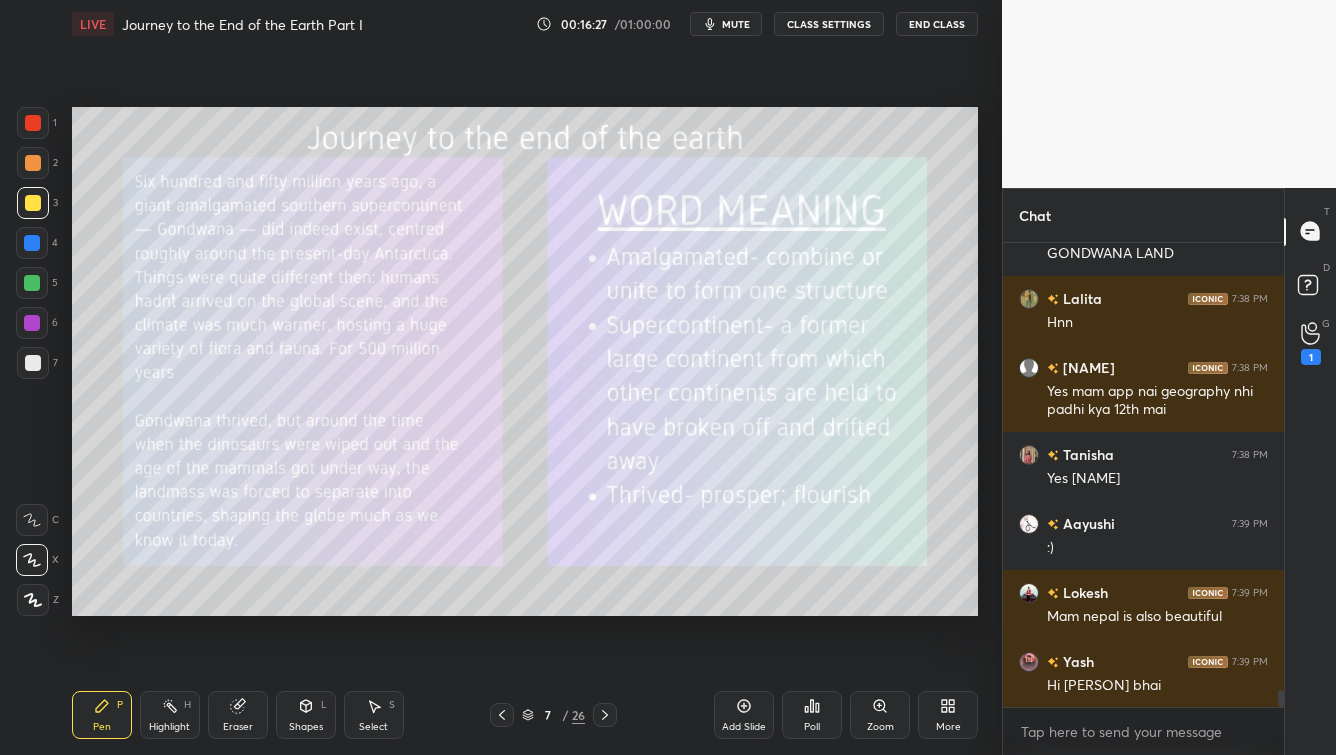 click 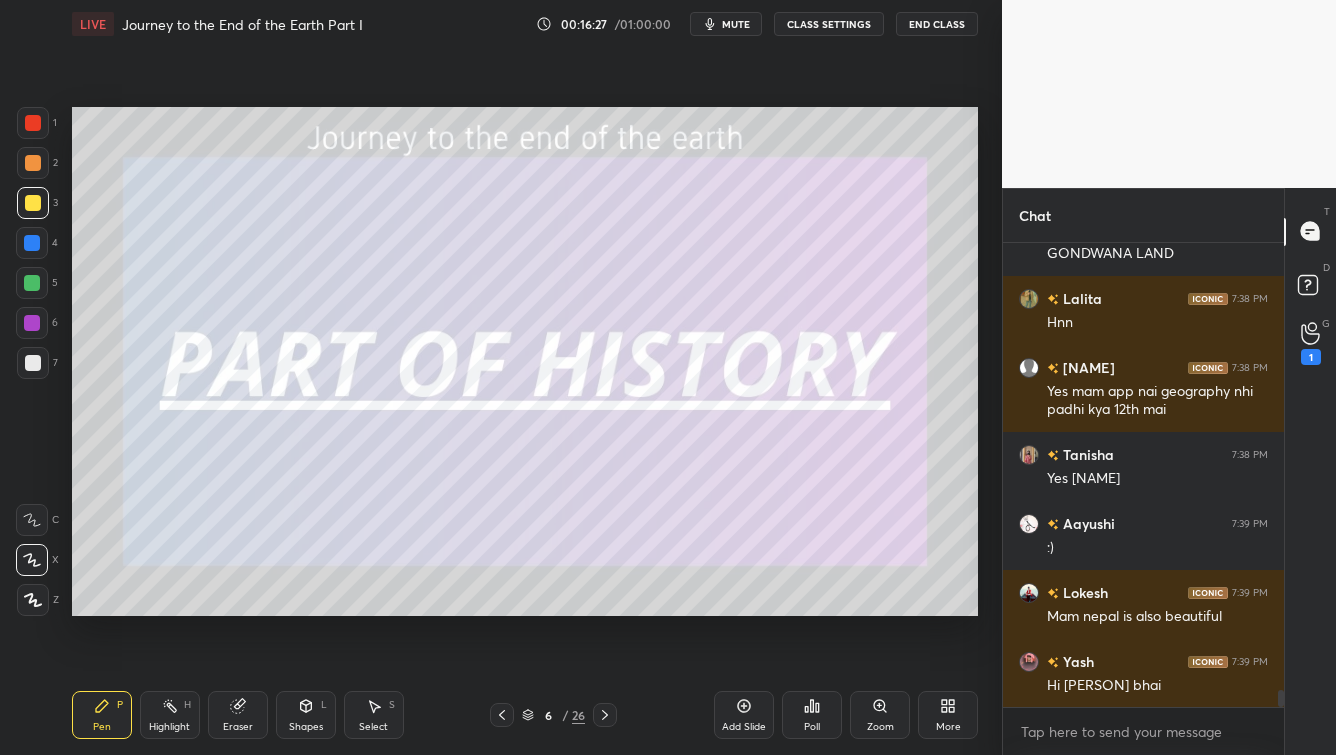 click 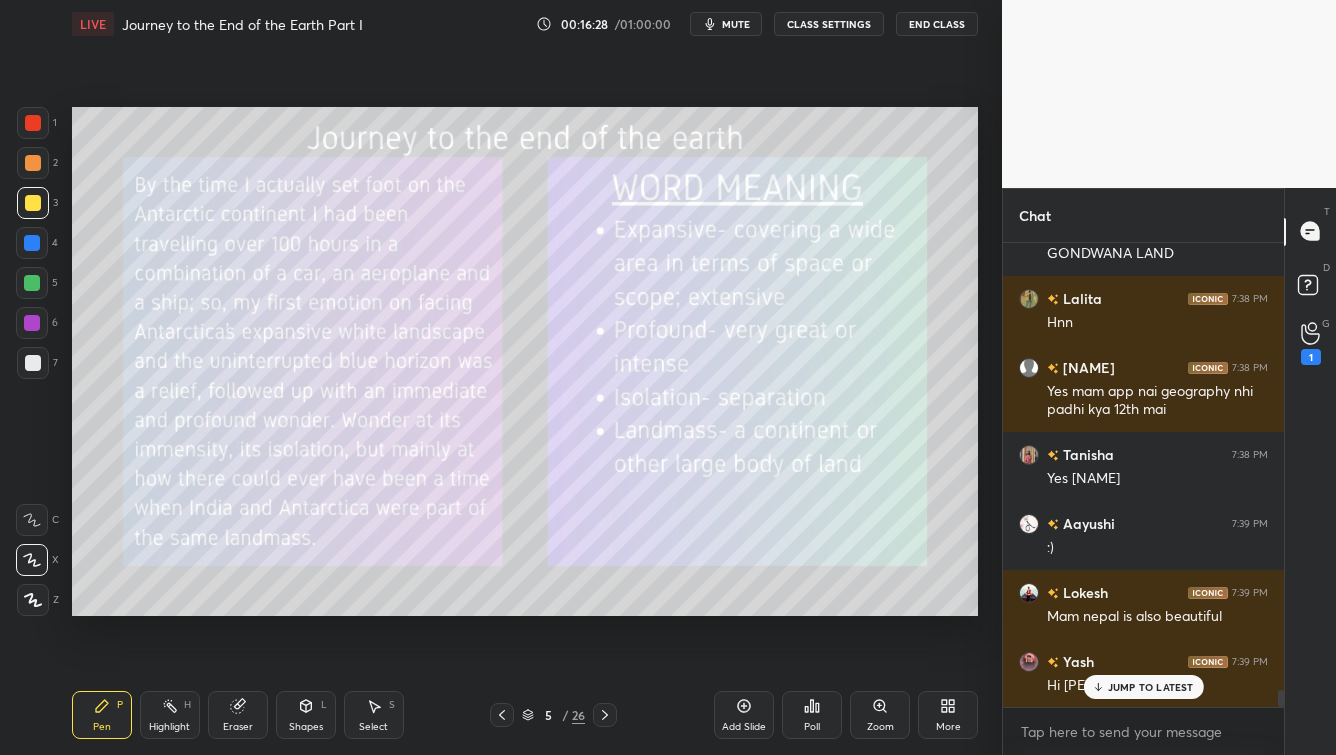 scroll, scrollTop: 12091, scrollLeft: 0, axis: vertical 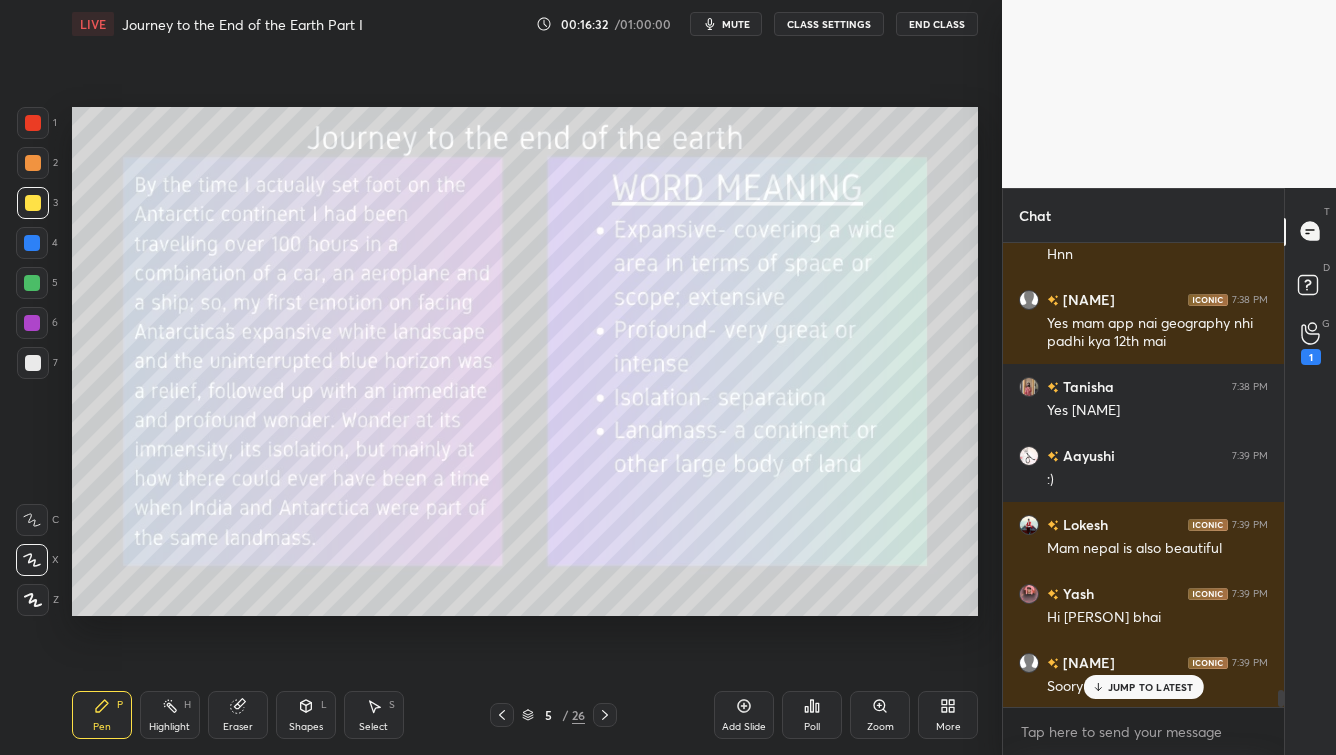 click on "JUMP TO LATEST" at bounding box center [1151, 687] 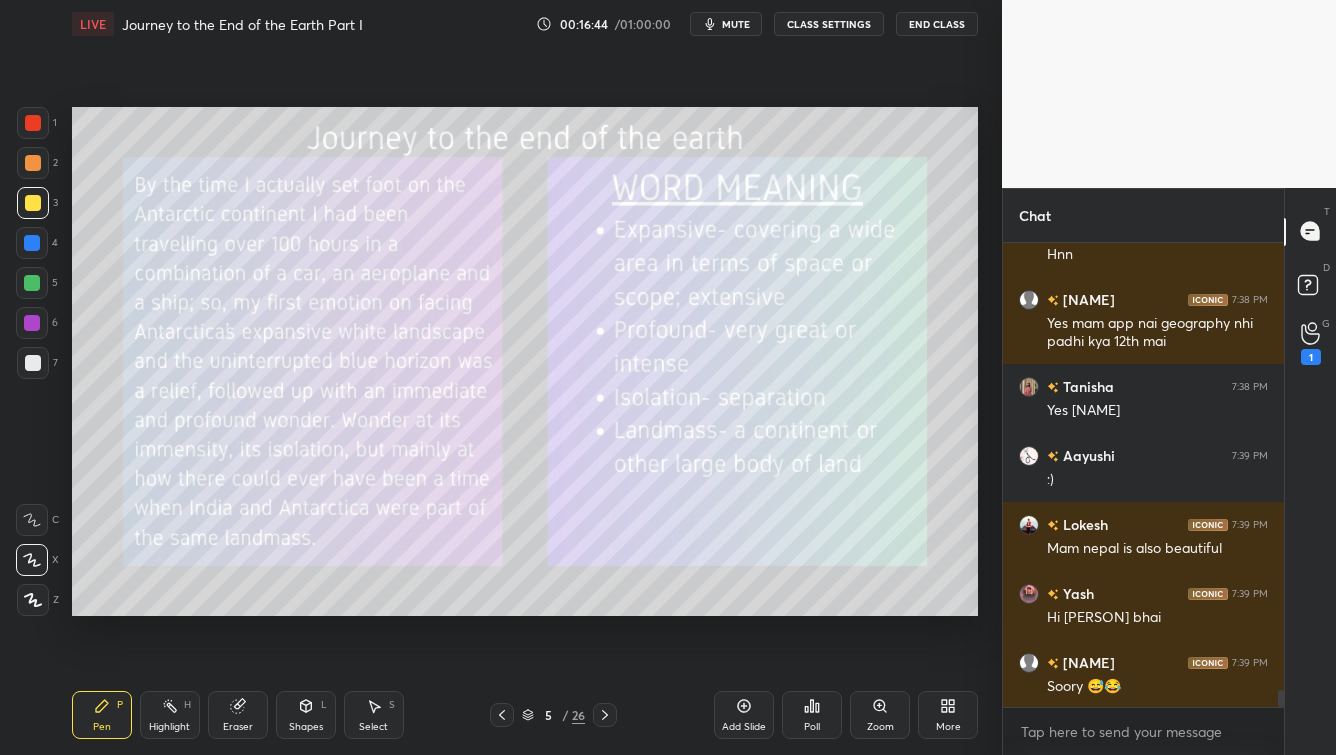 click 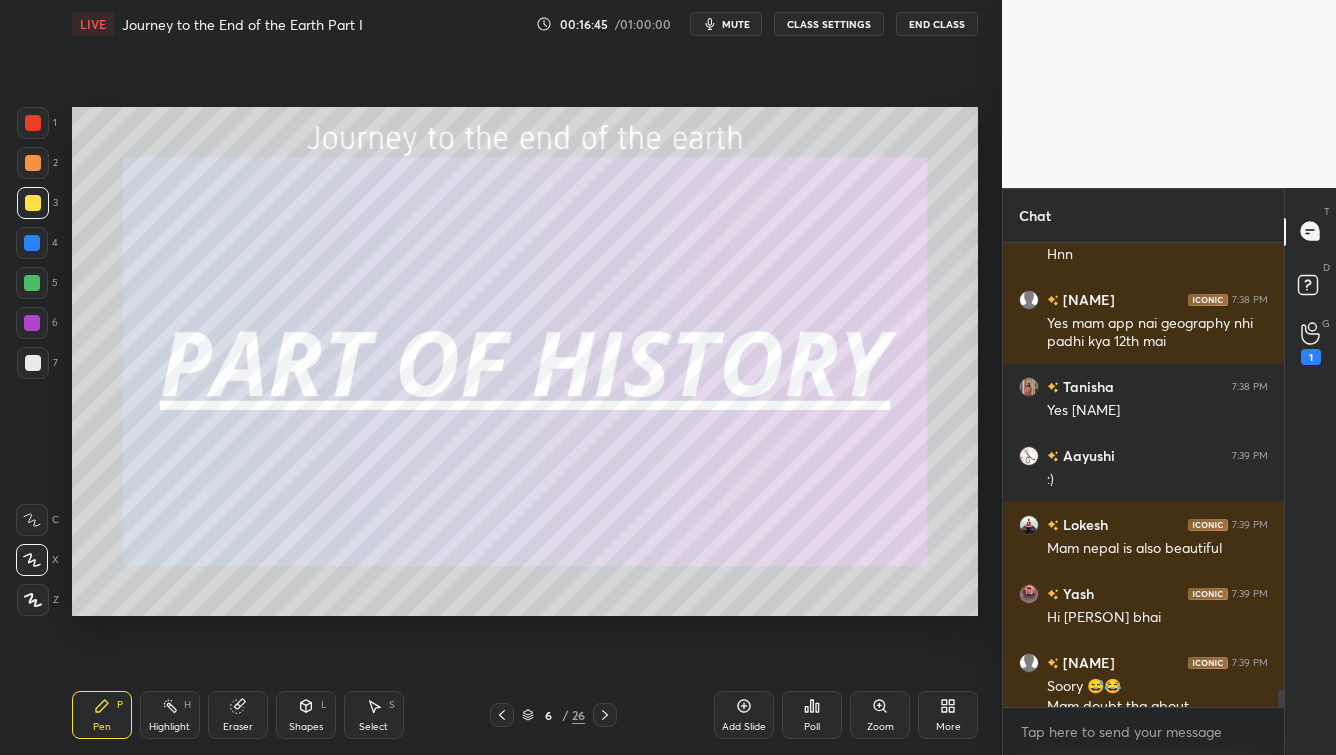 scroll, scrollTop: 12130, scrollLeft: 0, axis: vertical 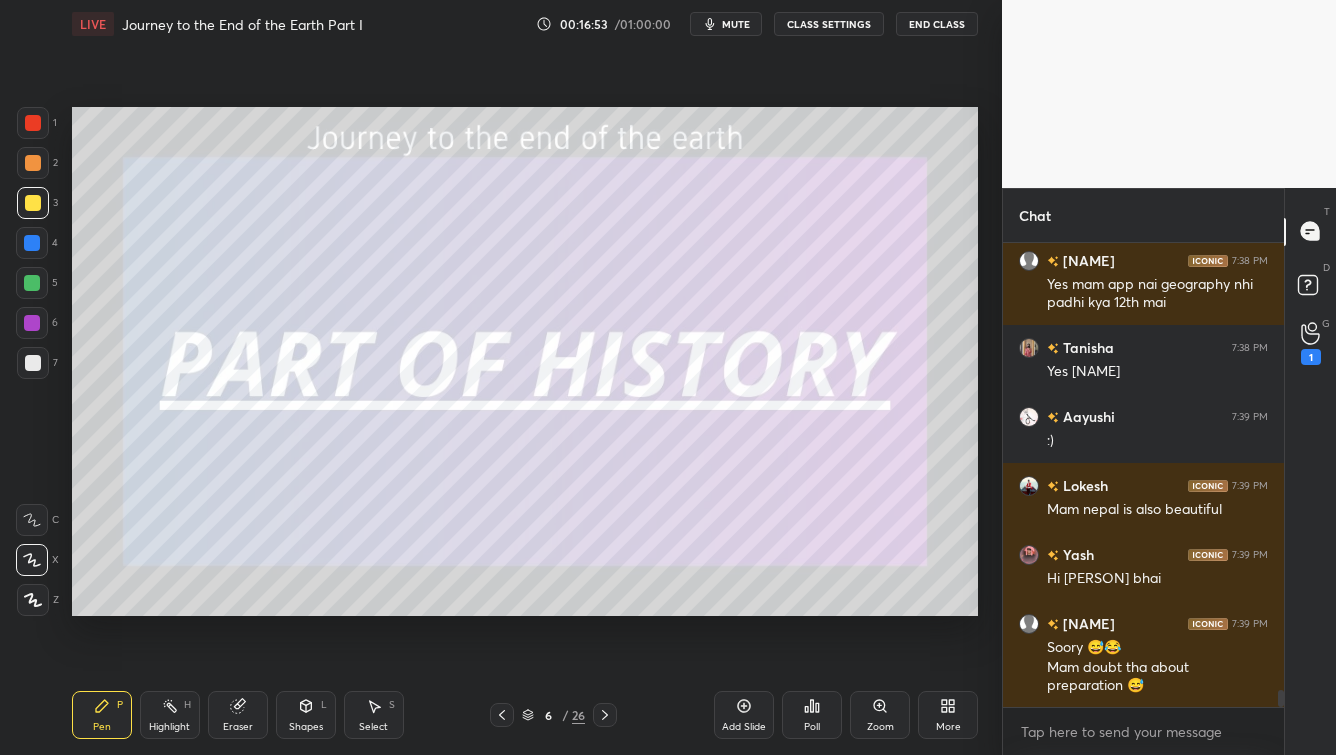 click 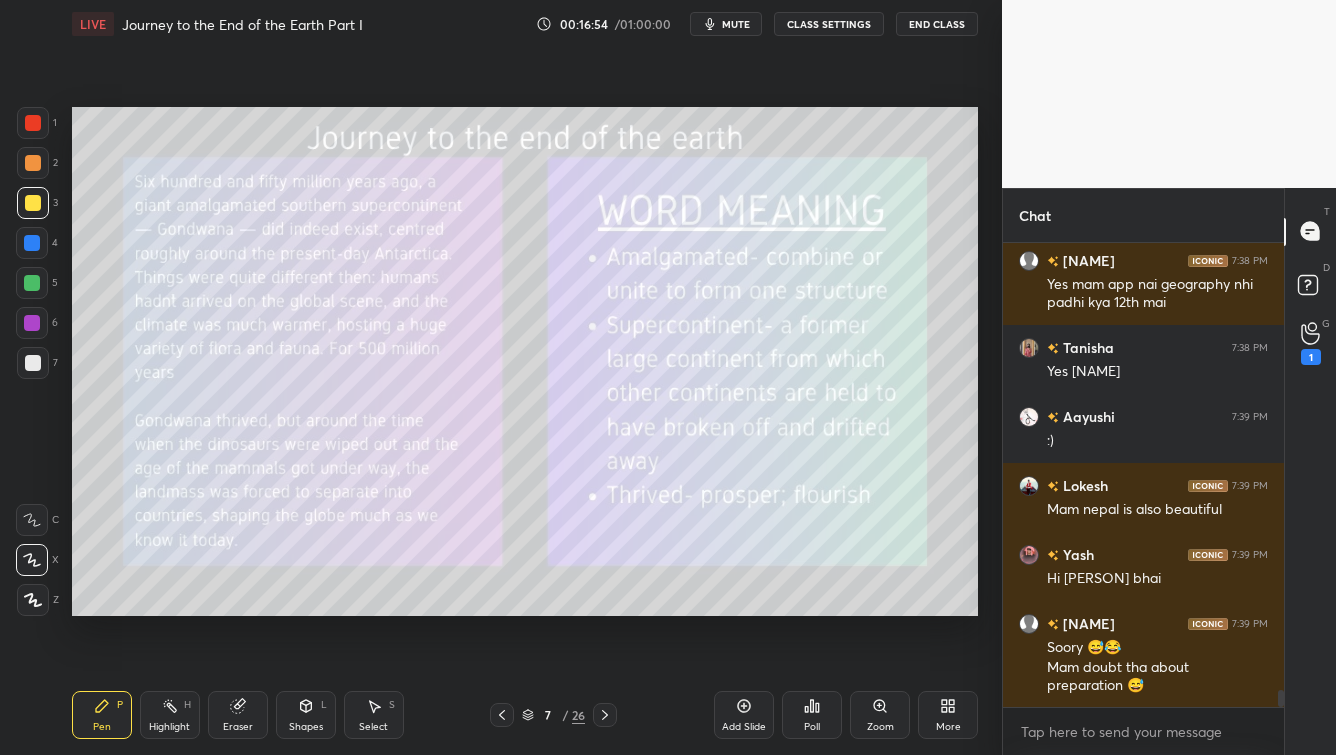 scroll, scrollTop: 12216, scrollLeft: 0, axis: vertical 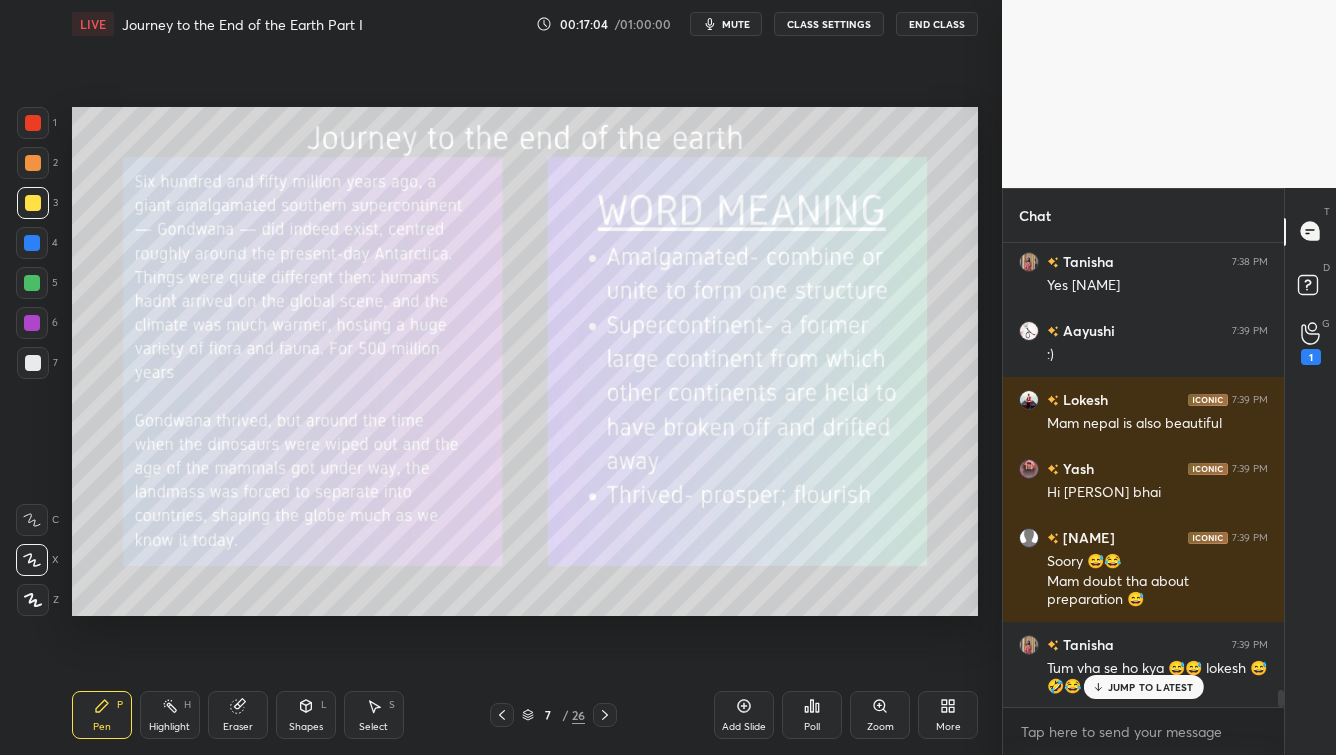 click on "JUMP TO LATEST" at bounding box center (1151, 687) 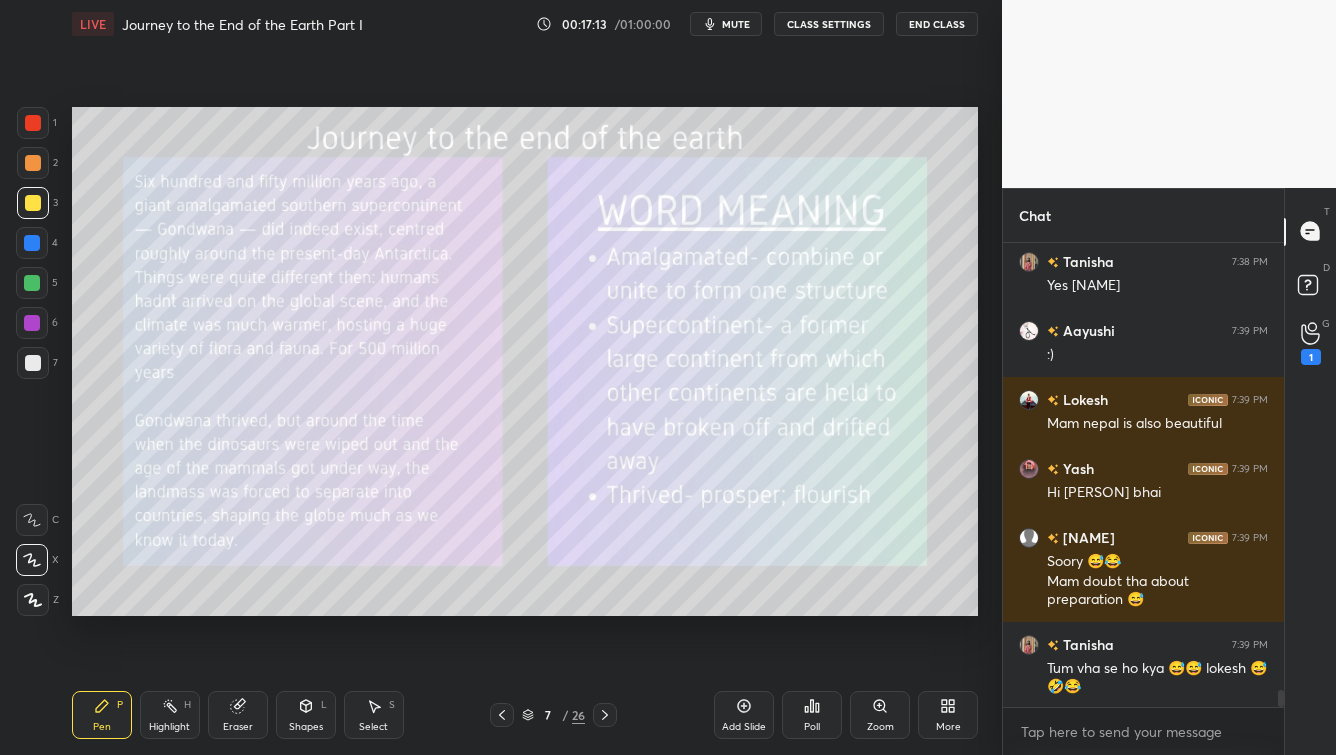 scroll, scrollTop: 12285, scrollLeft: 0, axis: vertical 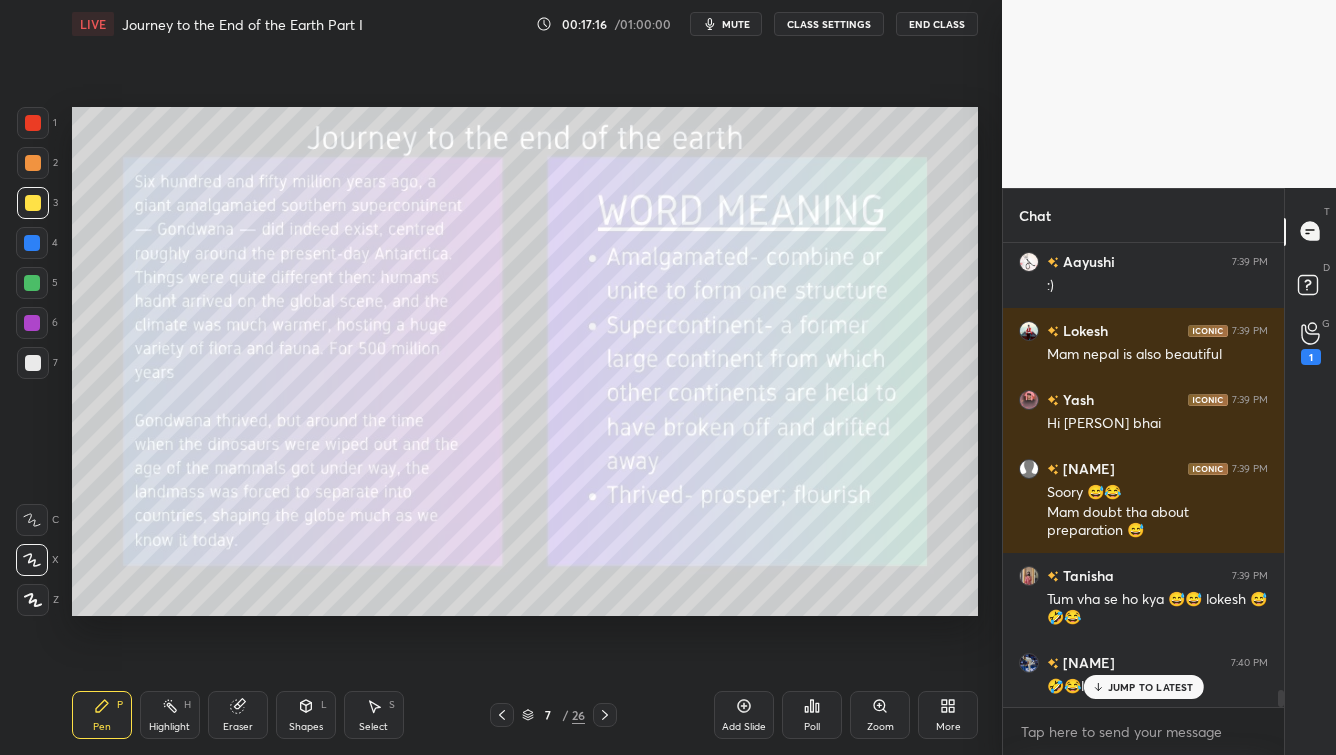 click on "JUMP TO LATEST" at bounding box center [1143, 687] 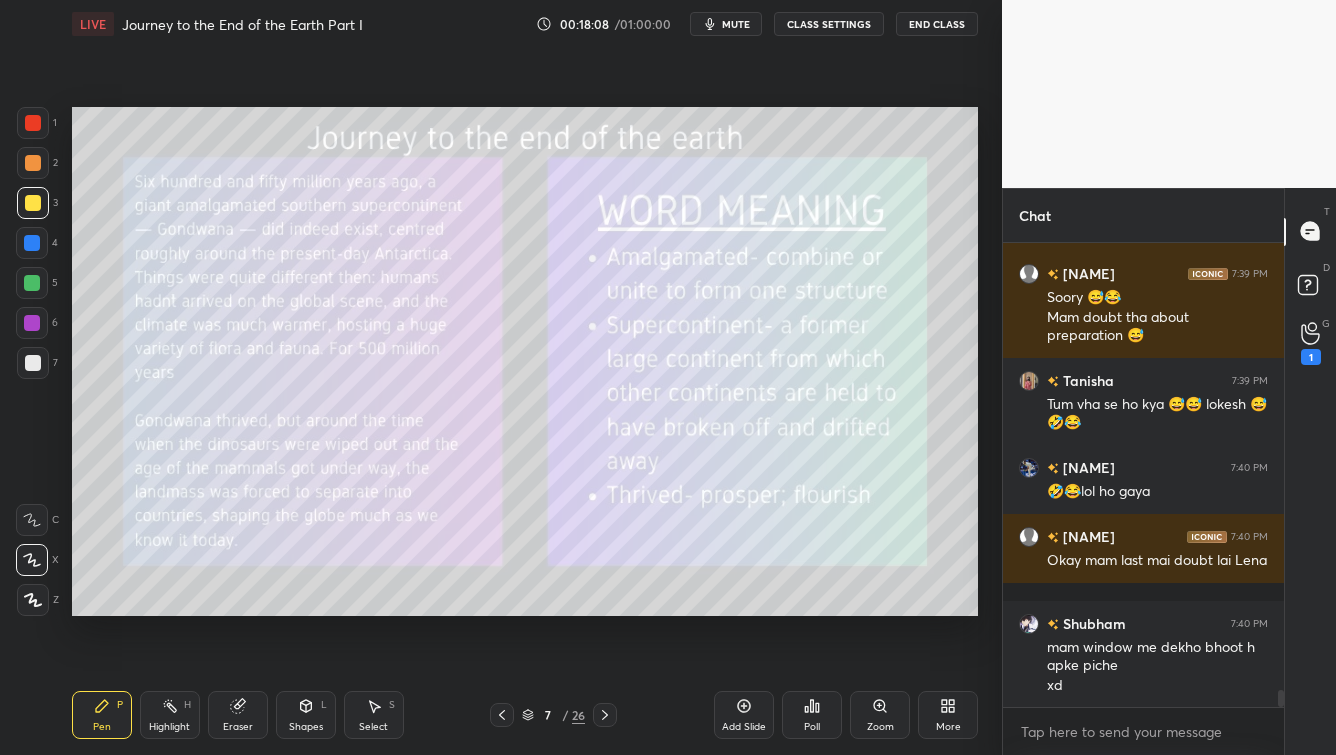 scroll, scrollTop: 12566, scrollLeft: 0, axis: vertical 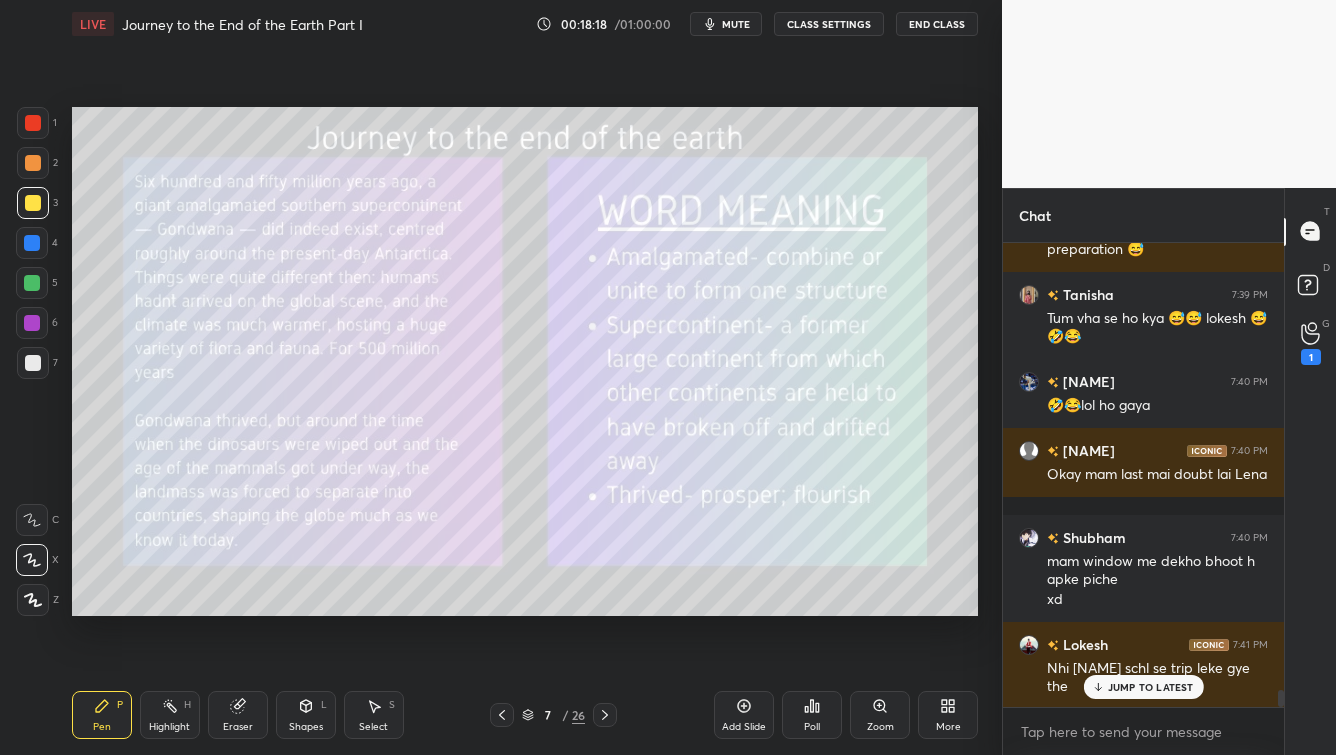 drag, startPoint x: 242, startPoint y: 708, endPoint x: 291, endPoint y: 622, distance: 98.9798 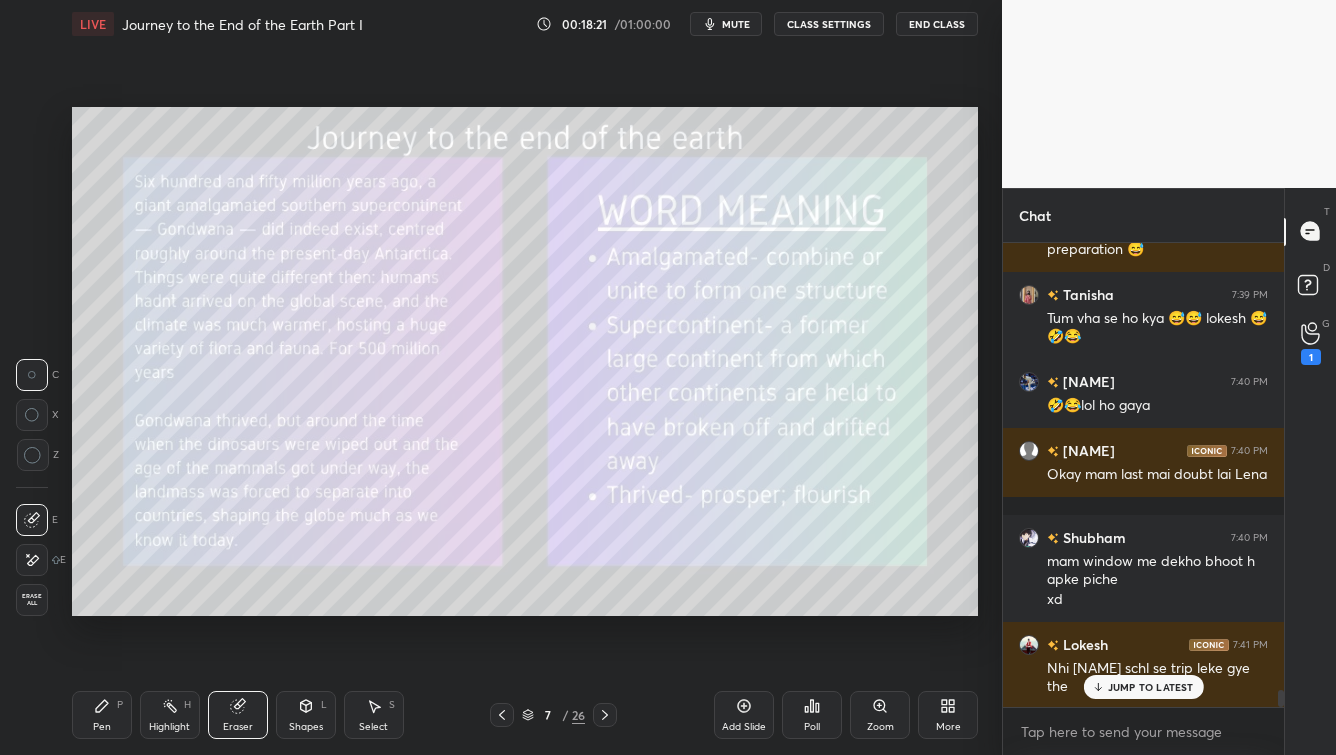 click on "Pen P" at bounding box center (102, 715) 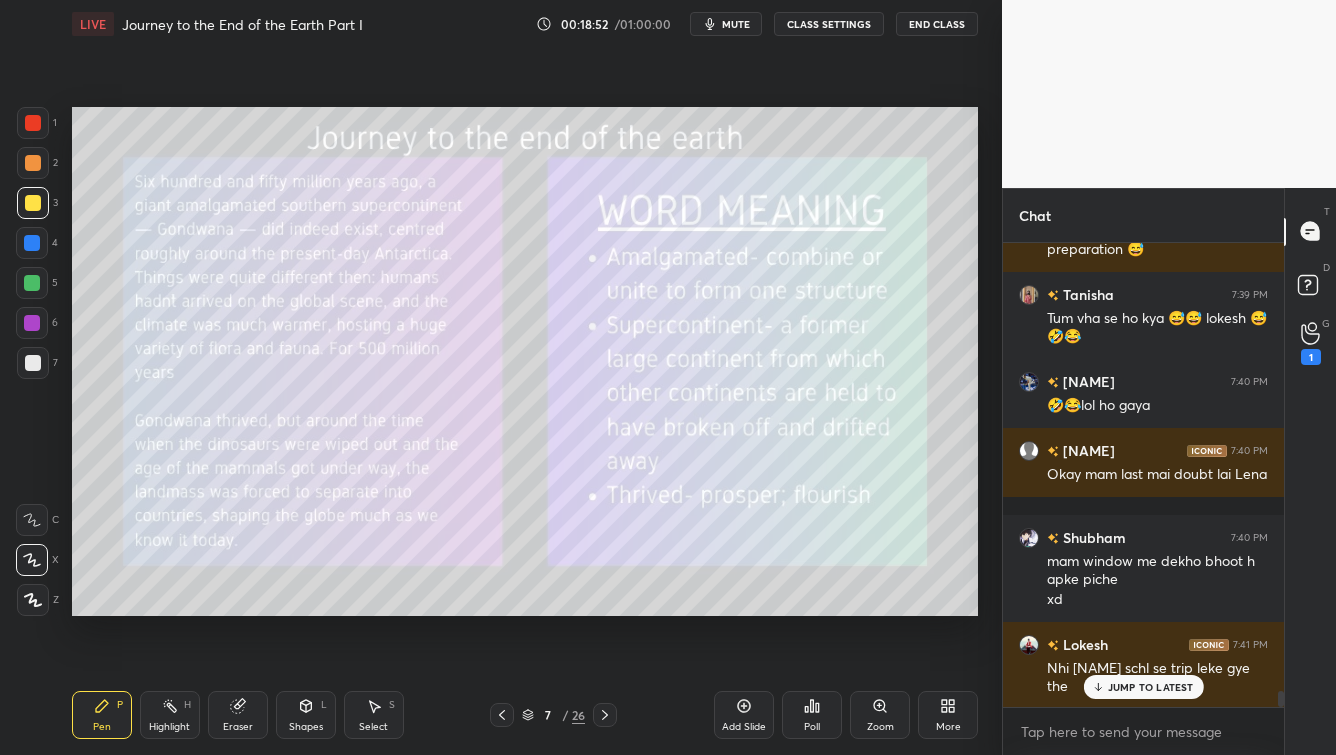 scroll, scrollTop: 12635, scrollLeft: 0, axis: vertical 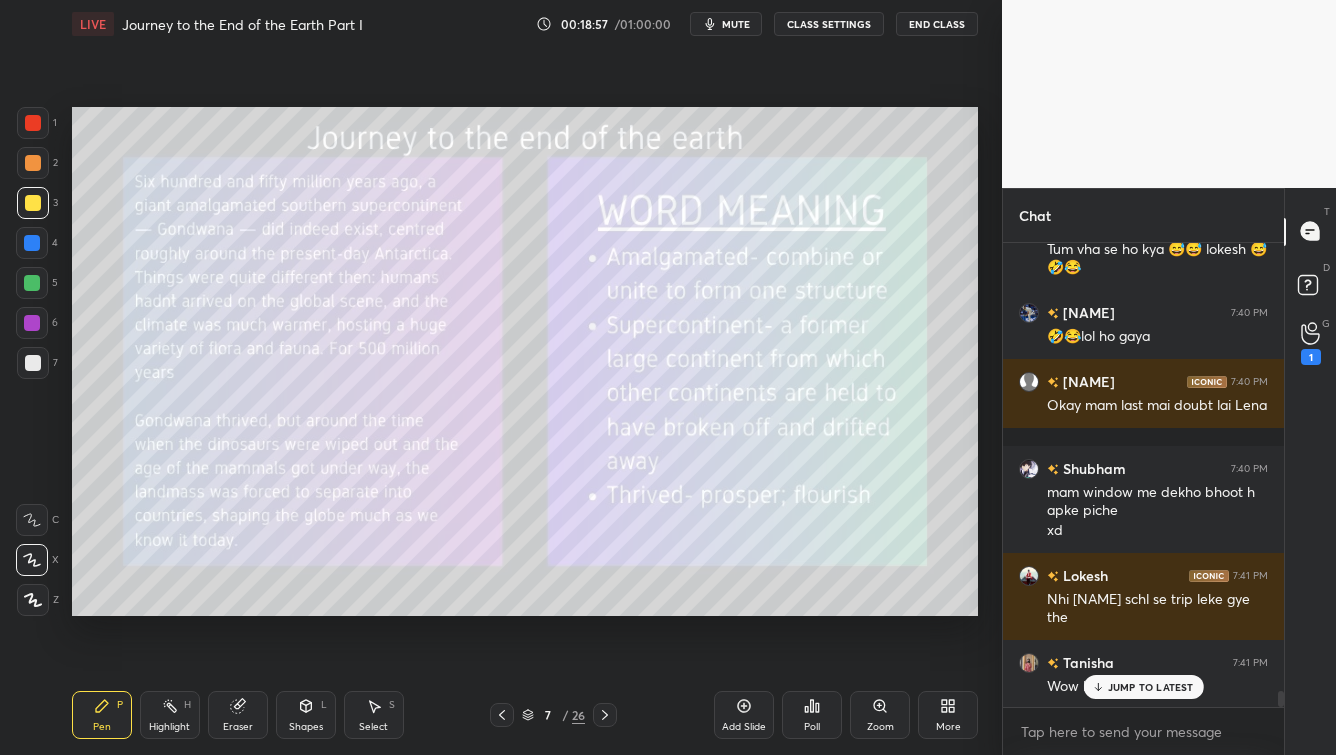 click on "JUMP TO LATEST" at bounding box center (1151, 687) 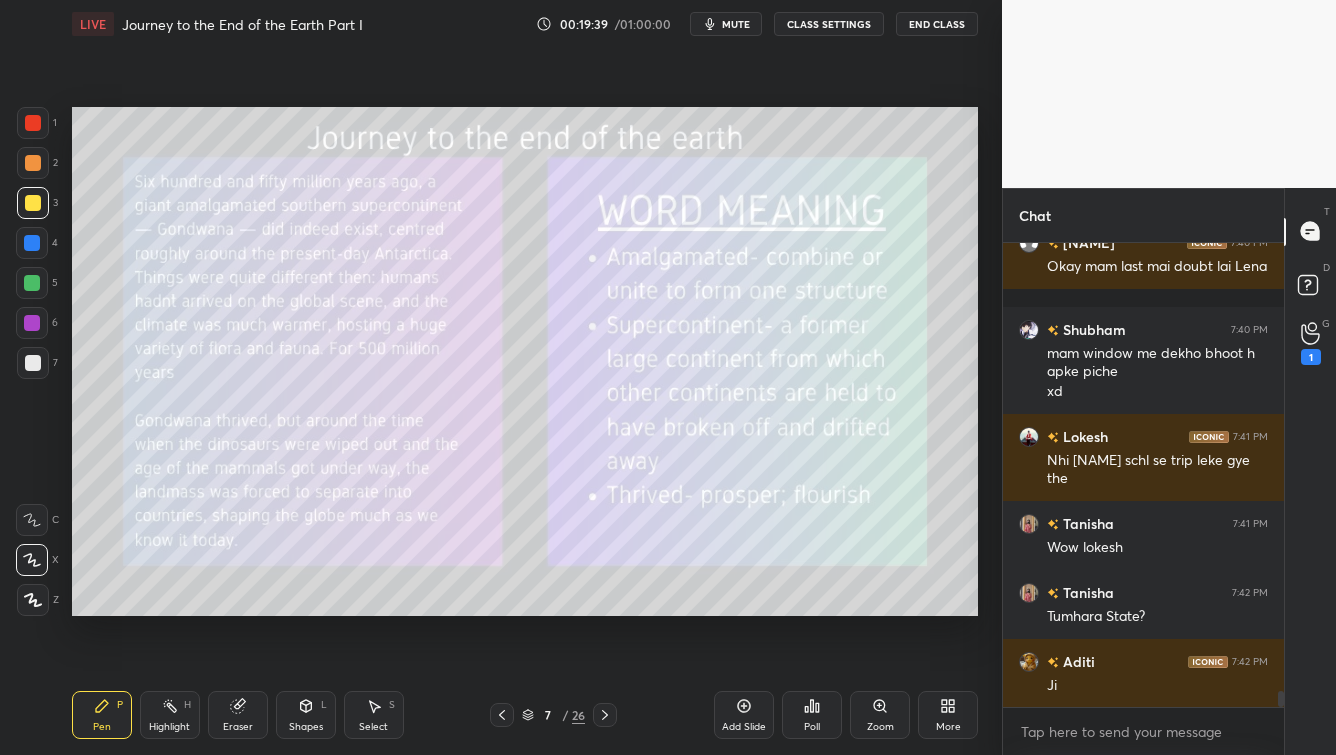 scroll, scrollTop: 12843, scrollLeft: 0, axis: vertical 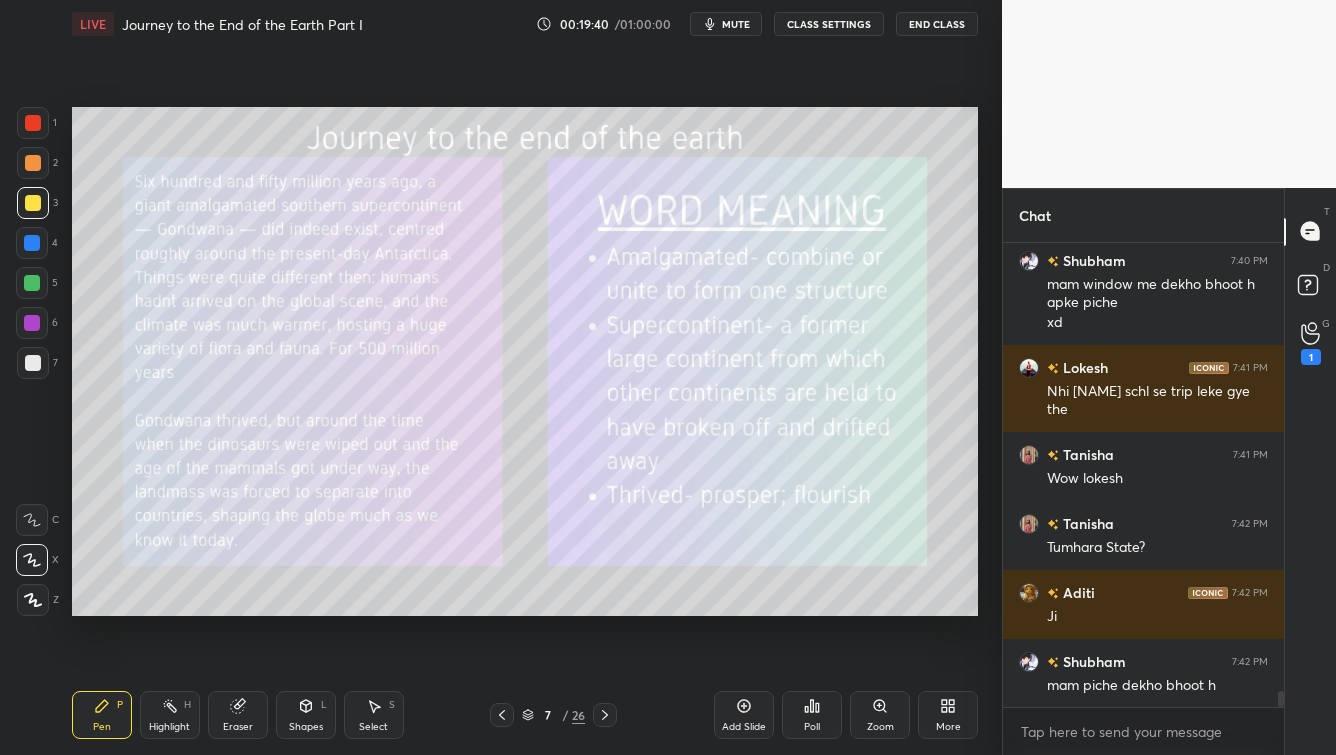 click on "mute" at bounding box center [736, 24] 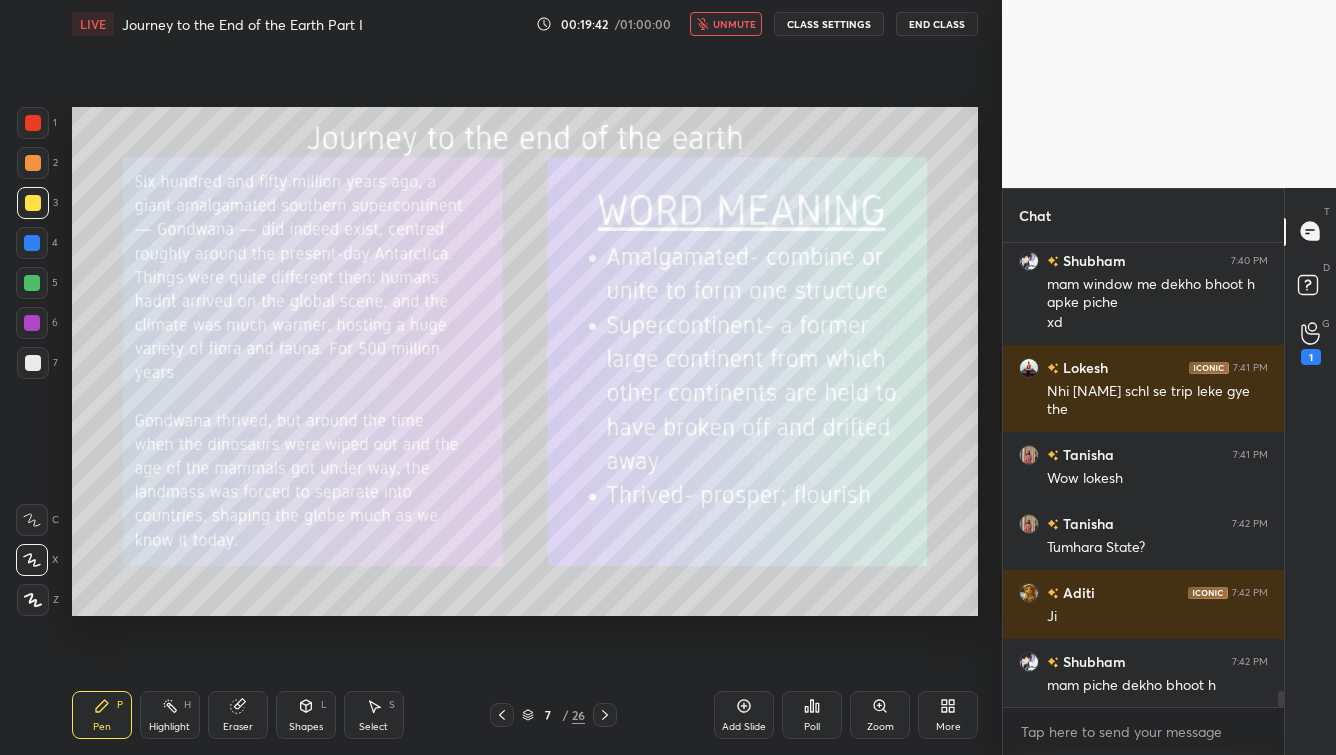 click on "unmute" at bounding box center (734, 24) 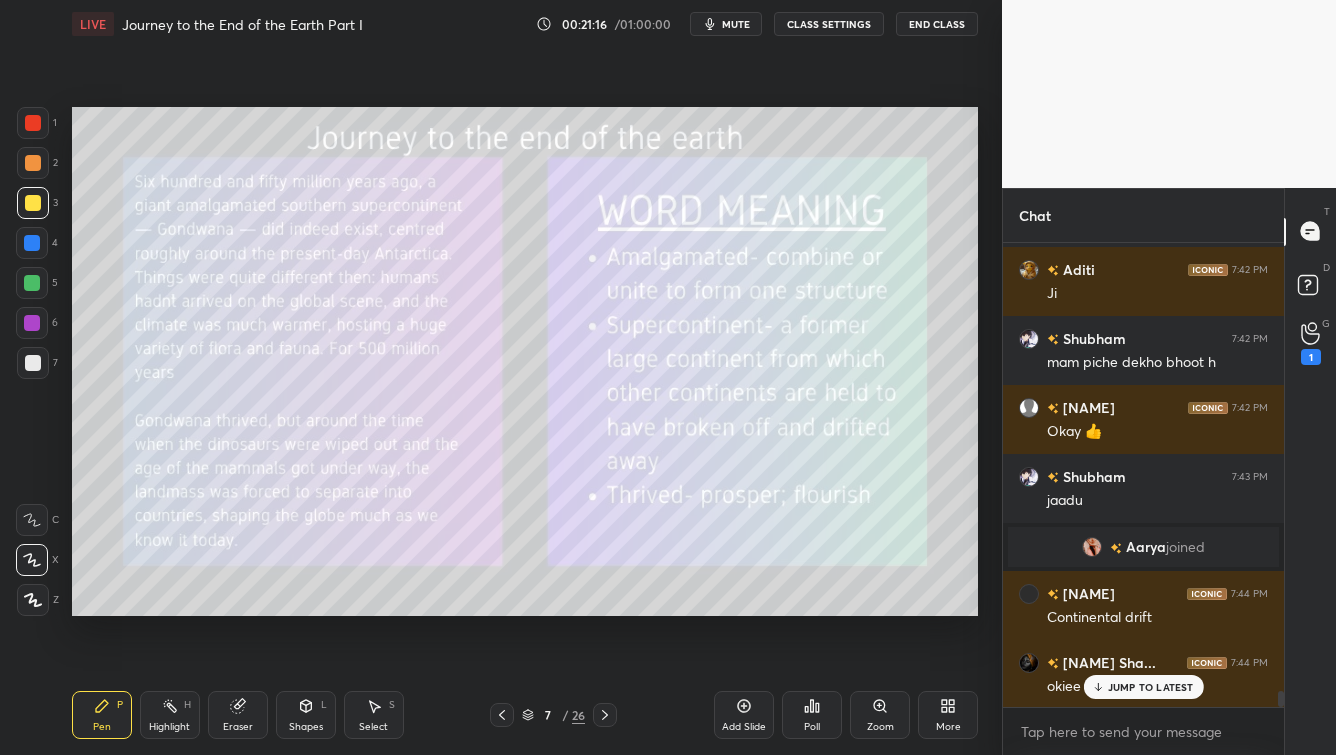 scroll, scrollTop: 13235, scrollLeft: 0, axis: vertical 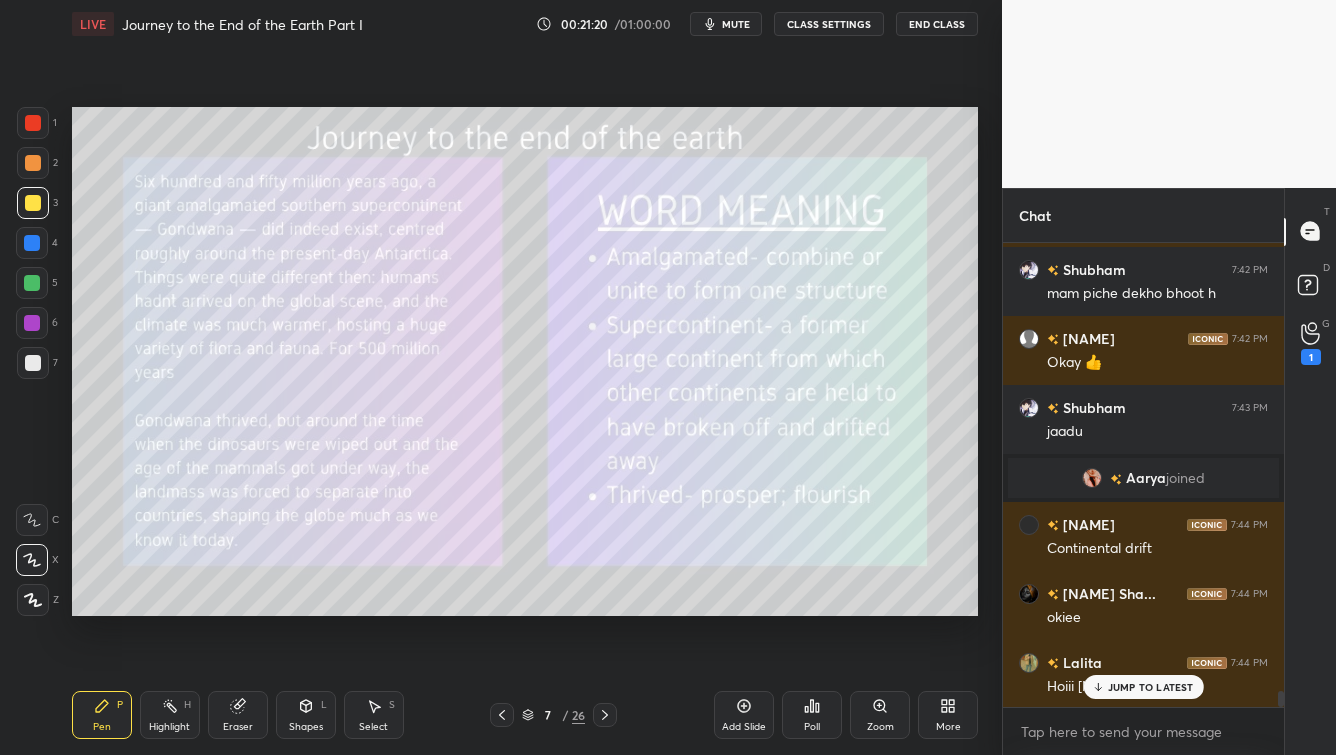 click 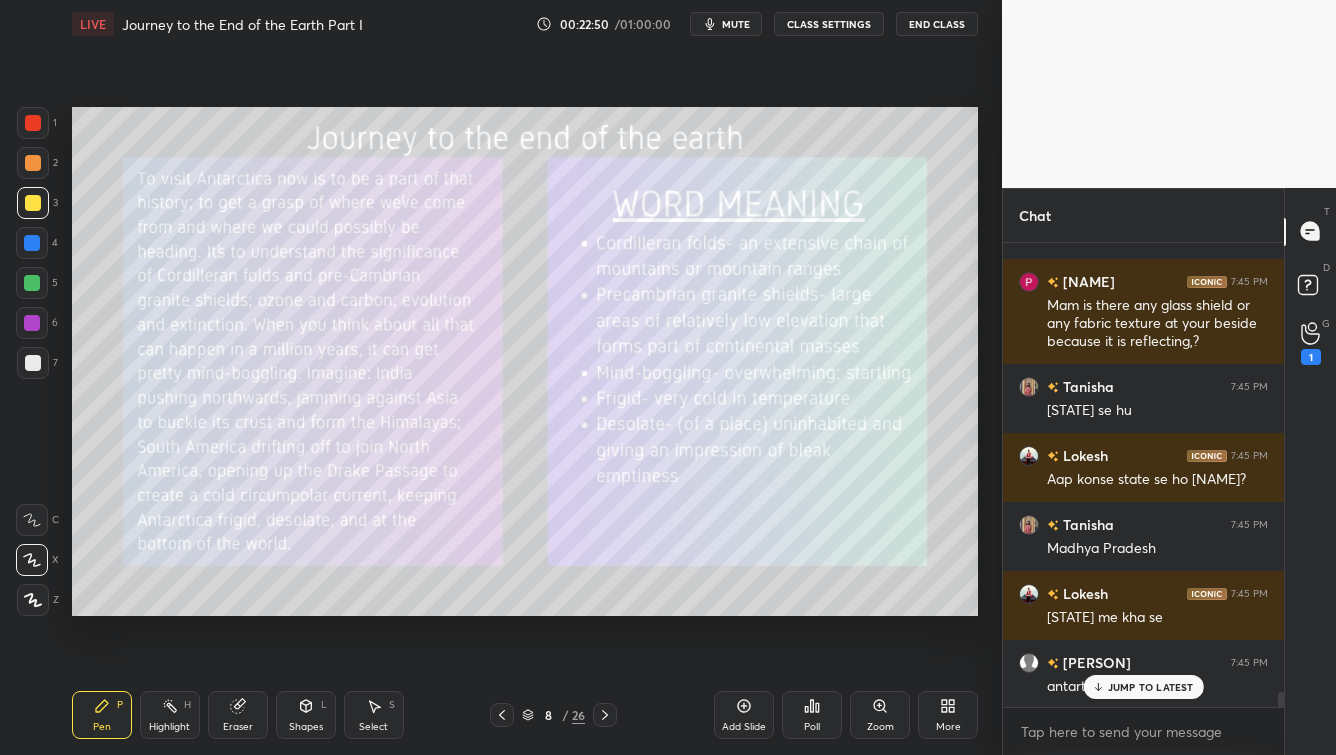 scroll, scrollTop: 14255, scrollLeft: 0, axis: vertical 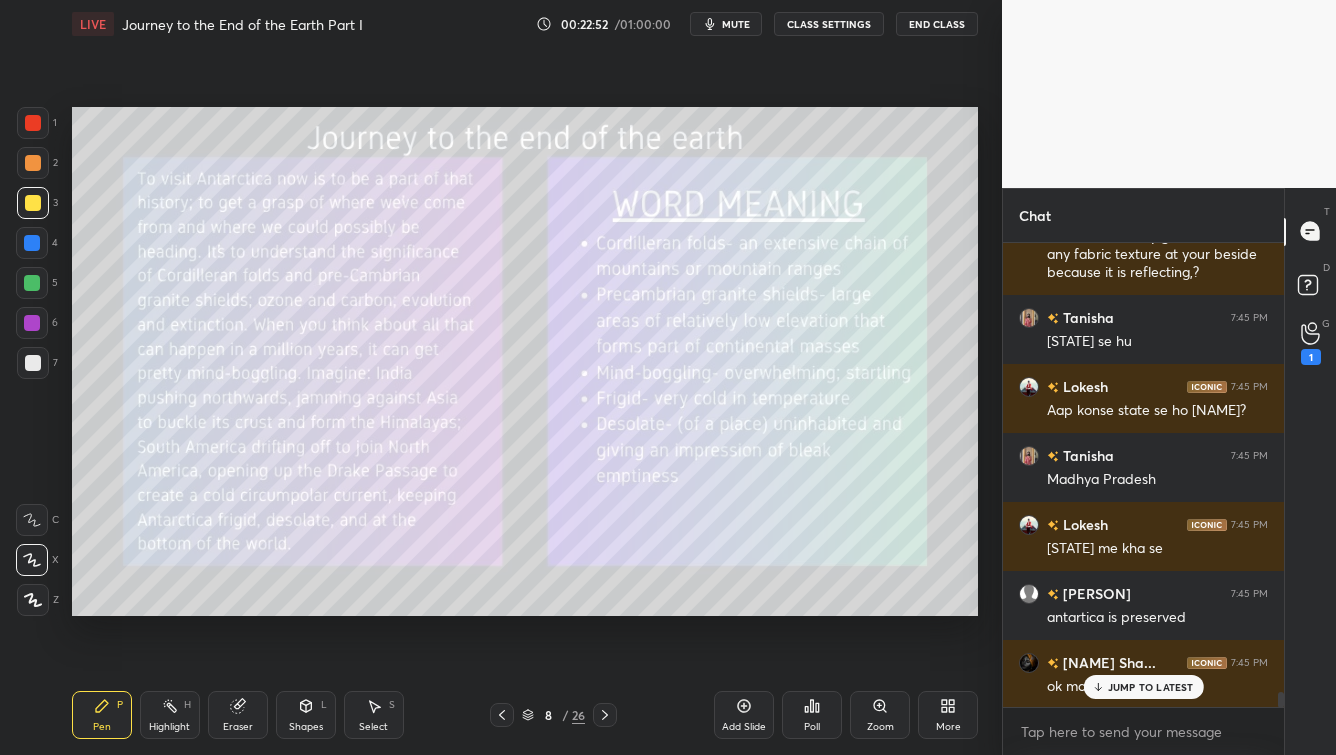 click on "mute" at bounding box center [726, 24] 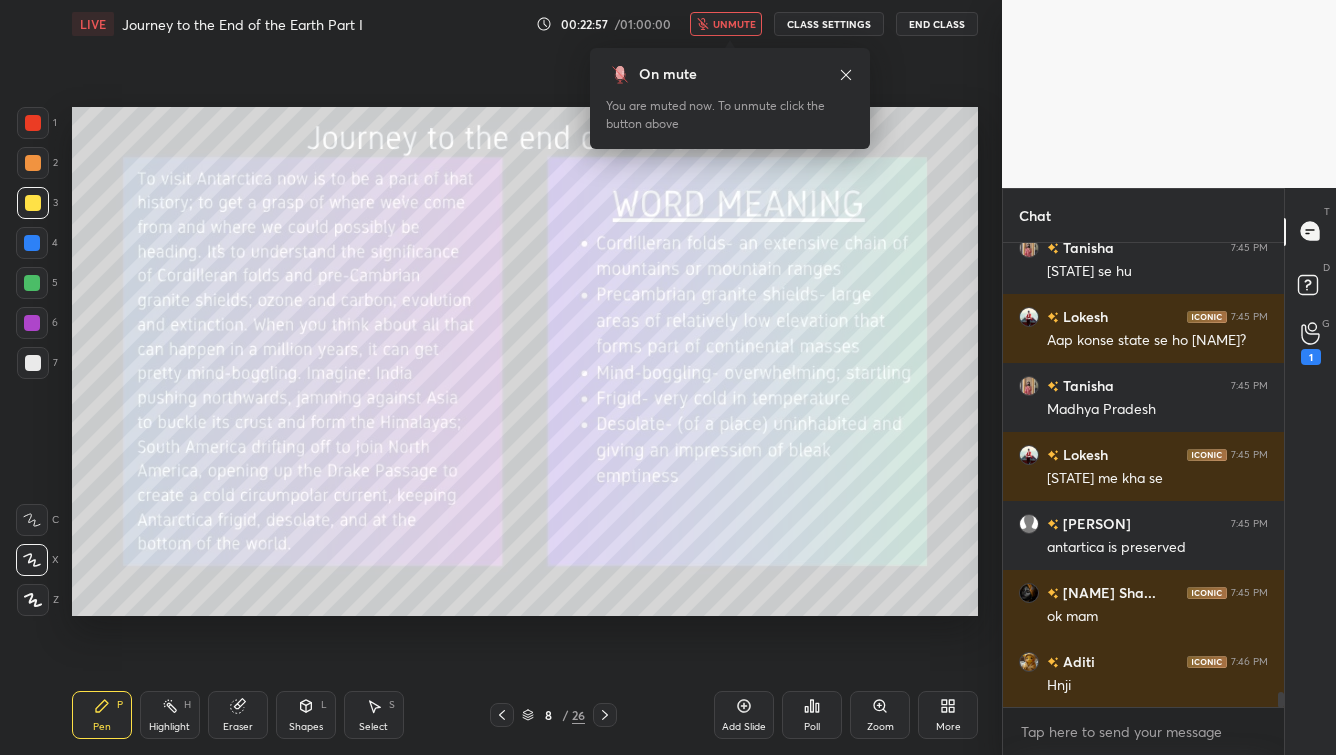 scroll, scrollTop: 14394, scrollLeft: 0, axis: vertical 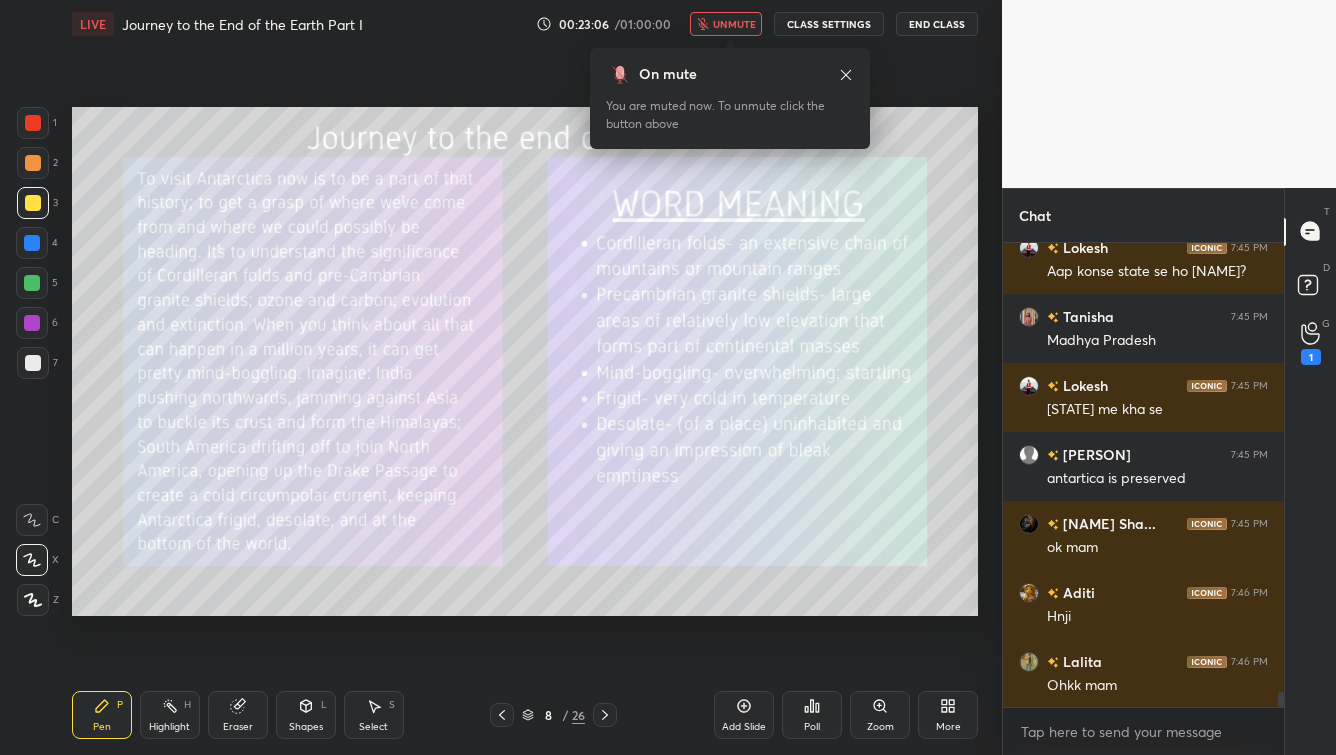 click on "unmute" at bounding box center [734, 24] 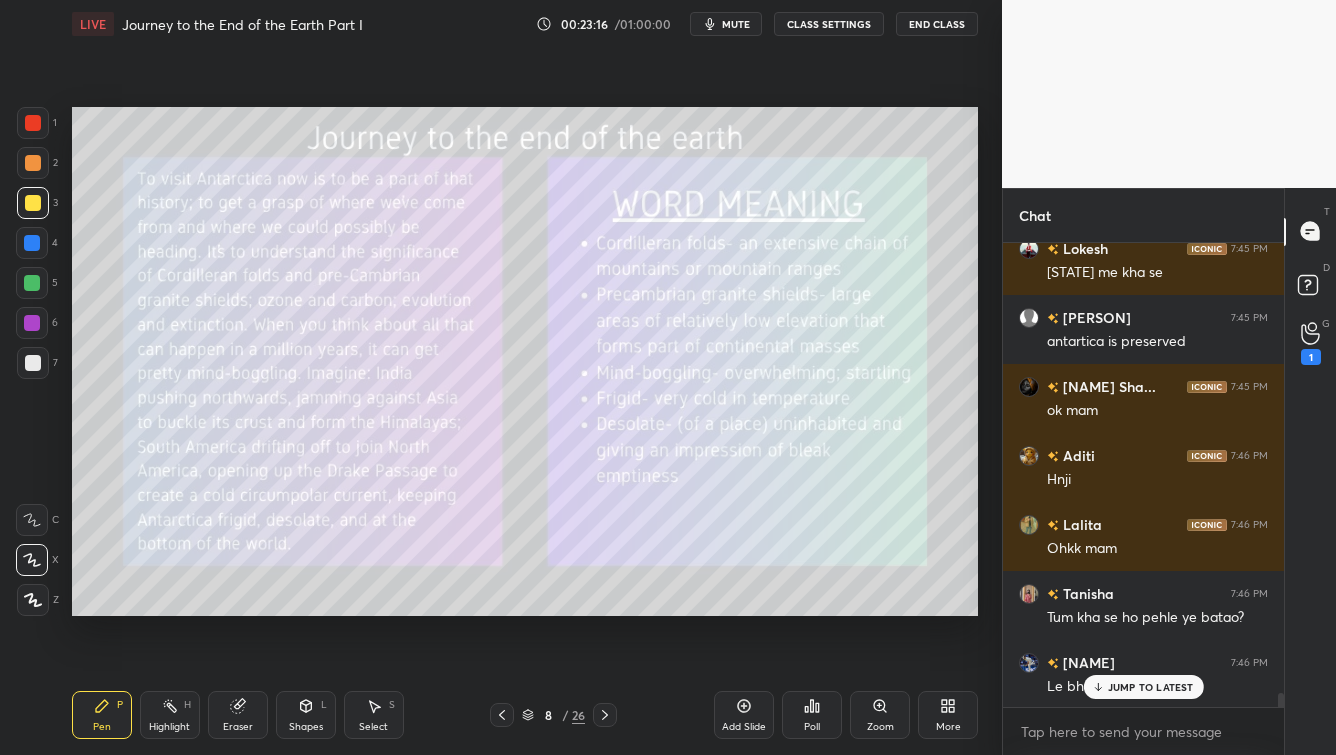 scroll, scrollTop: 14600, scrollLeft: 0, axis: vertical 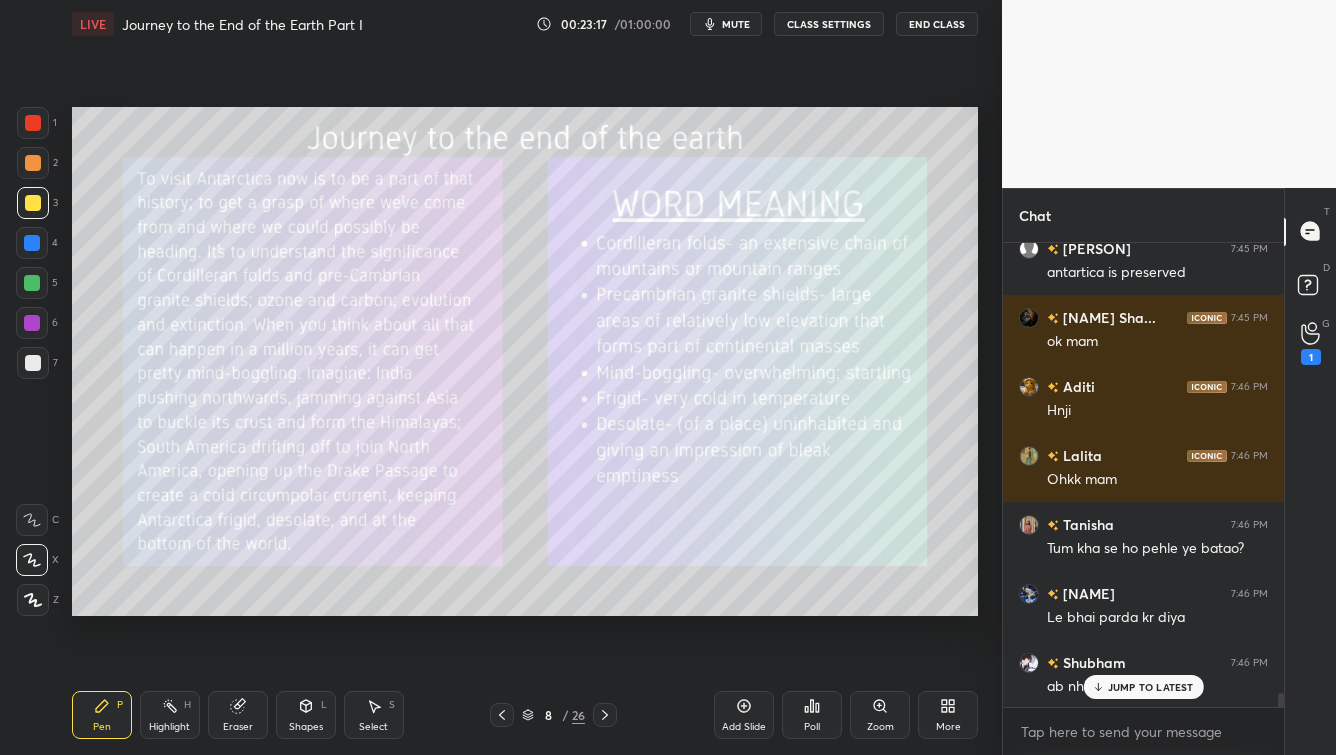 click on "JUMP TO LATEST" at bounding box center [1151, 687] 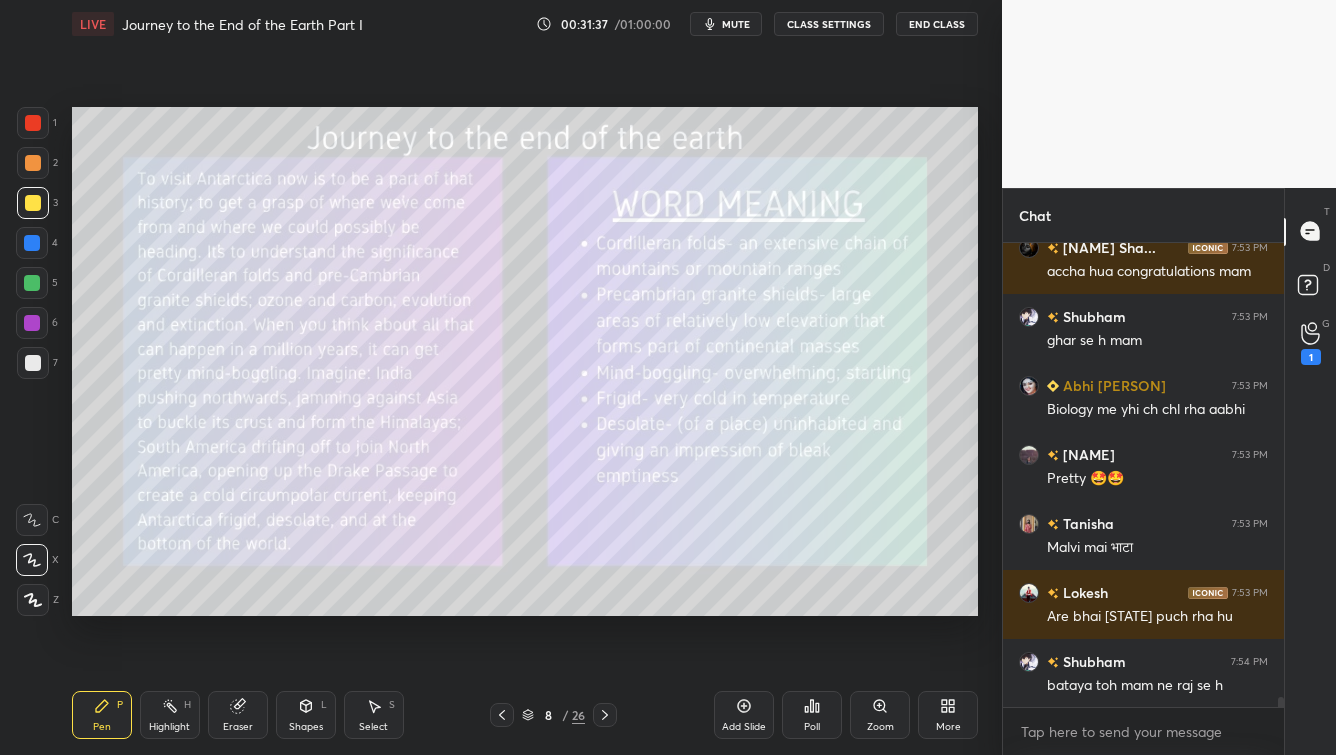 scroll, scrollTop: 20671, scrollLeft: 0, axis: vertical 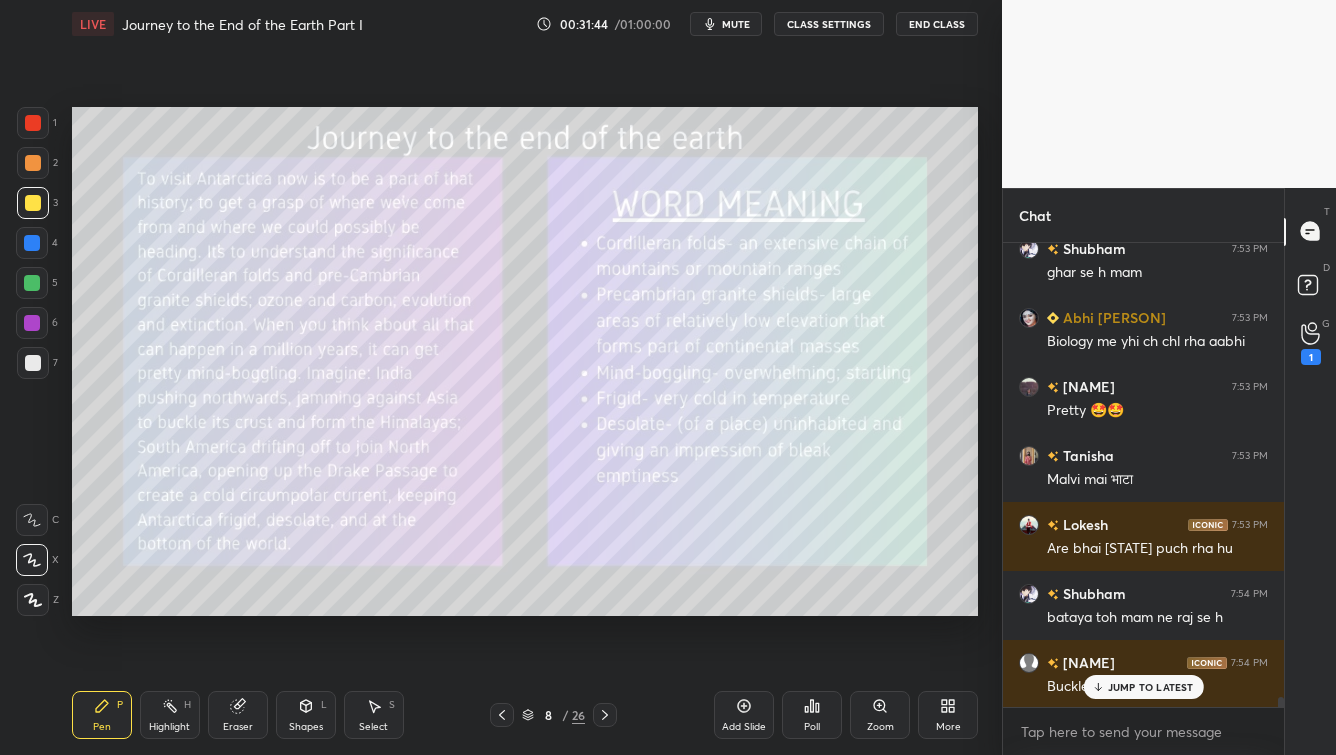 click on "JUMP TO LATEST" at bounding box center [1151, 687] 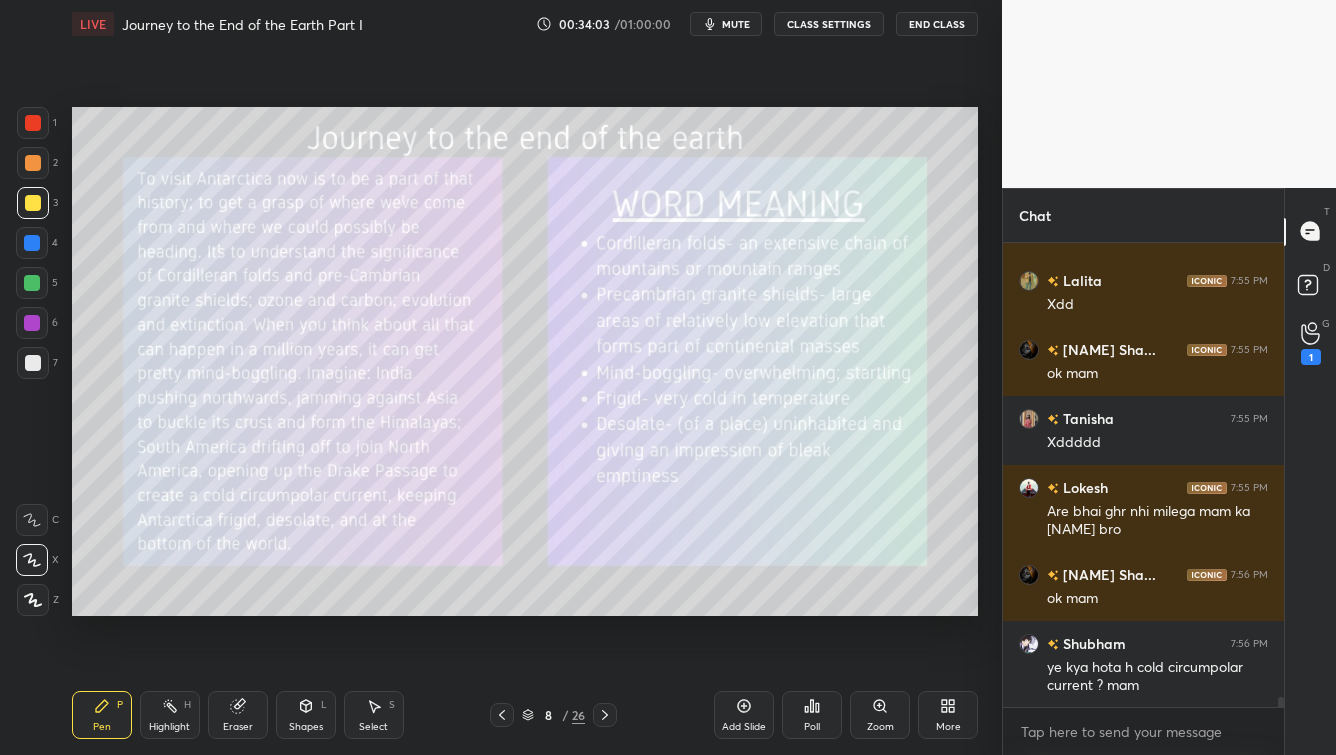 scroll, scrollTop: 21848, scrollLeft: 0, axis: vertical 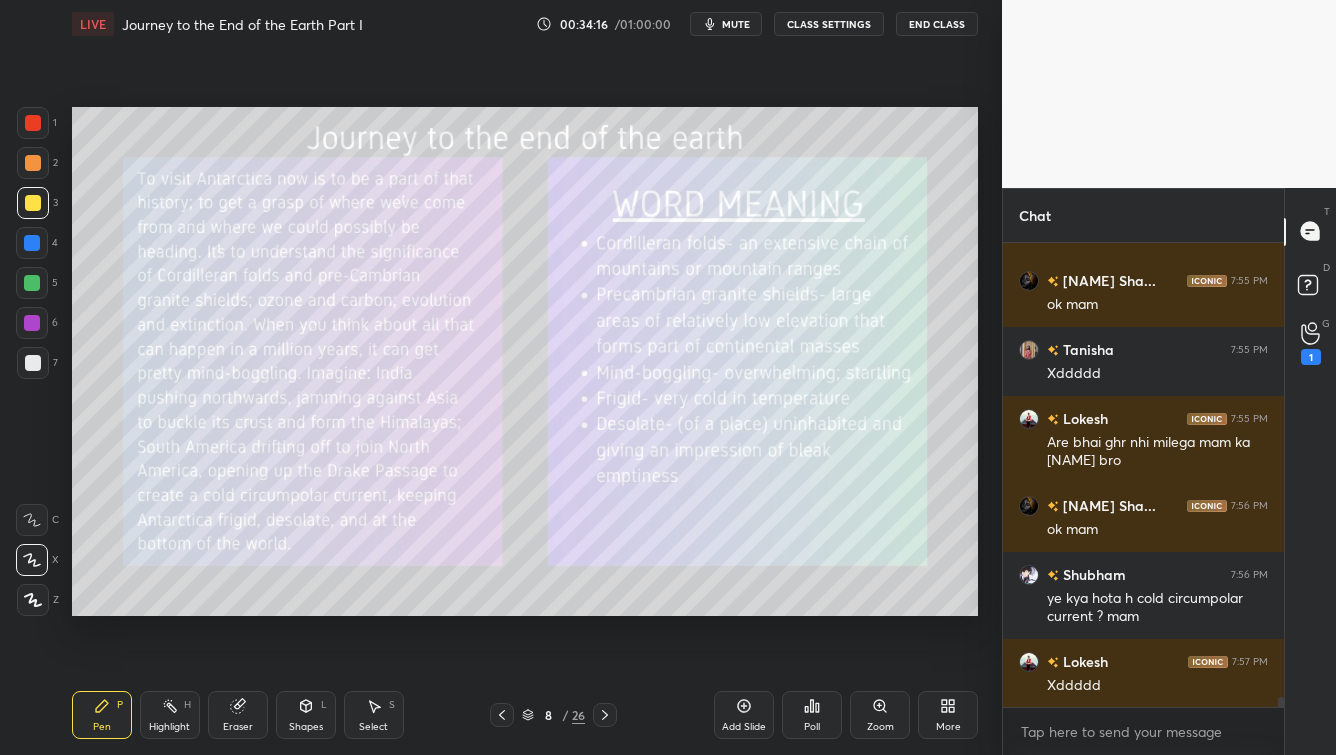 click on "Eraser" at bounding box center [238, 715] 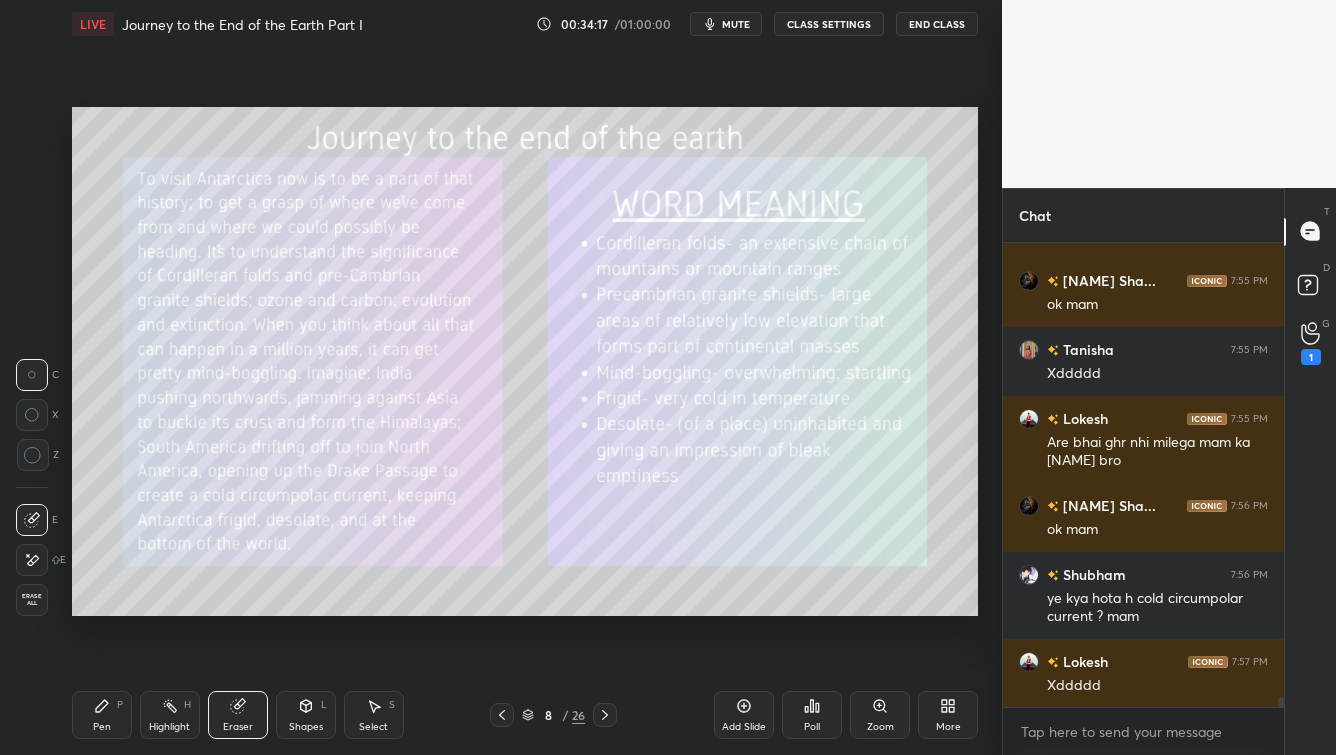 click 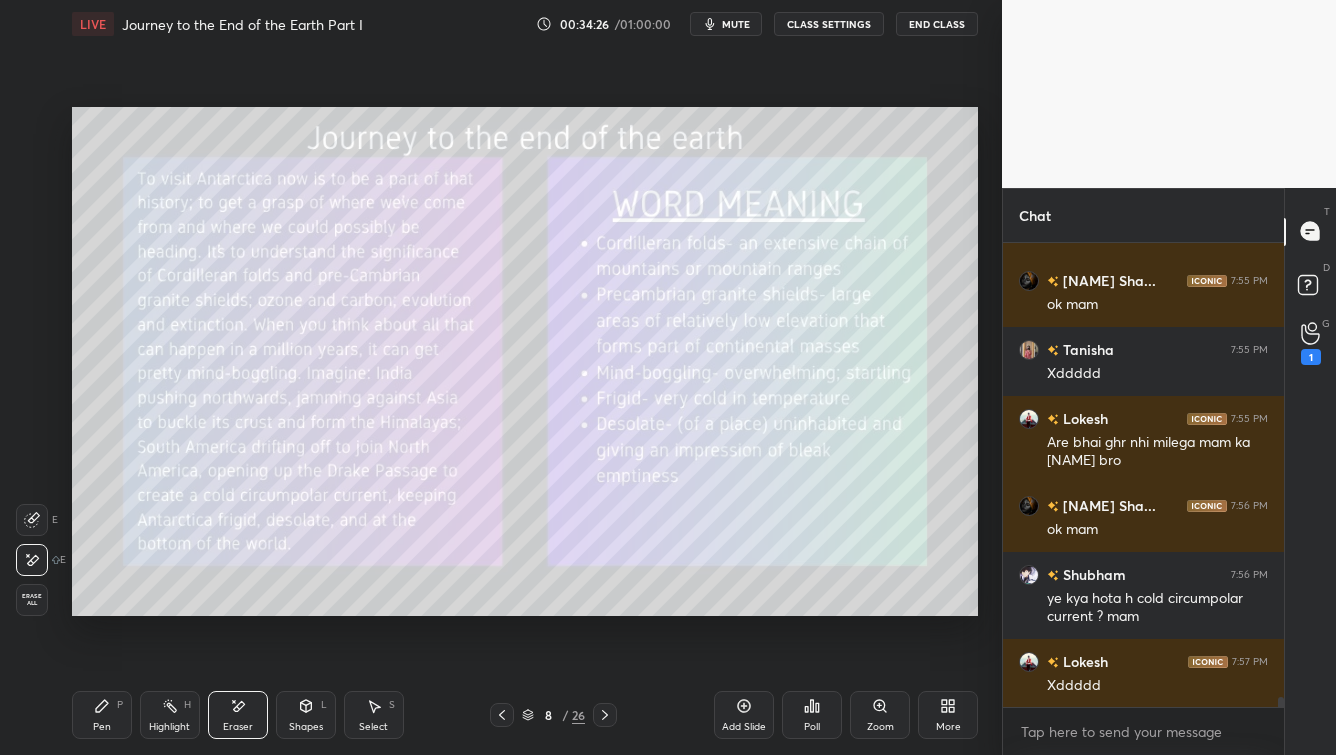 drag, startPoint x: 33, startPoint y: 527, endPoint x: 53, endPoint y: 525, distance: 20.09975 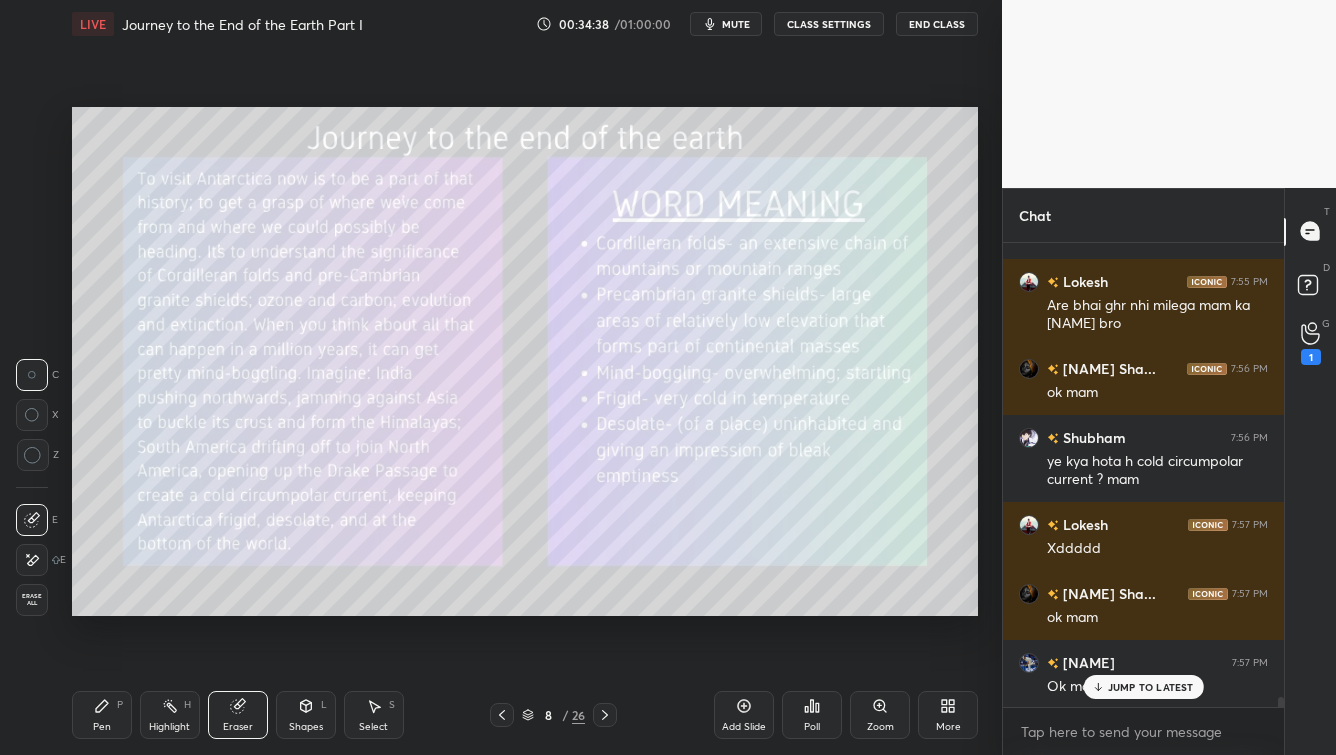 scroll, scrollTop: 22073, scrollLeft: 0, axis: vertical 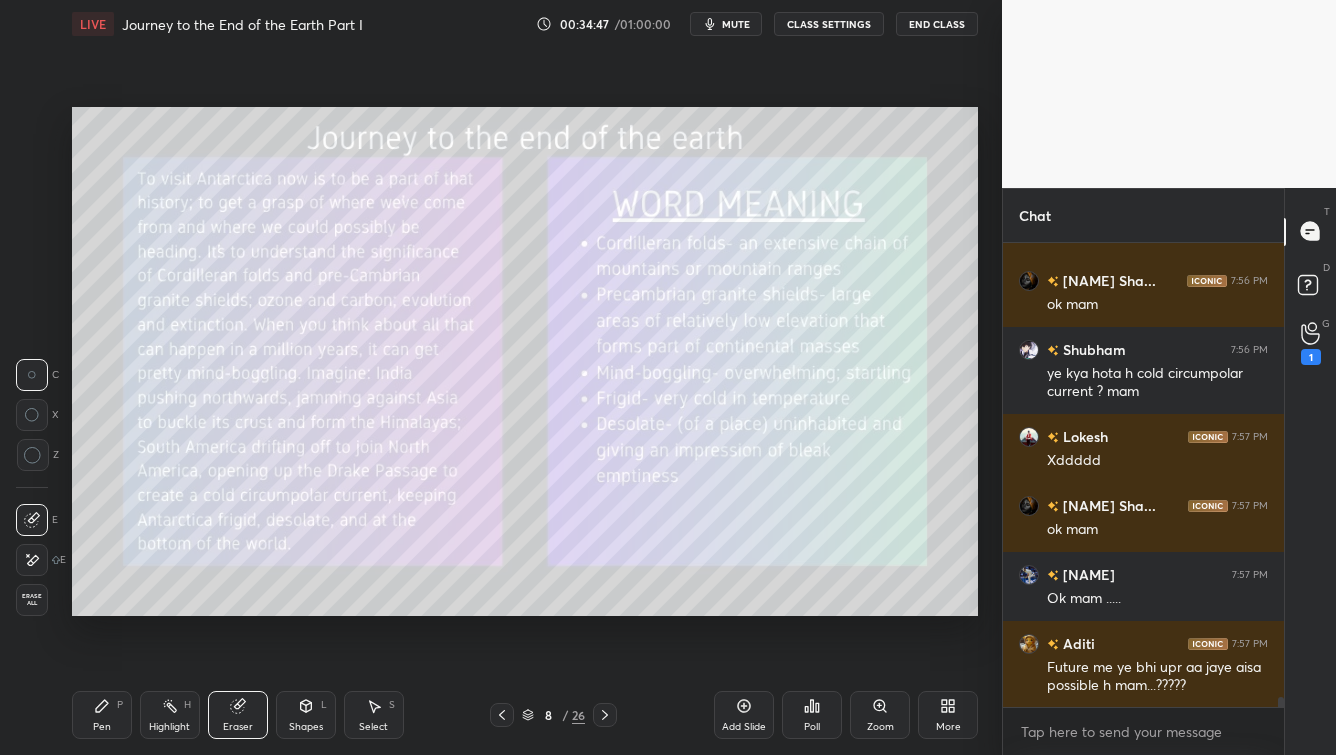click on "Pen P" at bounding box center (102, 715) 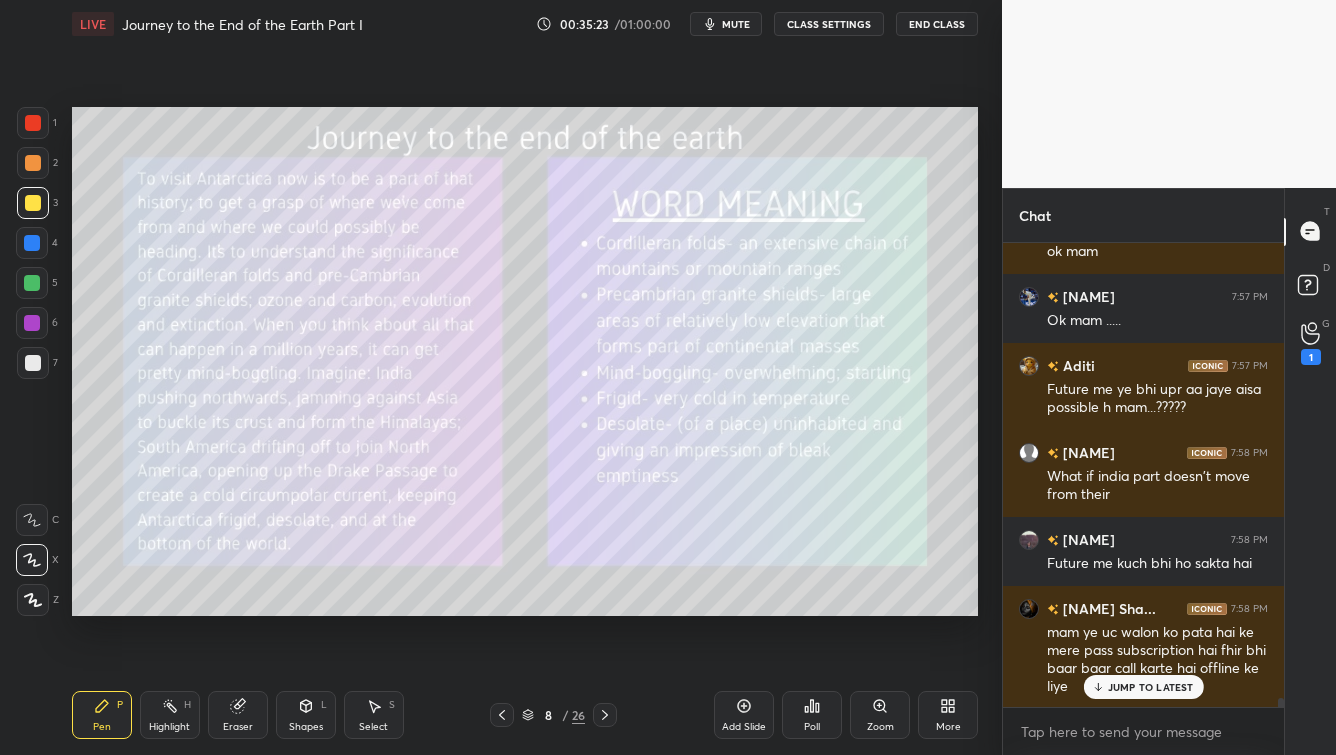 scroll, scrollTop: 22420, scrollLeft: 0, axis: vertical 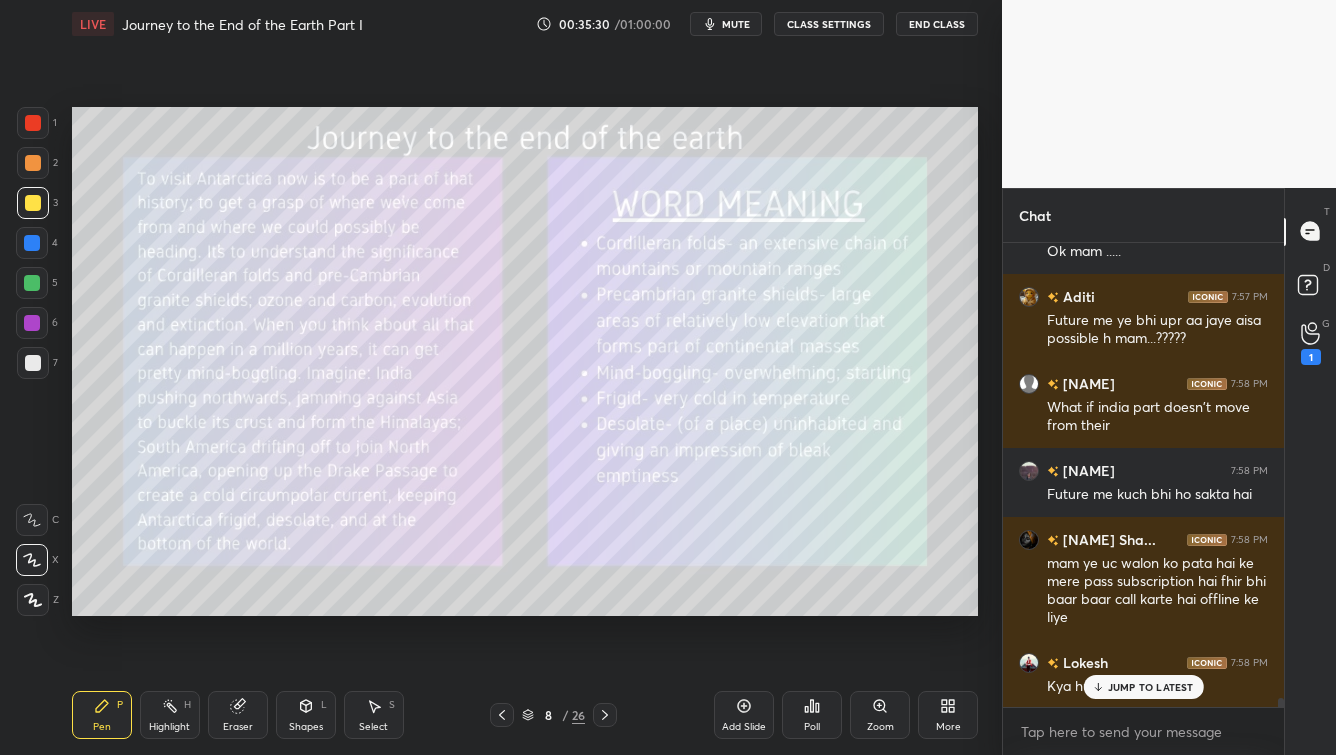 click on "JUMP TO LATEST" at bounding box center (1151, 687) 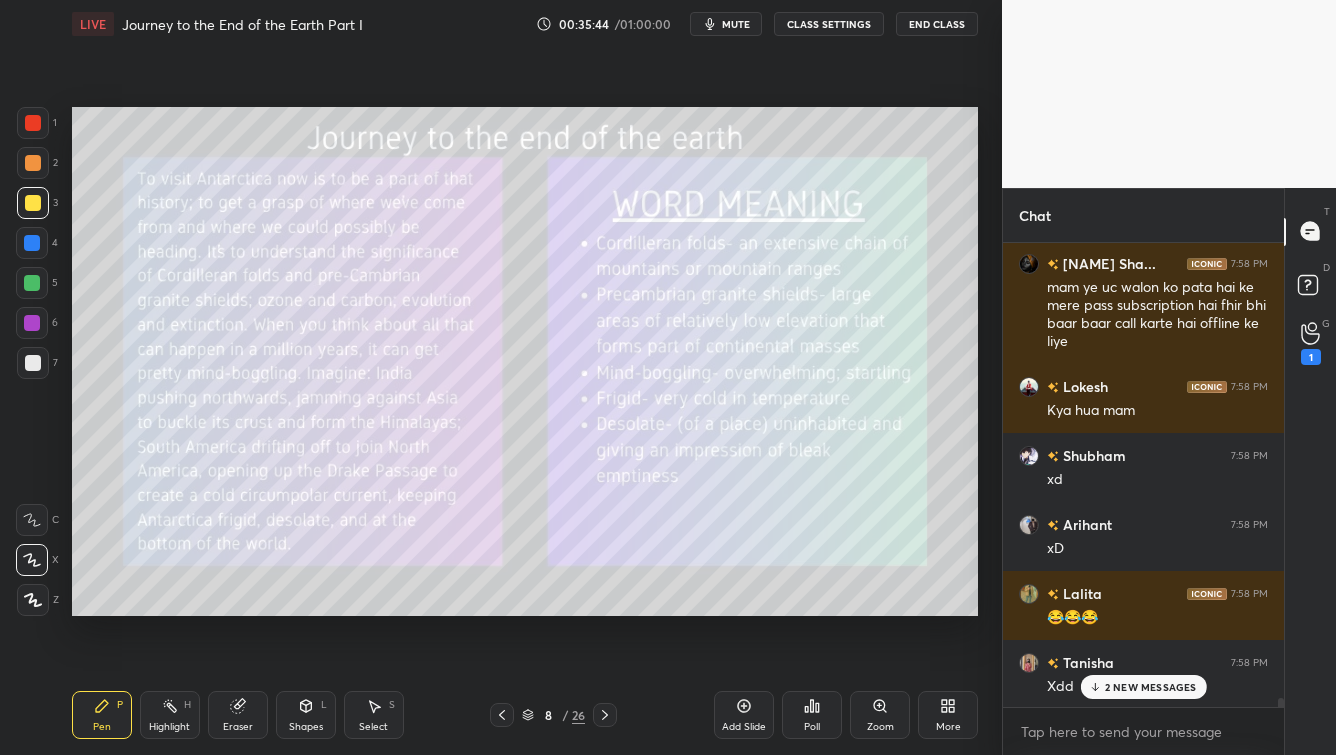 scroll, scrollTop: 22835, scrollLeft: 0, axis: vertical 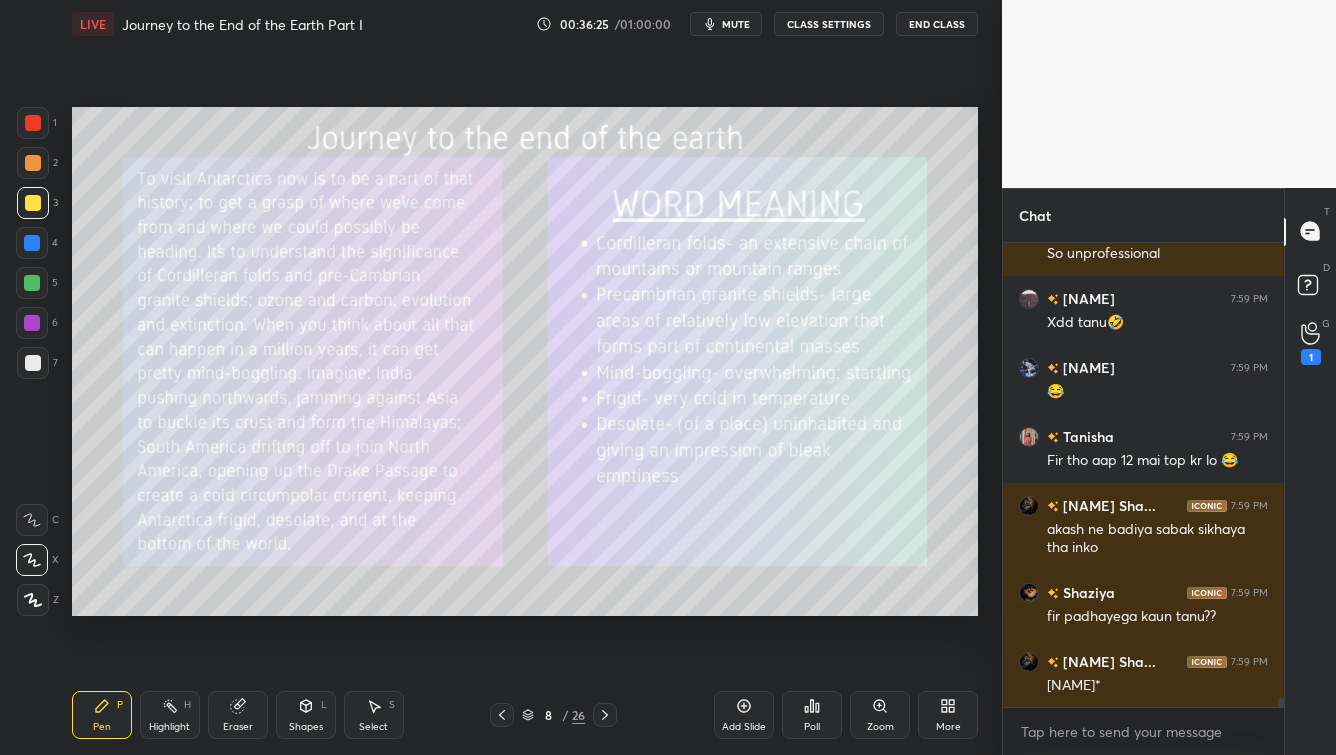 click 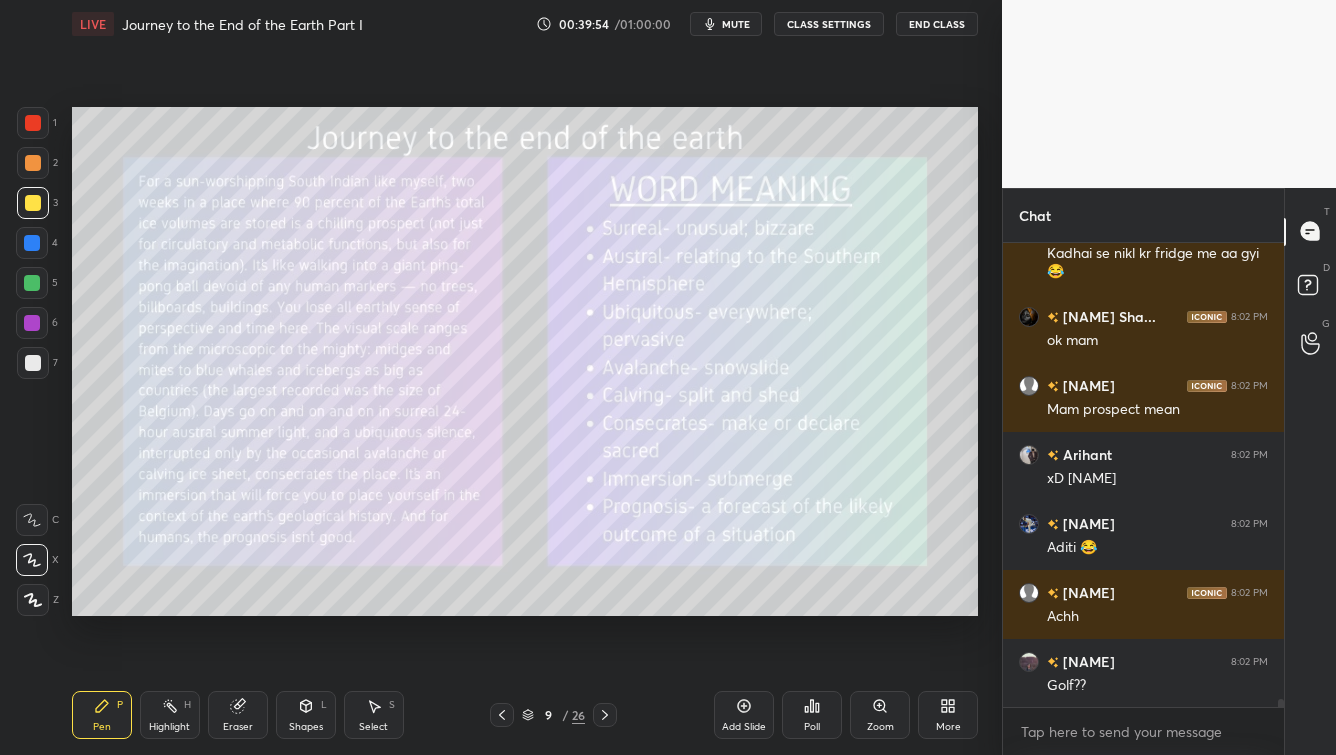 scroll, scrollTop: 24979, scrollLeft: 0, axis: vertical 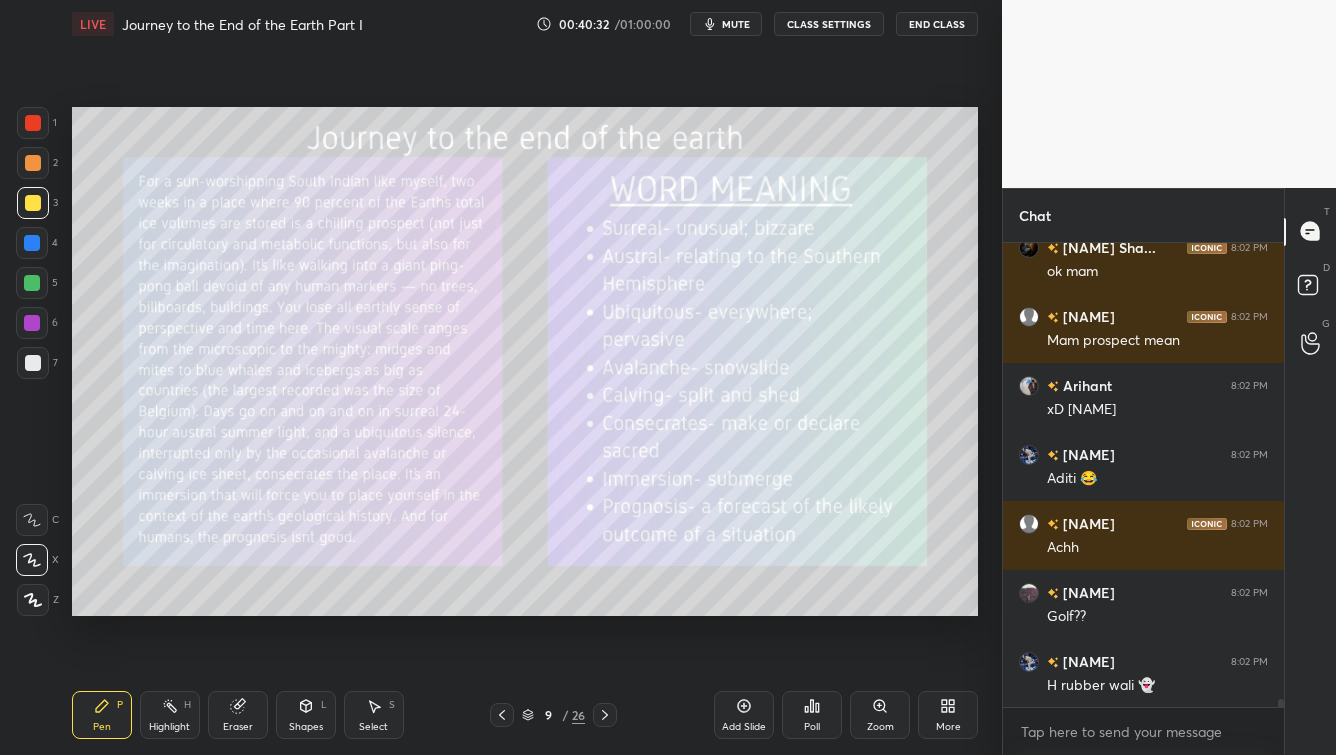 click on "Zoom" at bounding box center (880, 727) 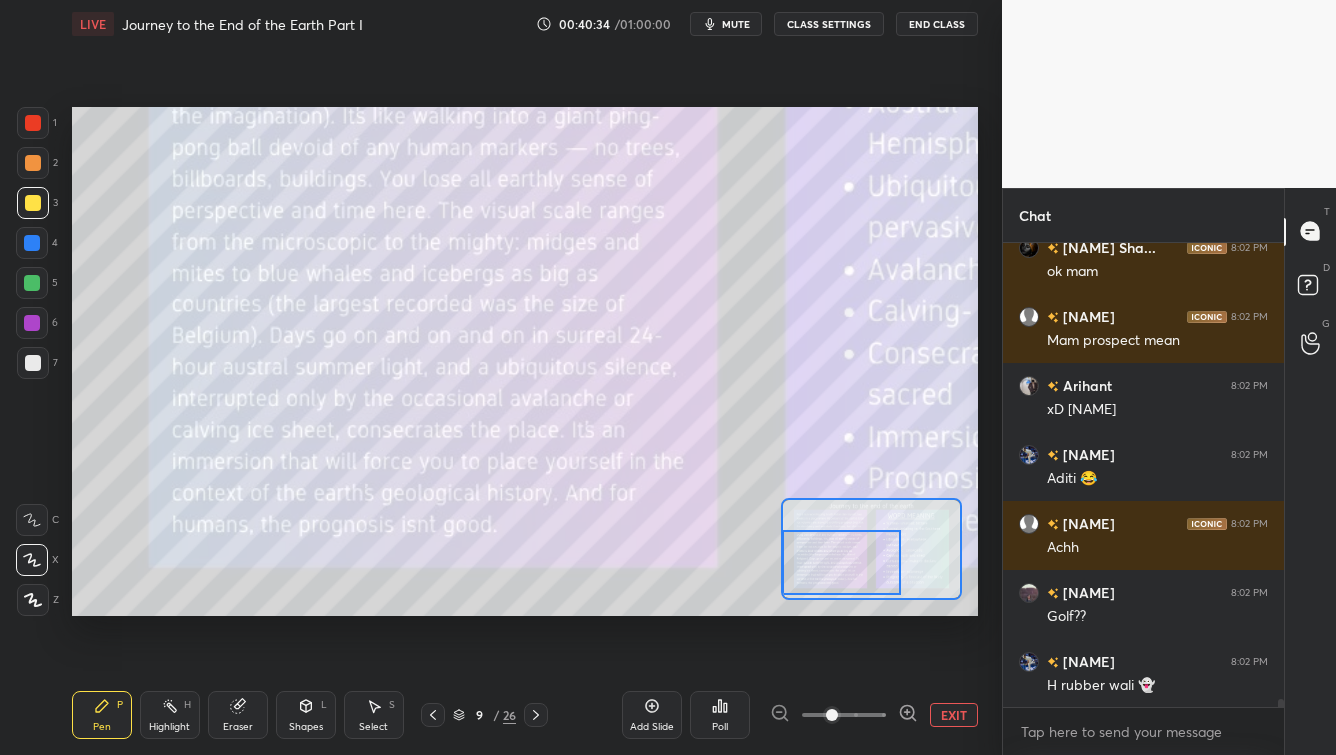 drag, startPoint x: 911, startPoint y: 569, endPoint x: 860, endPoint y: 576, distance: 51.47815 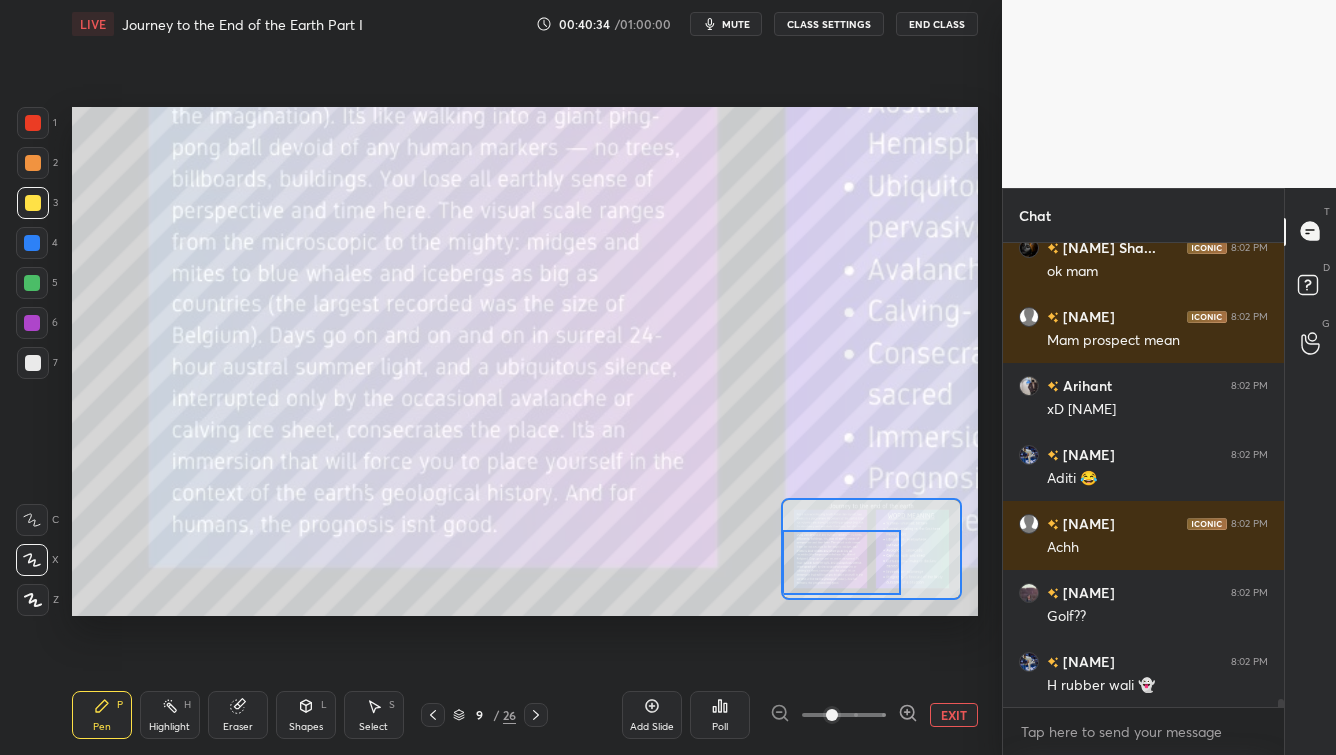 click at bounding box center [841, 562] 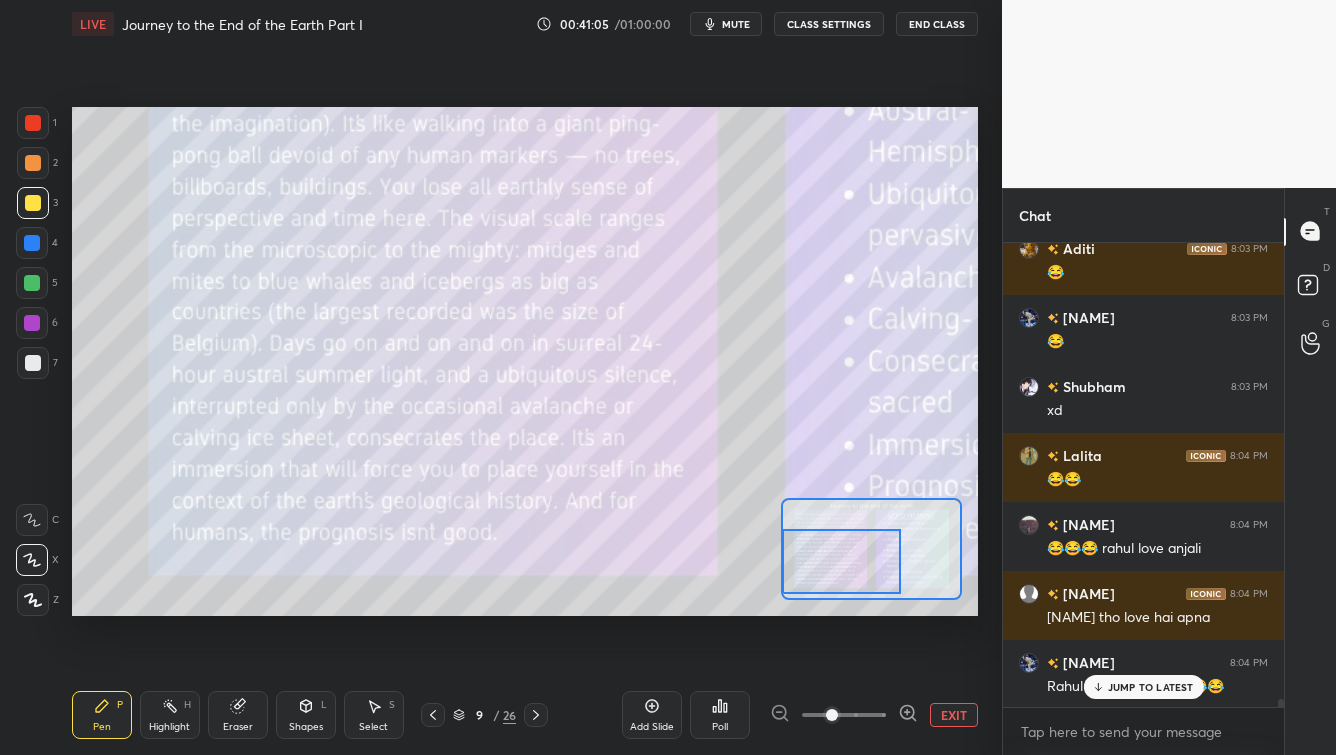 scroll, scrollTop: 25530, scrollLeft: 0, axis: vertical 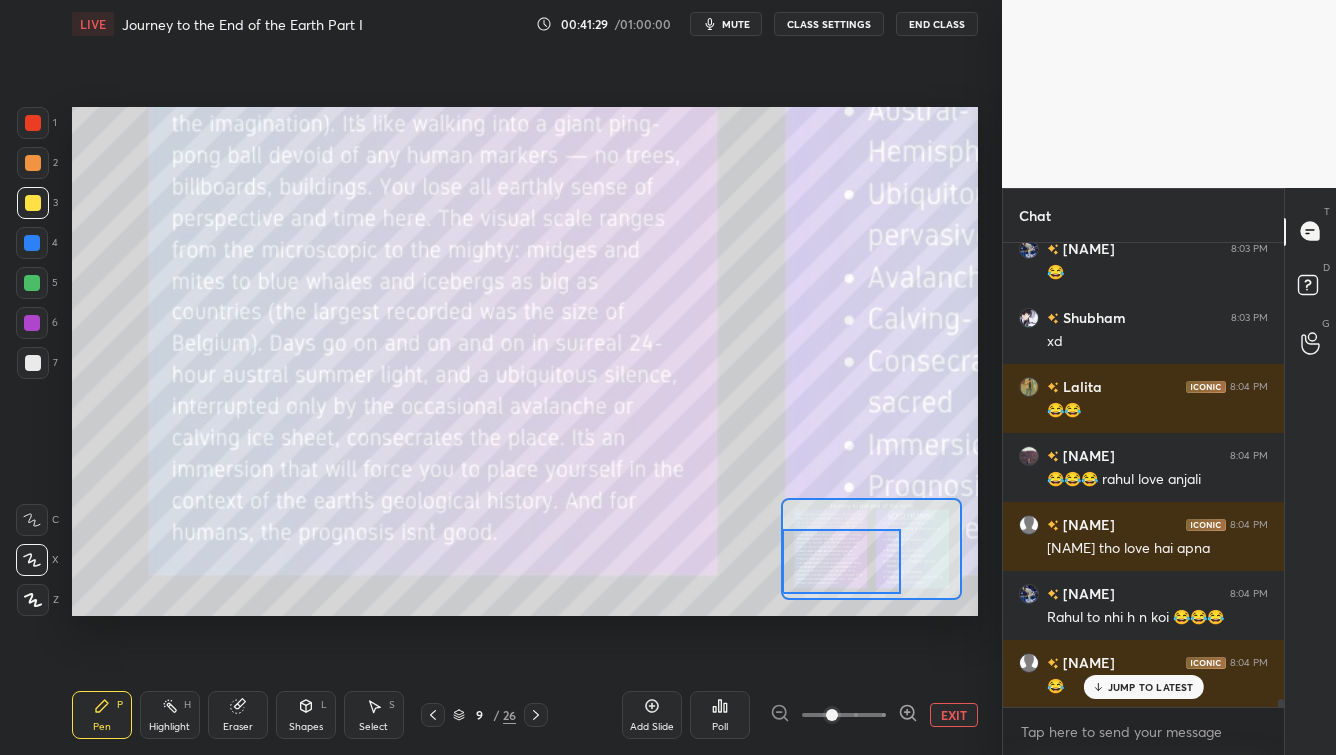 click on "JUMP TO LATEST" at bounding box center (1151, 687) 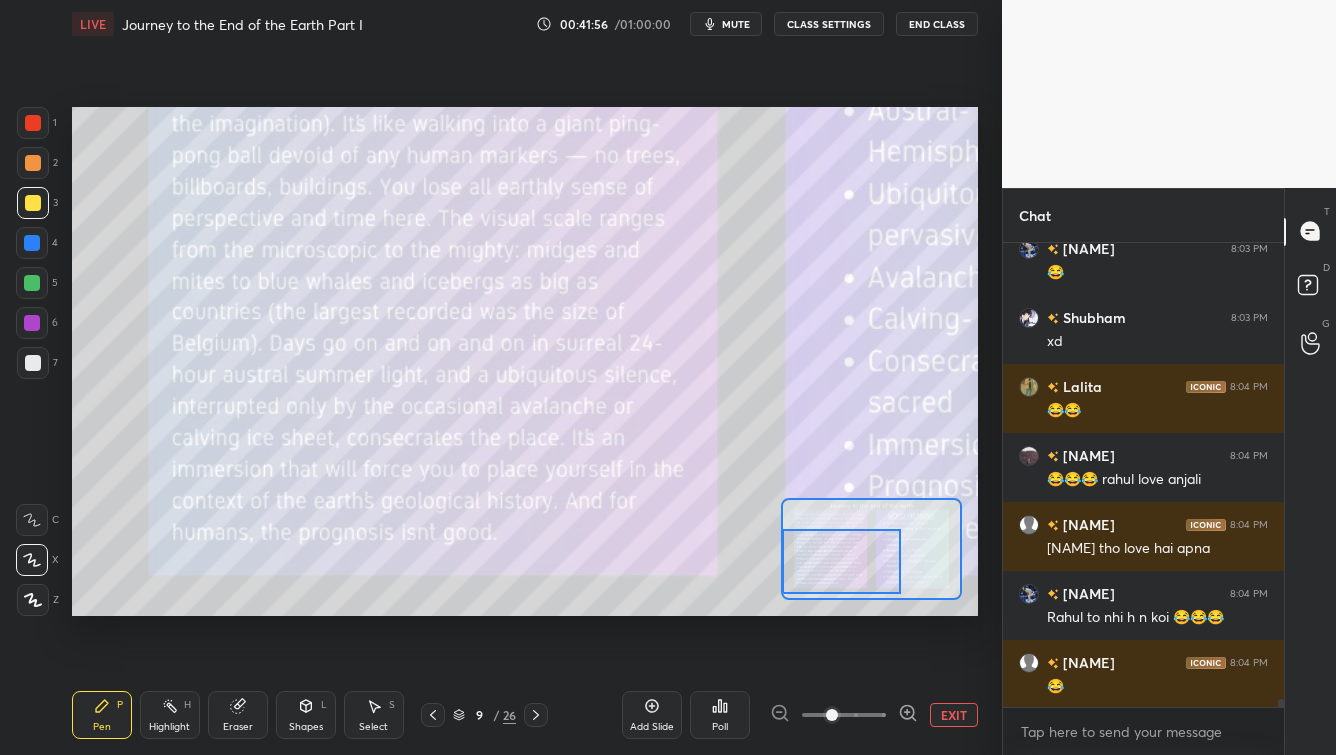 scroll, scrollTop: 25618, scrollLeft: 0, axis: vertical 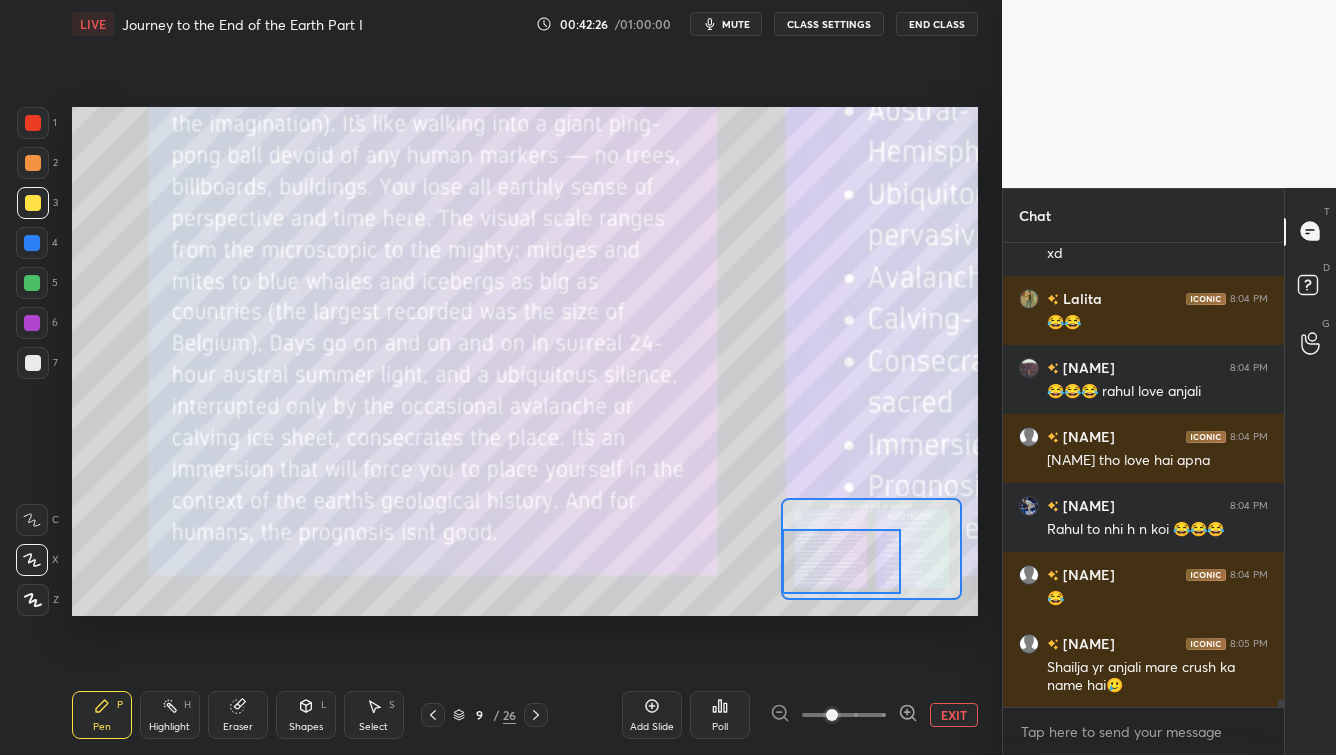 drag, startPoint x: 745, startPoint y: 23, endPoint x: 729, endPoint y: 33, distance: 18.867962 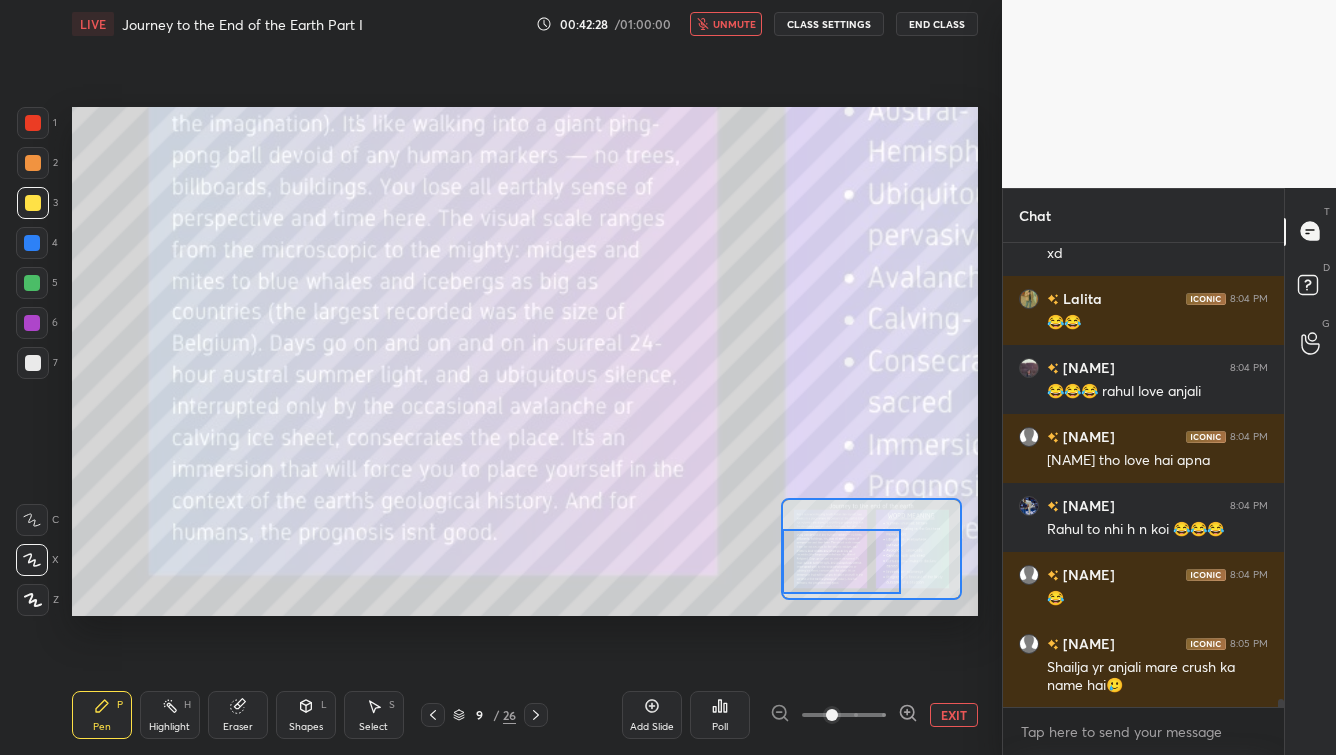 drag, startPoint x: 740, startPoint y: 21, endPoint x: 725, endPoint y: 19, distance: 15.132746 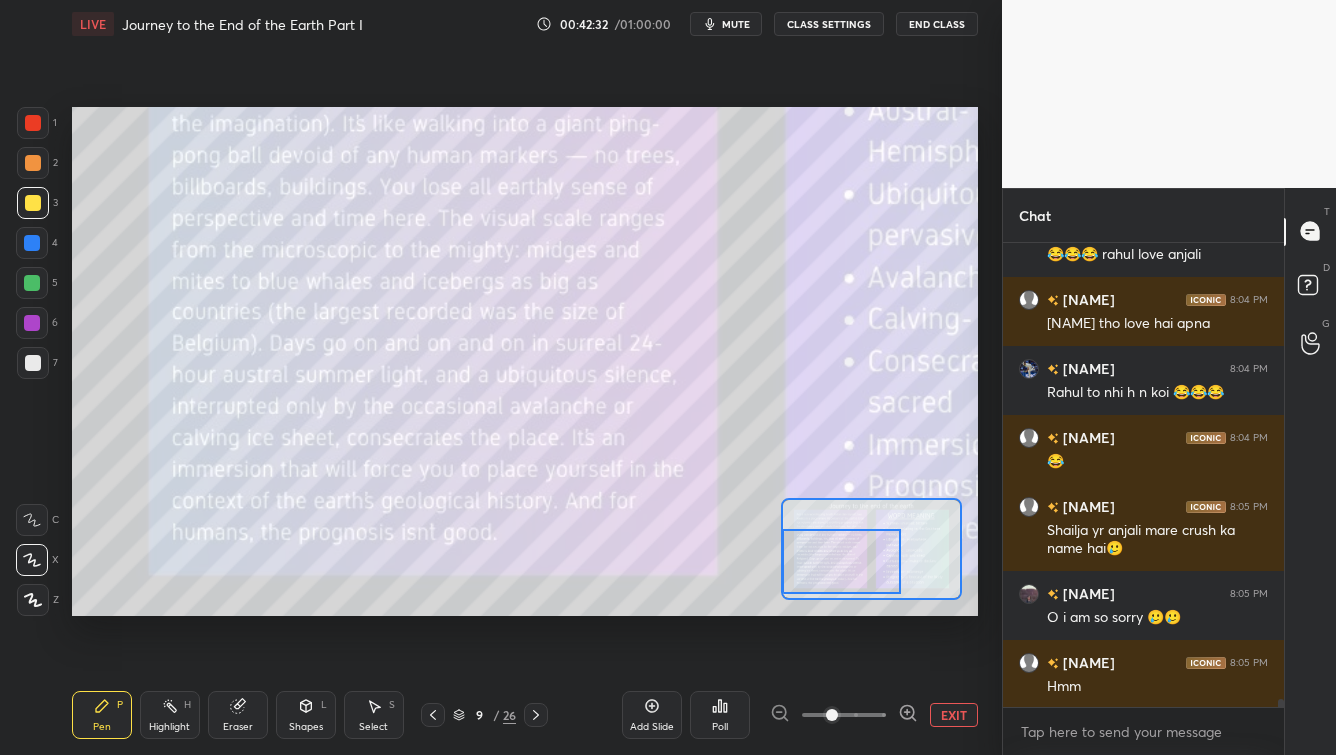 scroll, scrollTop: 25825, scrollLeft: 0, axis: vertical 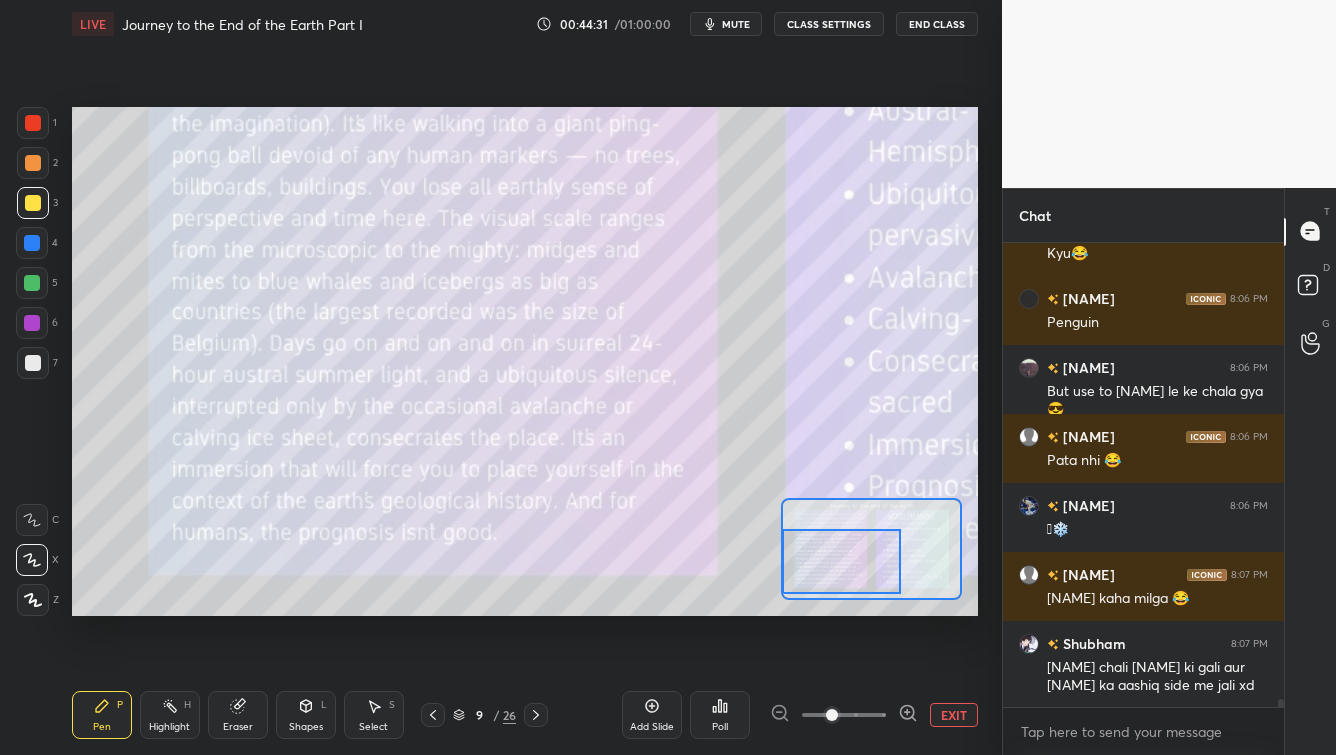 click on "UKkiller 8:06 PM 😂😂 Lokesh 8:06 PM Kyu😂 Prataap 8:06 PM Penguin shailja 8:06 PM But use to rahul le ke chala gya😎 UKkiller 8:06 PM Pata nhi 😂 Sumiiitt 8:06 PM 🫠❄️ UKkiller 8:07 PM Rahul kaha milga 😂 Shubham 8:07 PM anjali chali rahul ki gali aur anjali ka aashiq side me jali xd" at bounding box center (1143, 475) 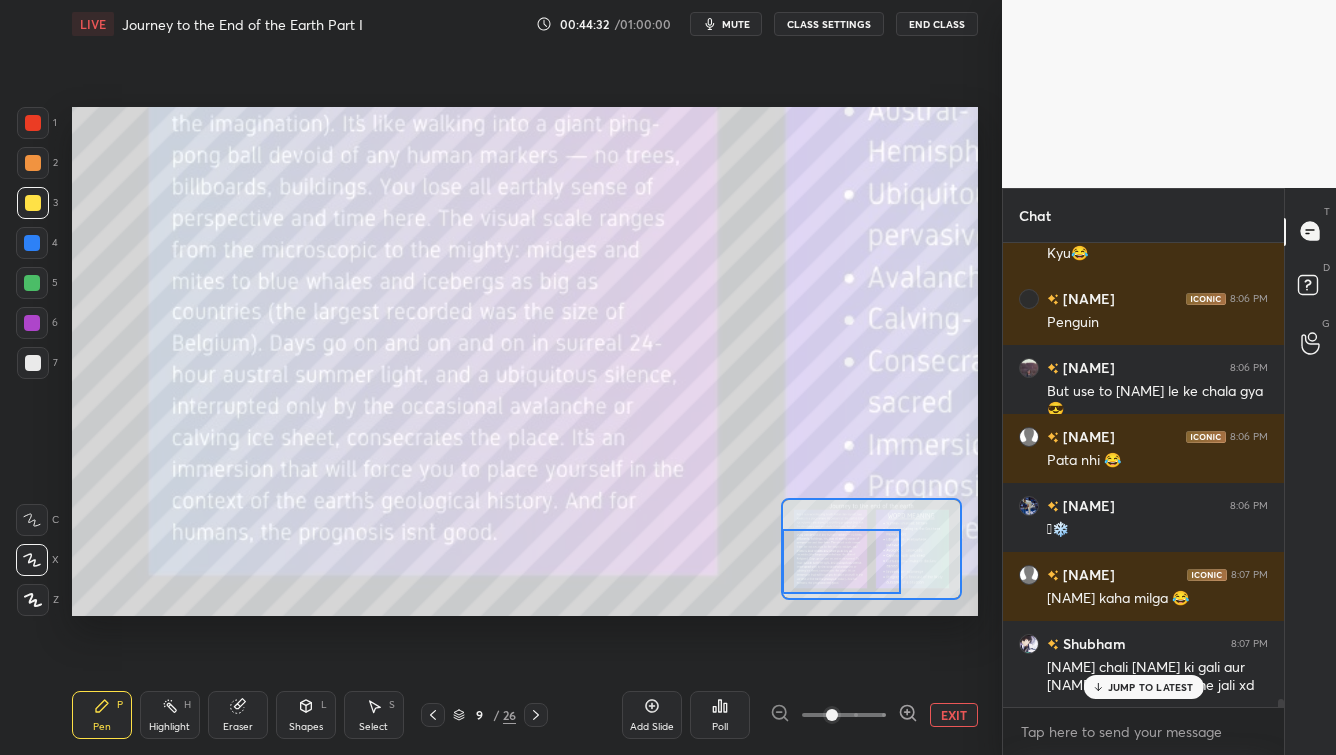 scroll, scrollTop: 26550, scrollLeft: 0, axis: vertical 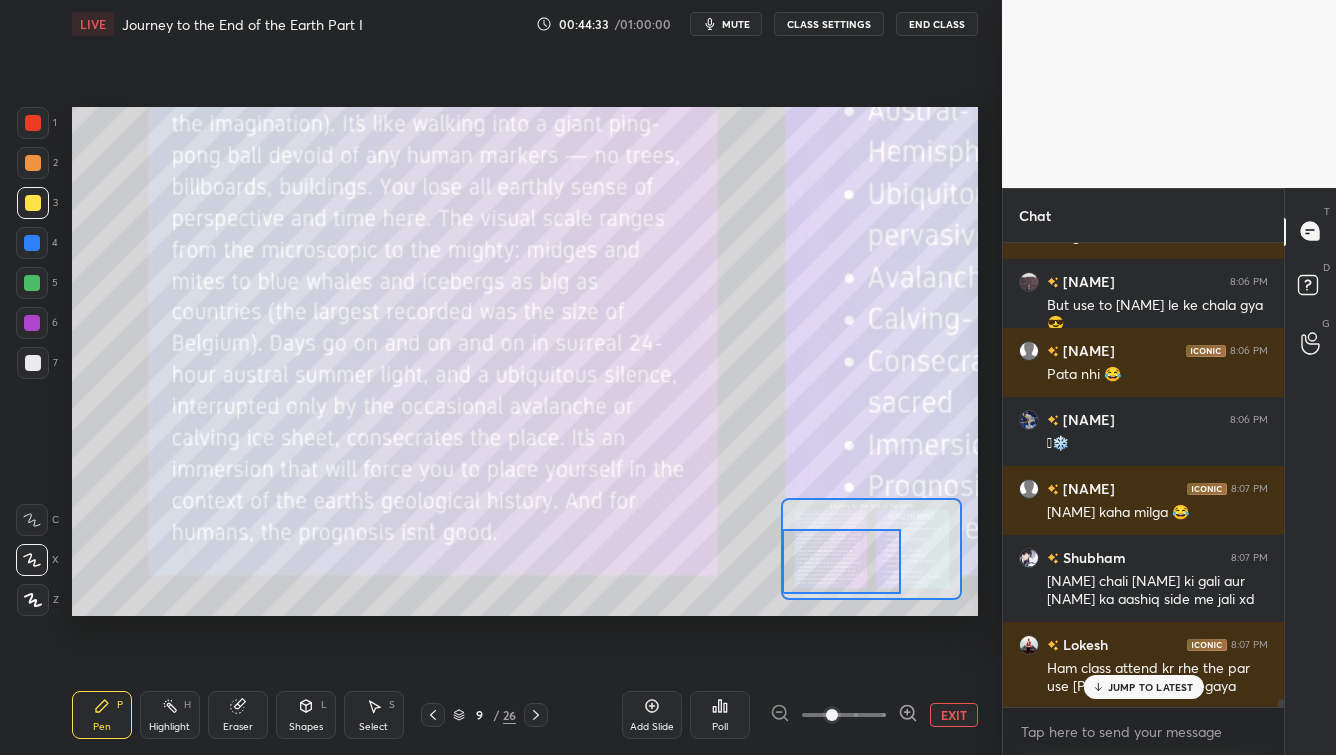 click on "JUMP TO LATEST" at bounding box center [1151, 687] 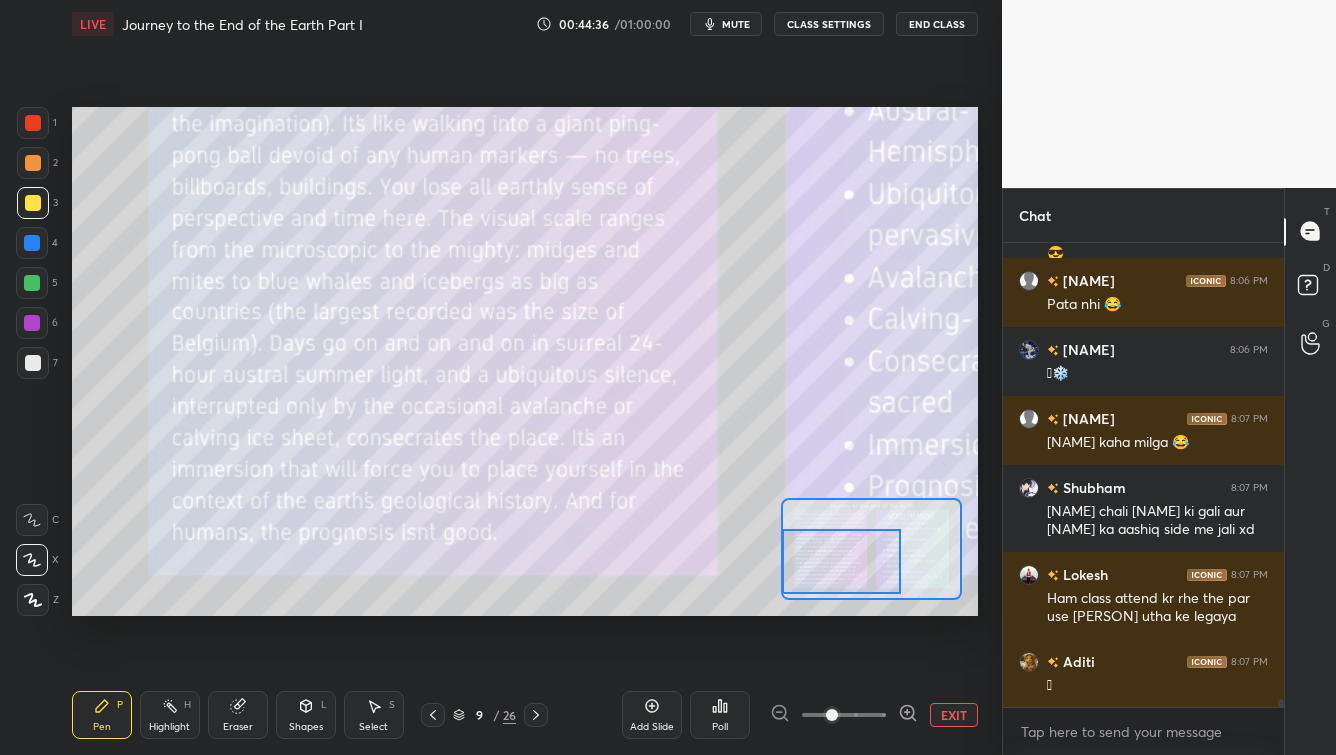 scroll, scrollTop: 26689, scrollLeft: 0, axis: vertical 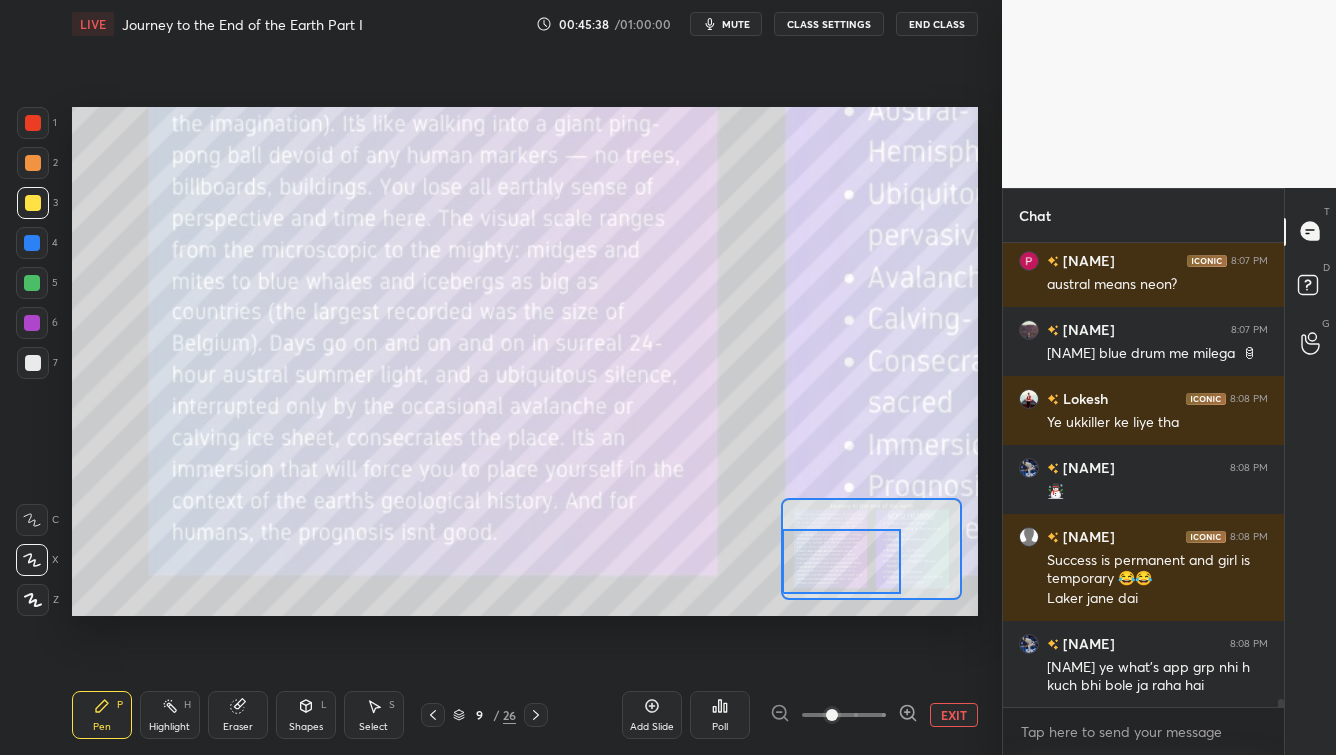 click on "EXIT" at bounding box center [954, 715] 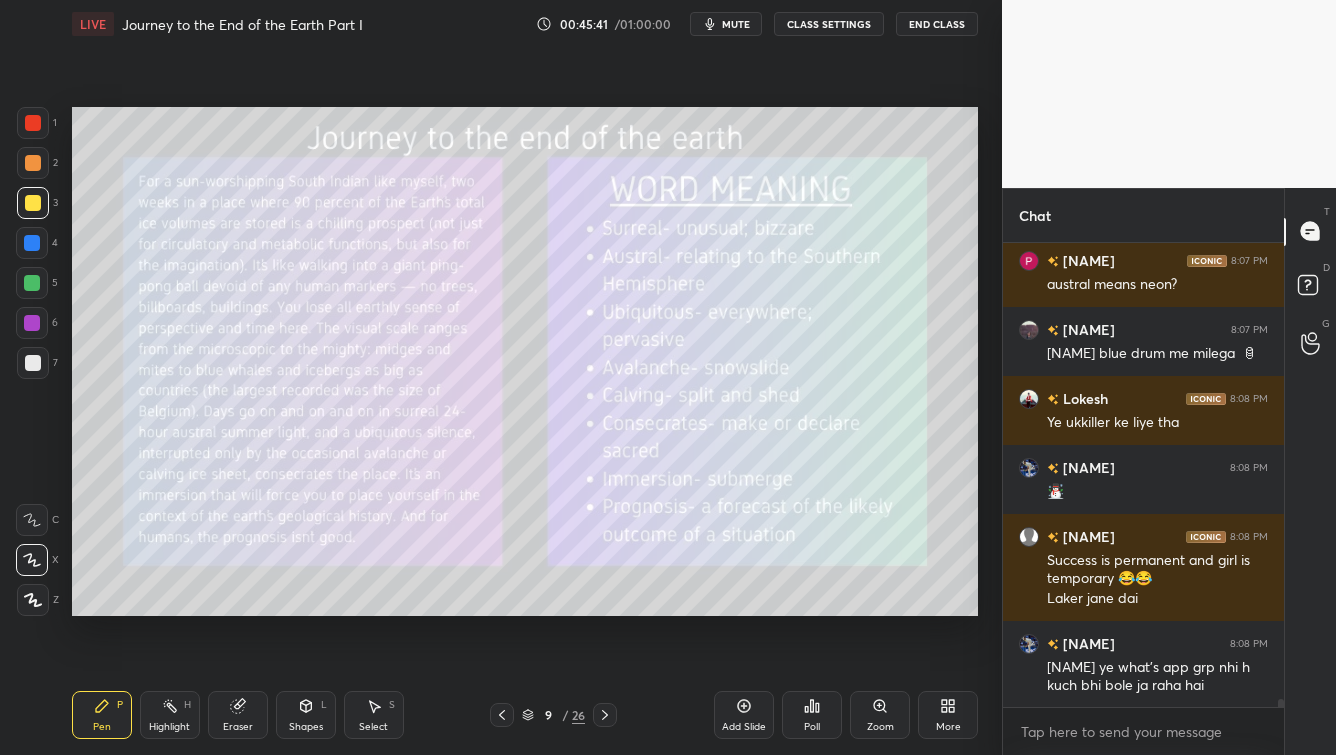 scroll, scrollTop: 27176, scrollLeft: 0, axis: vertical 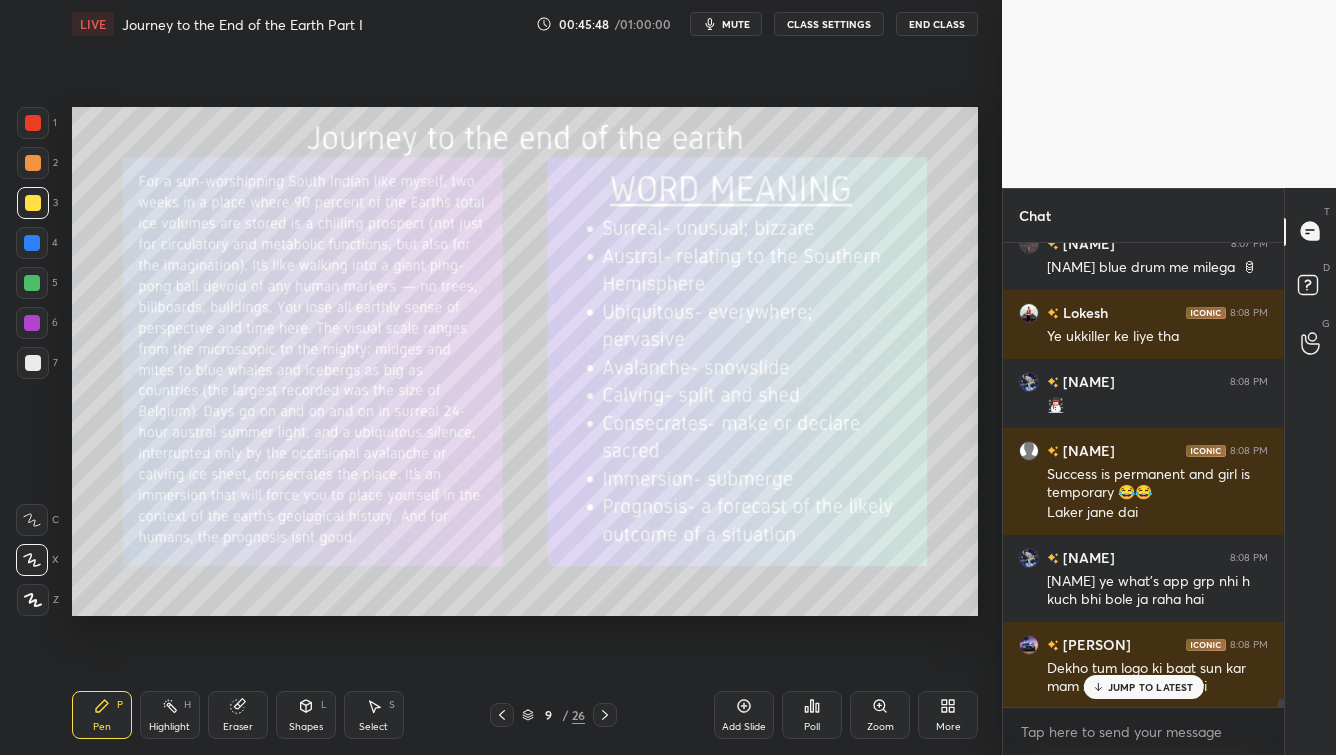 click on "Zoom" at bounding box center (880, 715) 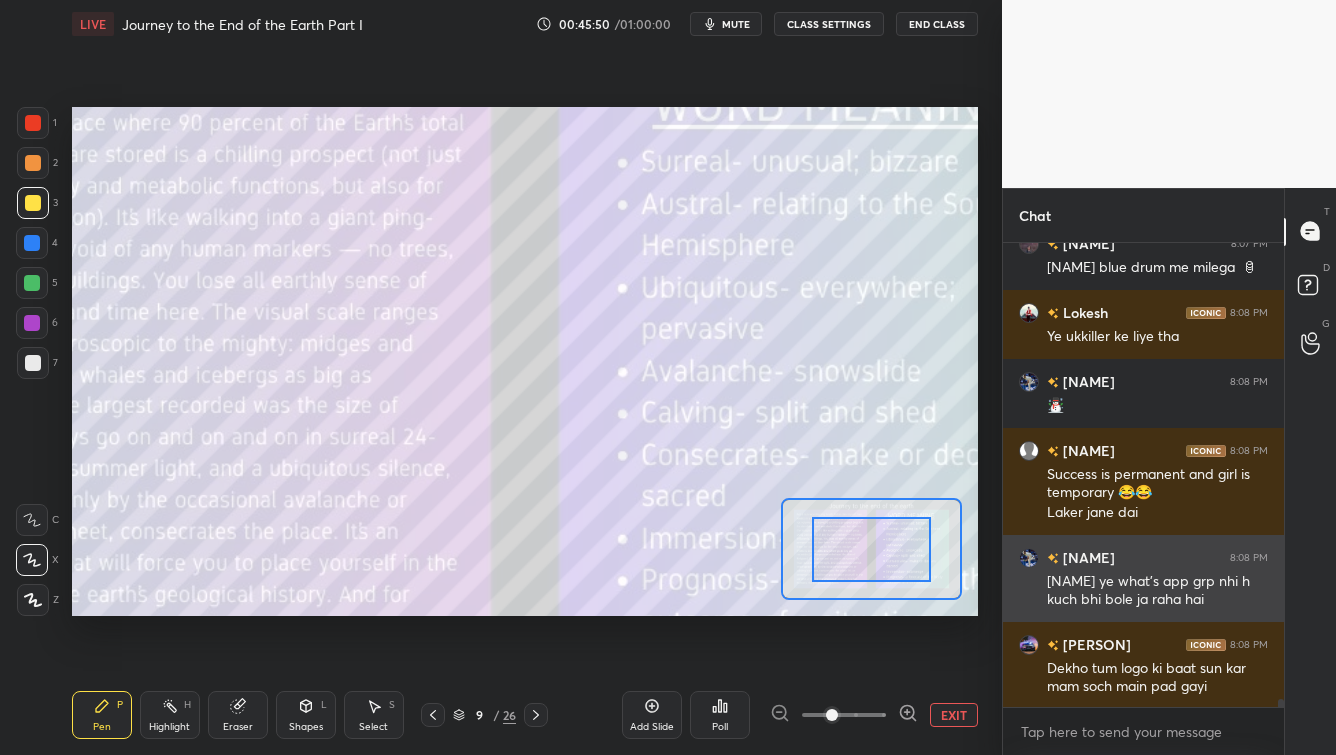 scroll, scrollTop: 27245, scrollLeft: 0, axis: vertical 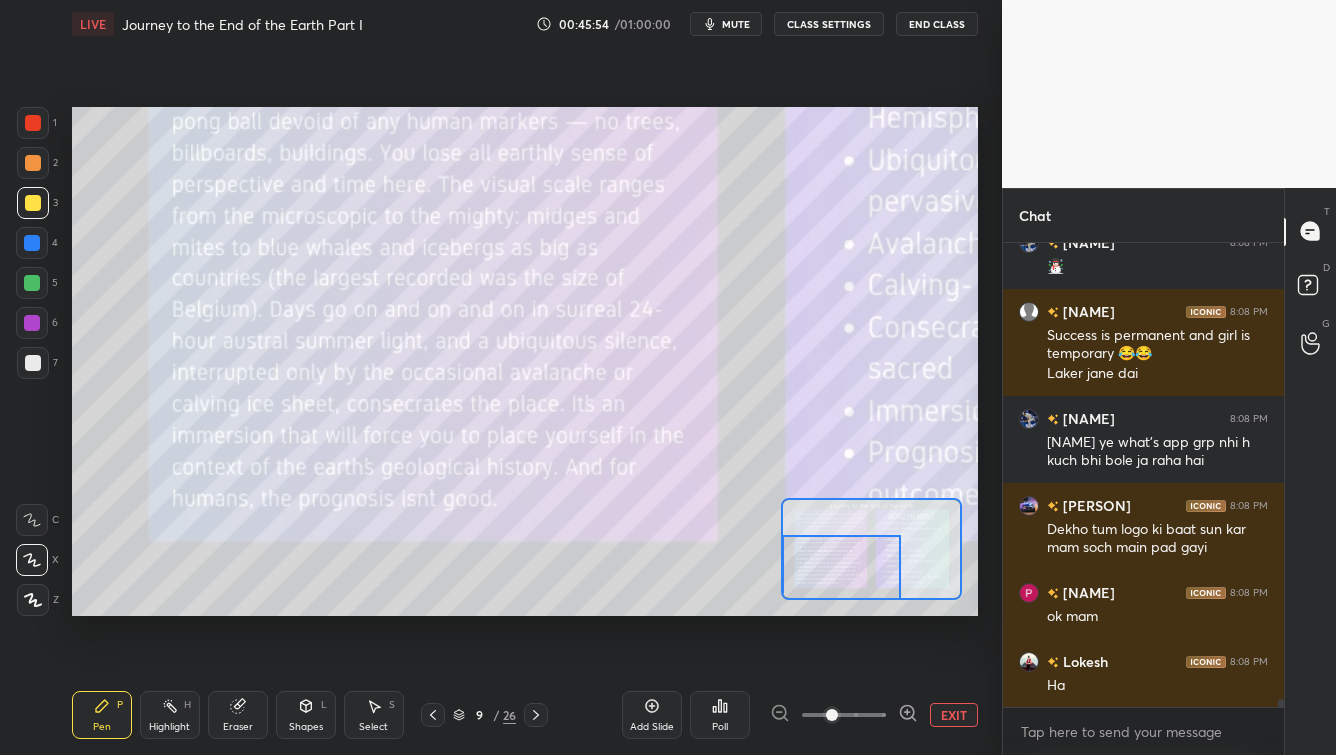 drag, startPoint x: 878, startPoint y: 572, endPoint x: 810, endPoint y: 596, distance: 72.11102 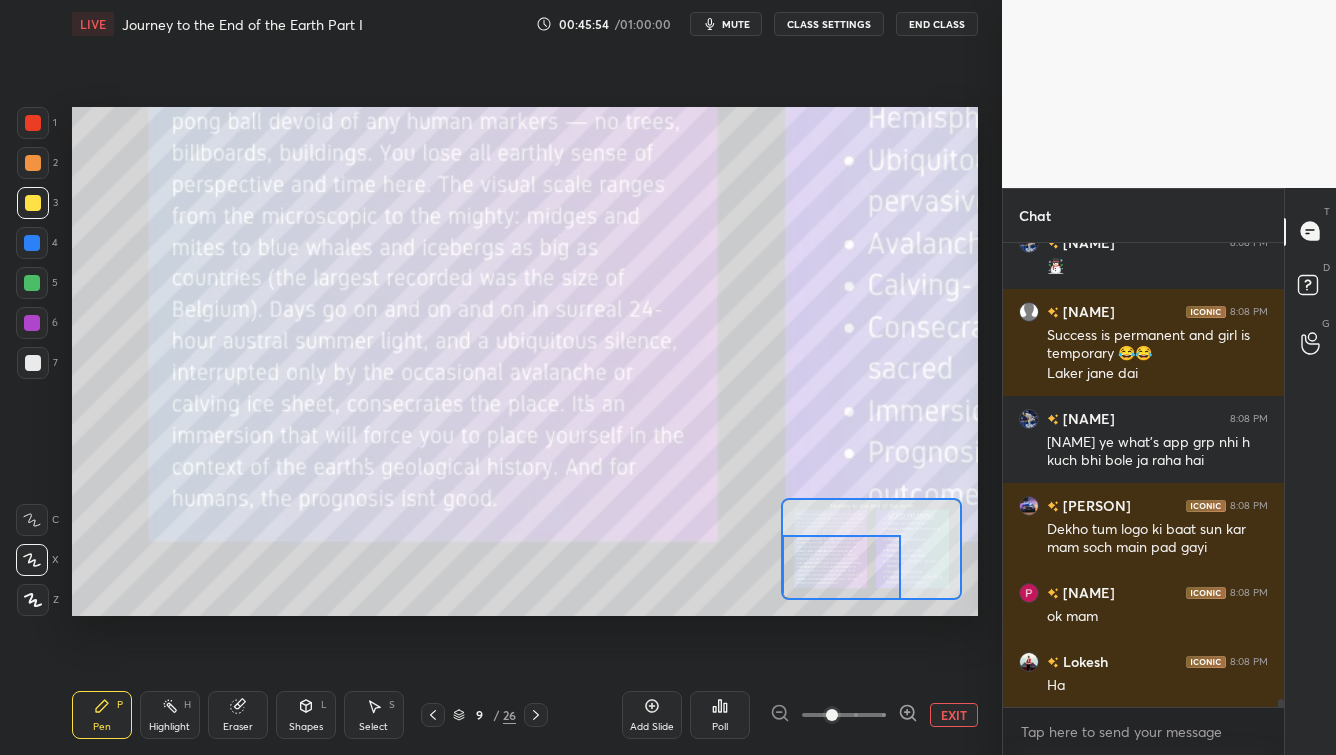 click at bounding box center [841, 567] 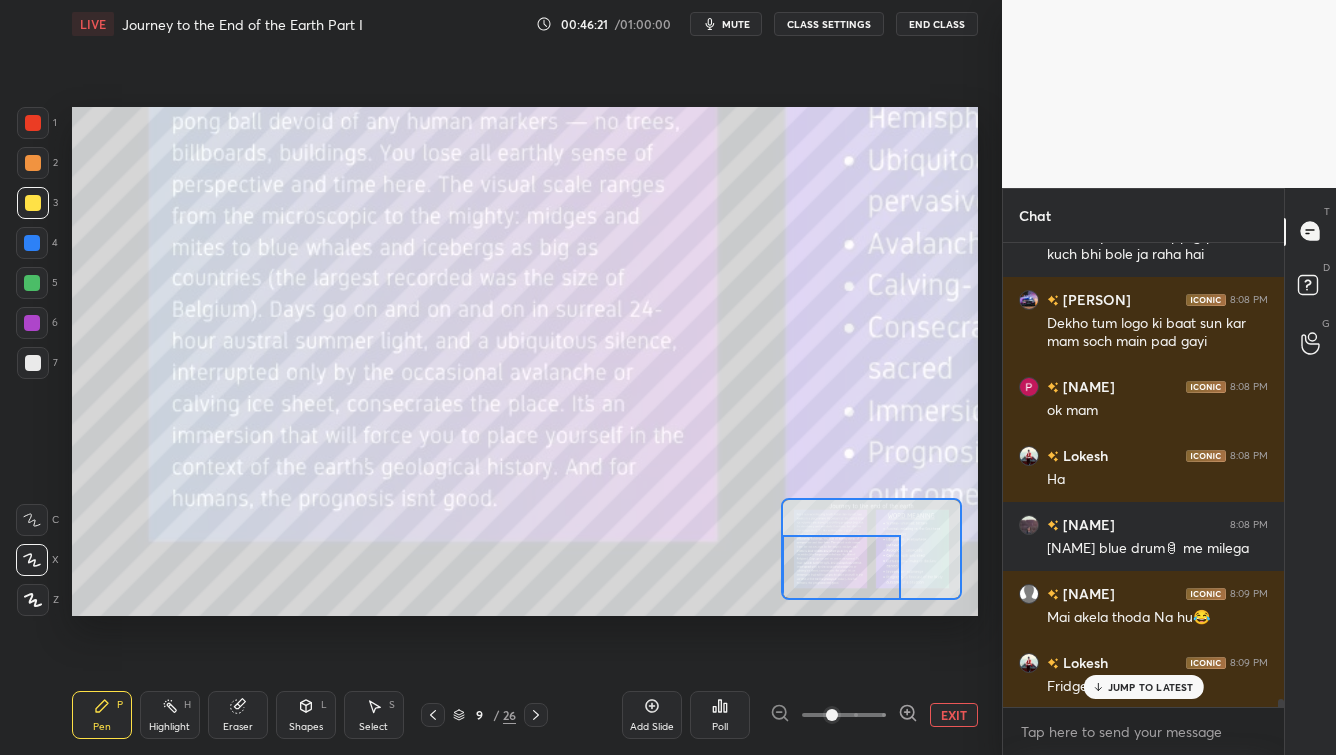 scroll, scrollTop: 27590, scrollLeft: 0, axis: vertical 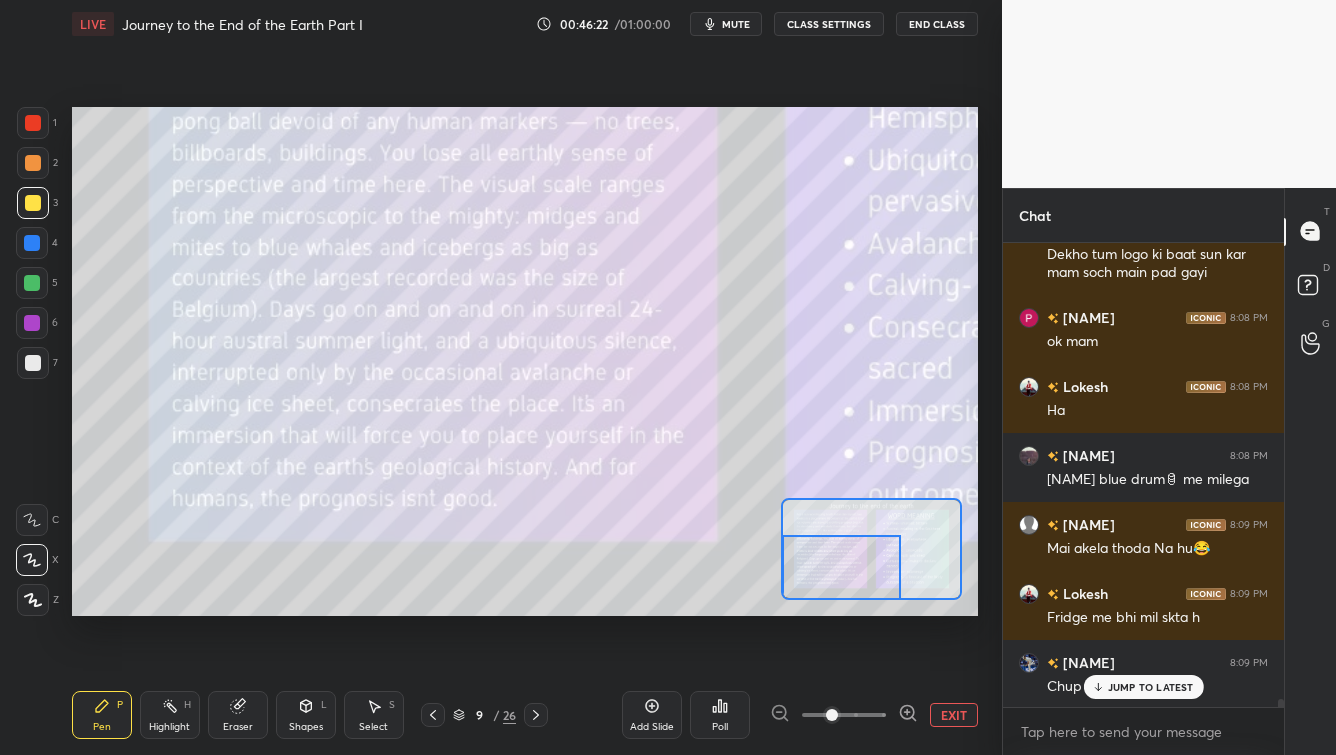 click on "JUMP TO LATEST" at bounding box center [1151, 687] 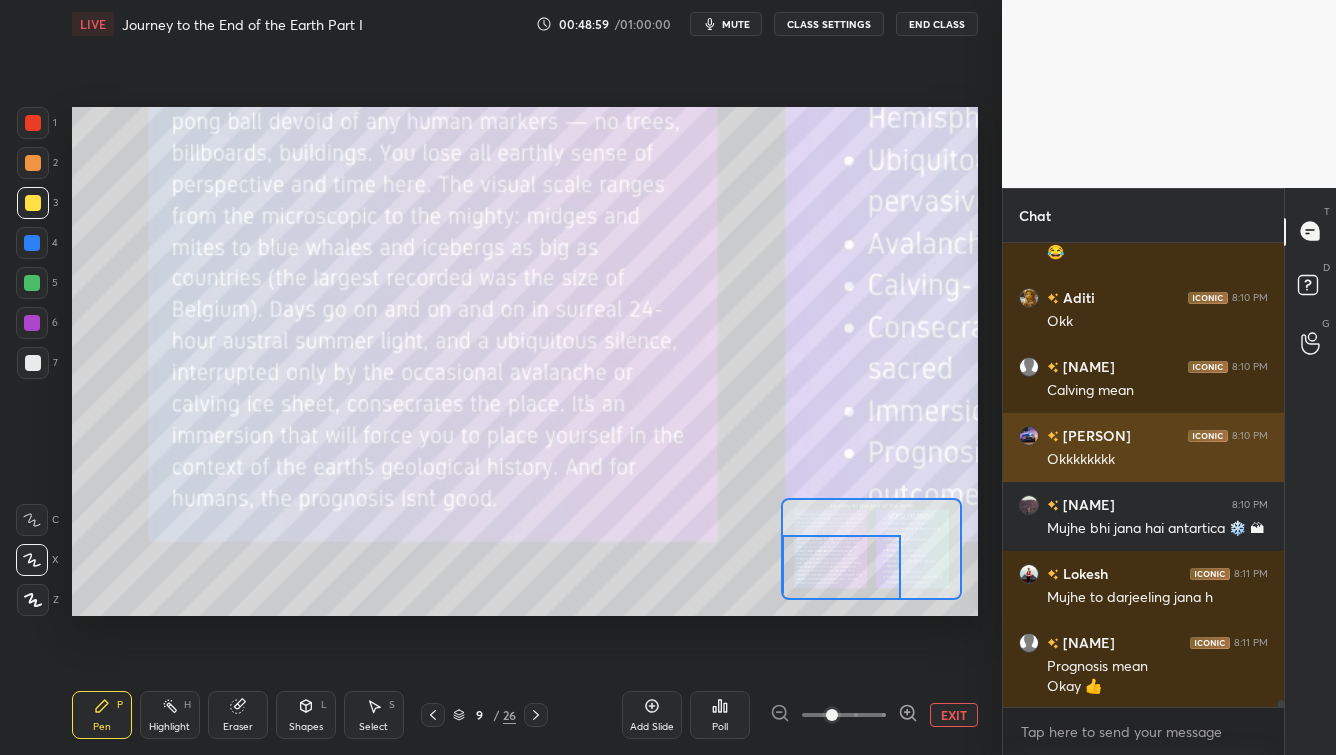 scroll, scrollTop: 28595, scrollLeft: 0, axis: vertical 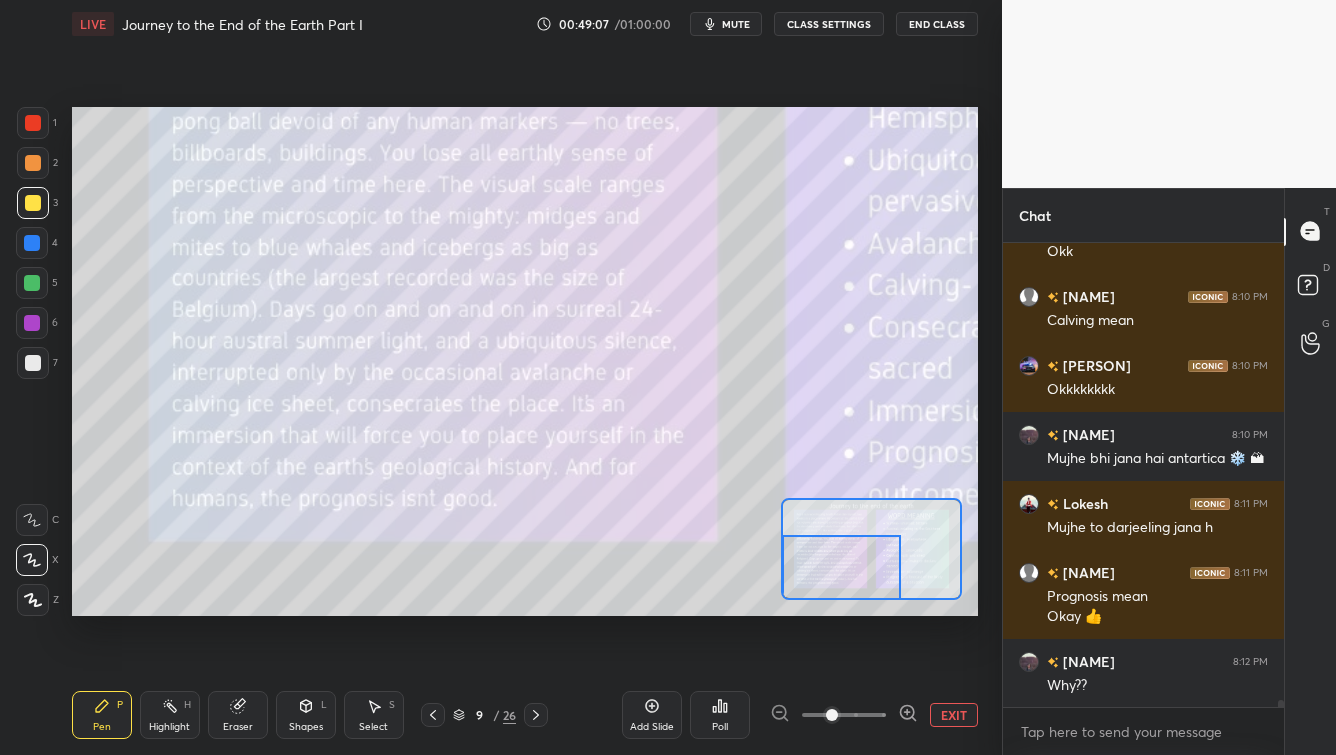 click on "EXIT" at bounding box center (954, 715) 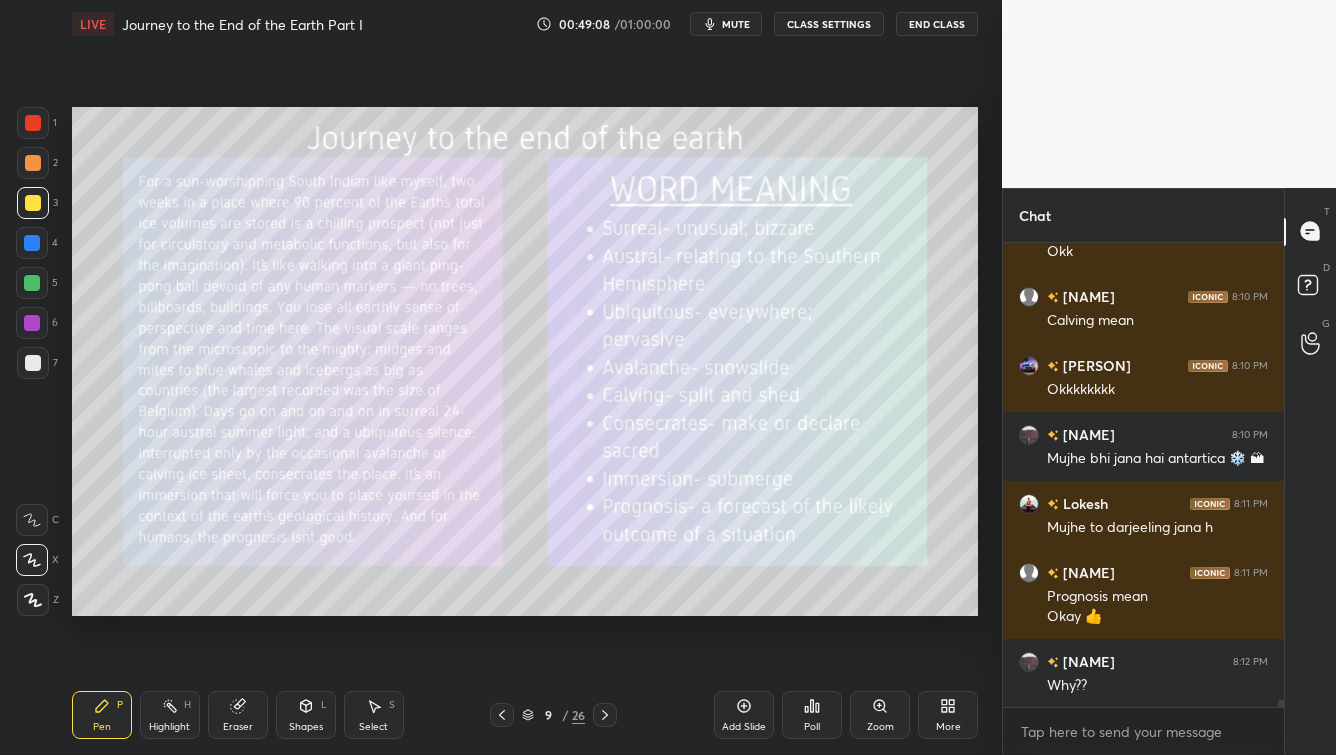 scroll, scrollTop: 28664, scrollLeft: 0, axis: vertical 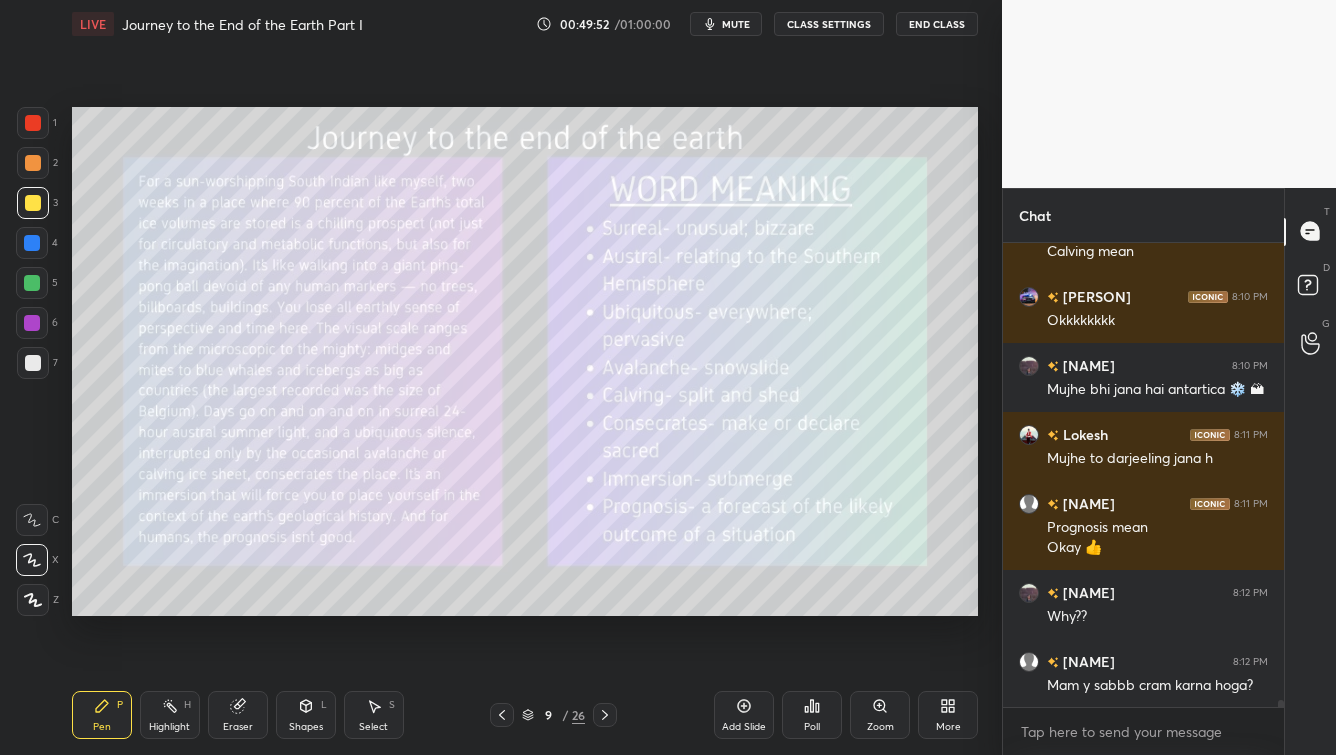 click 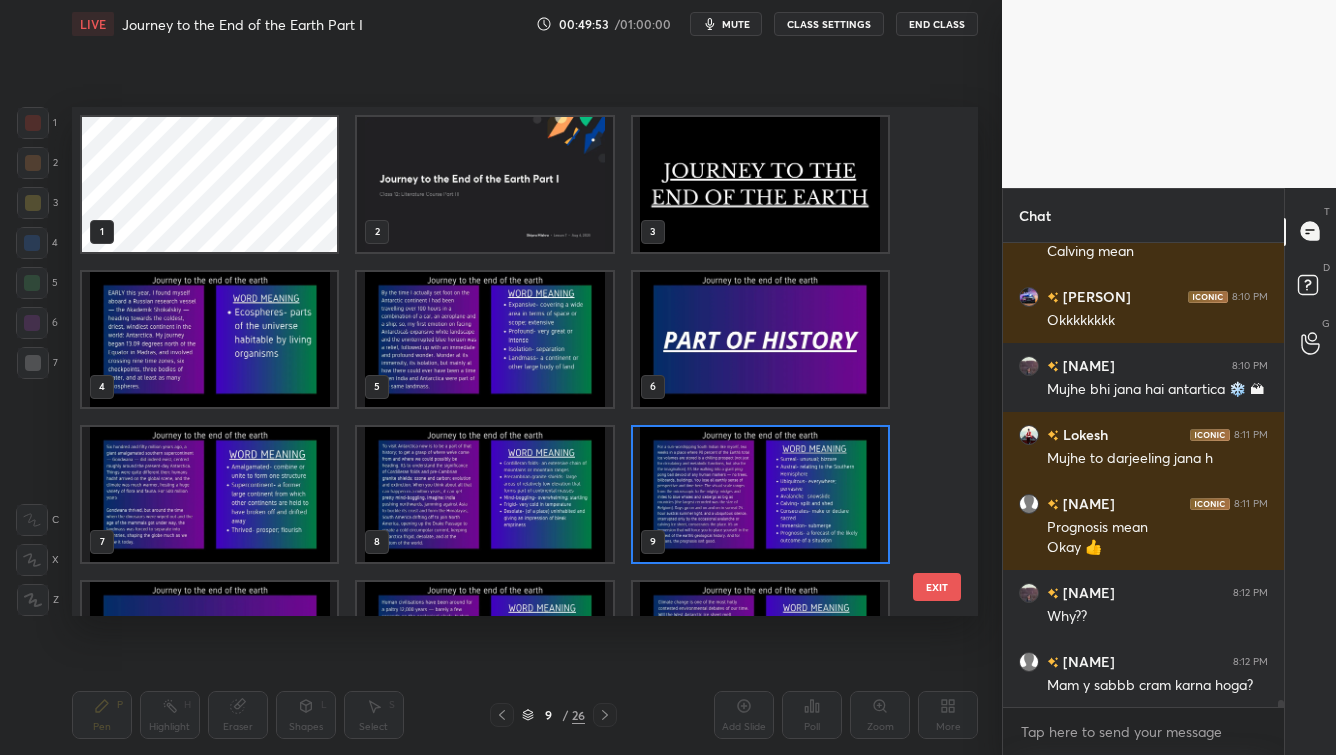 scroll, scrollTop: 6, scrollLeft: 10, axis: both 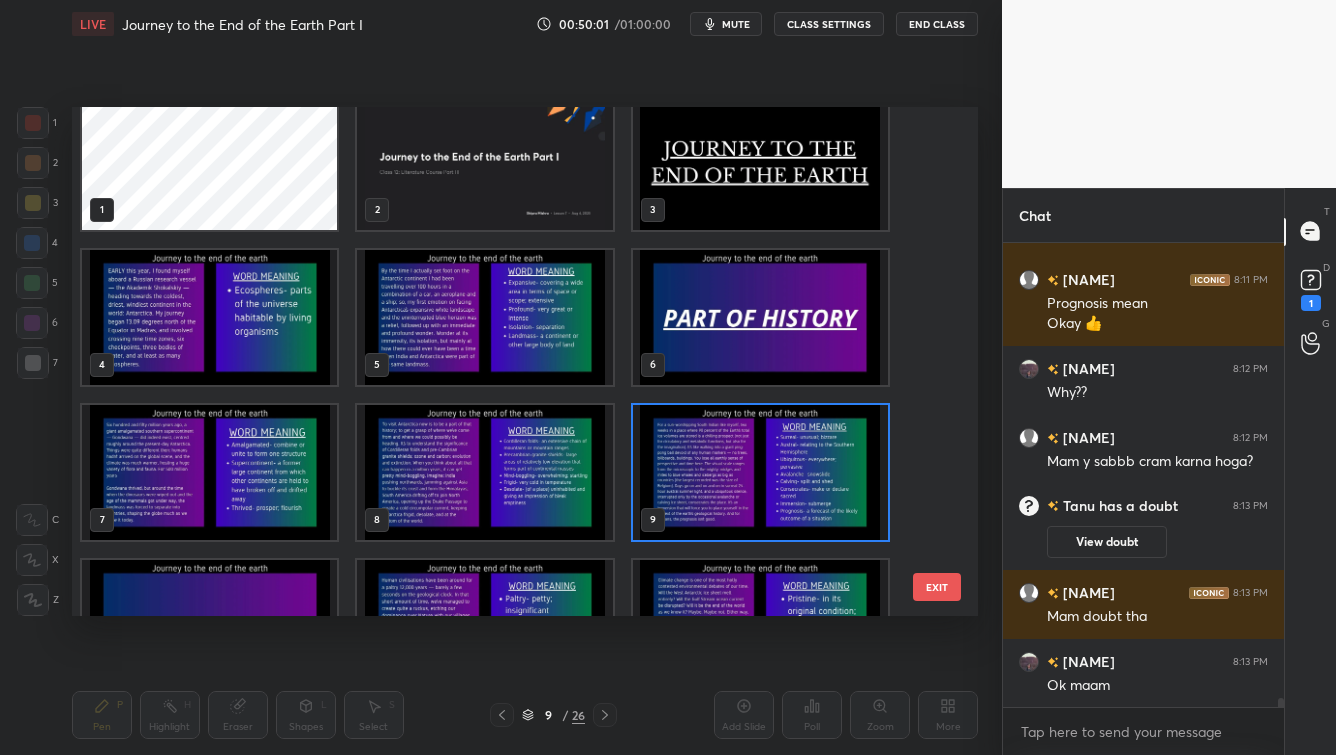 click at bounding box center (484, 162) 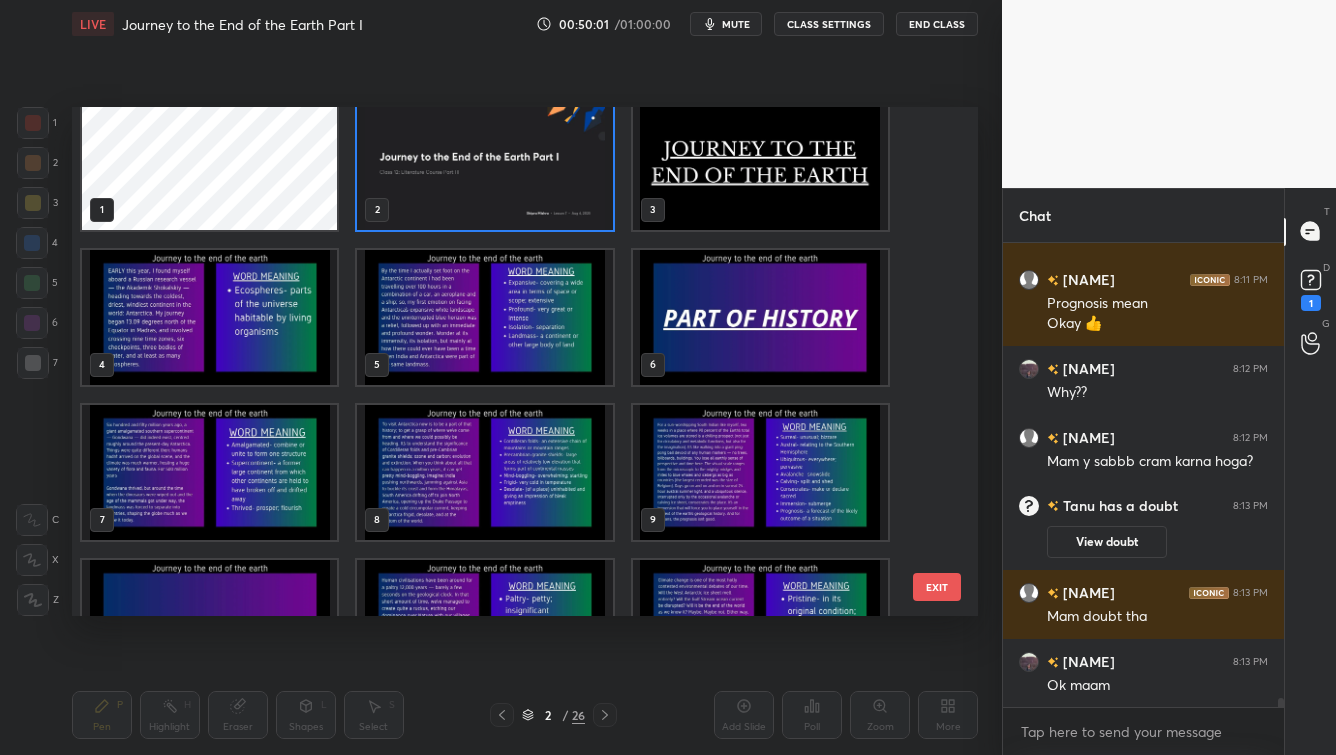 scroll, scrollTop: 0, scrollLeft: 0, axis: both 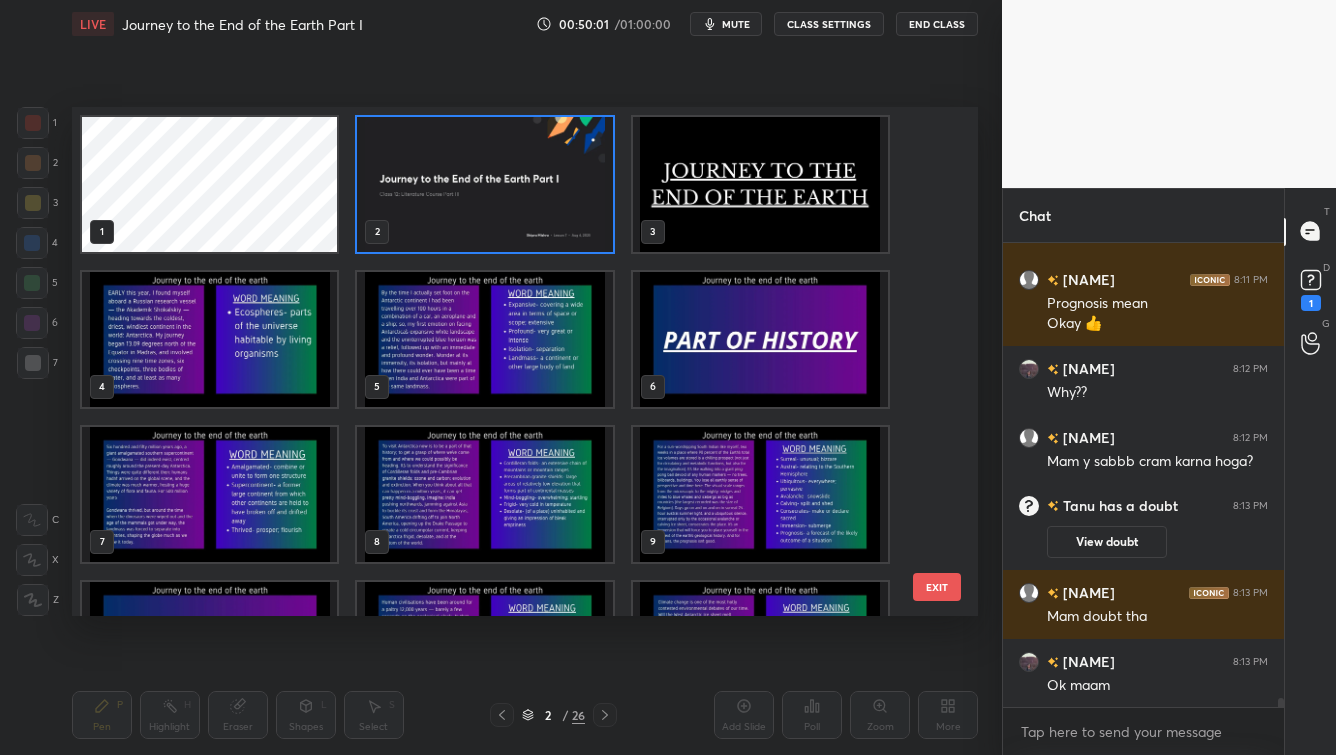 click at bounding box center (484, 184) 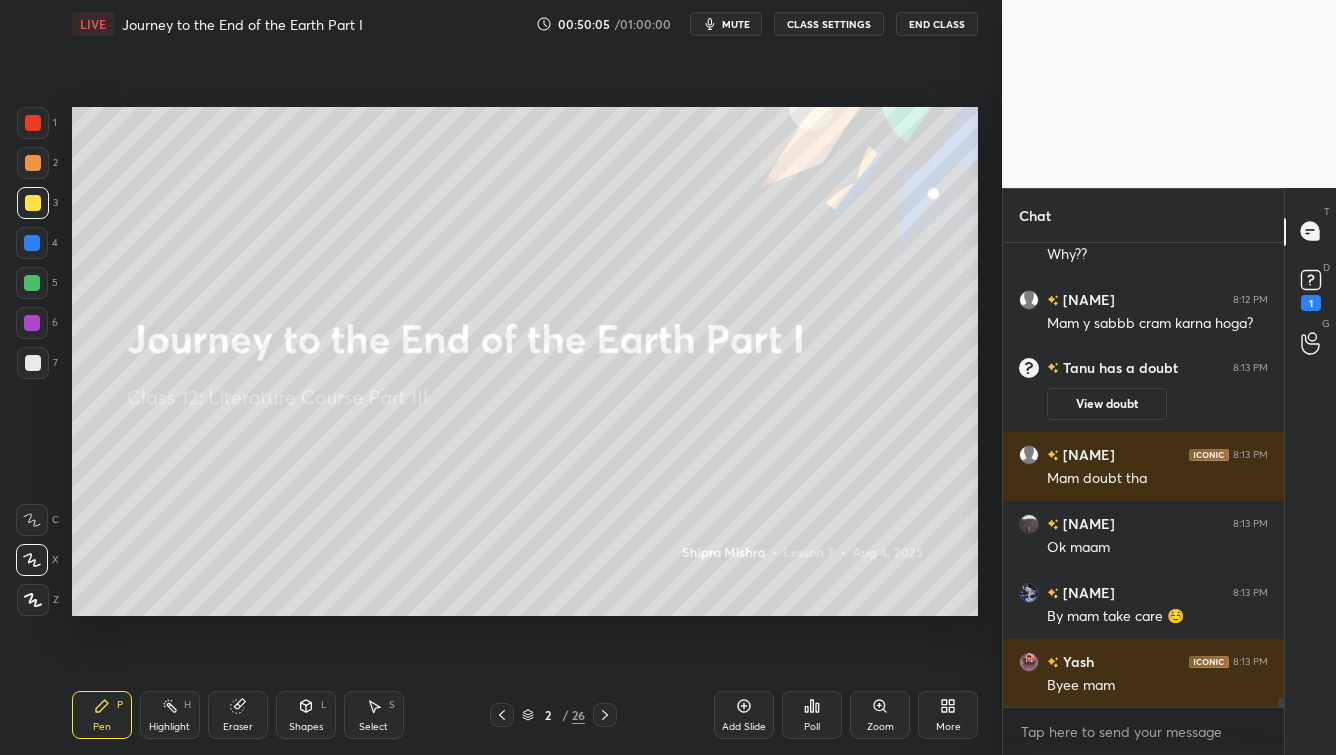 scroll, scrollTop: 23645, scrollLeft: 0, axis: vertical 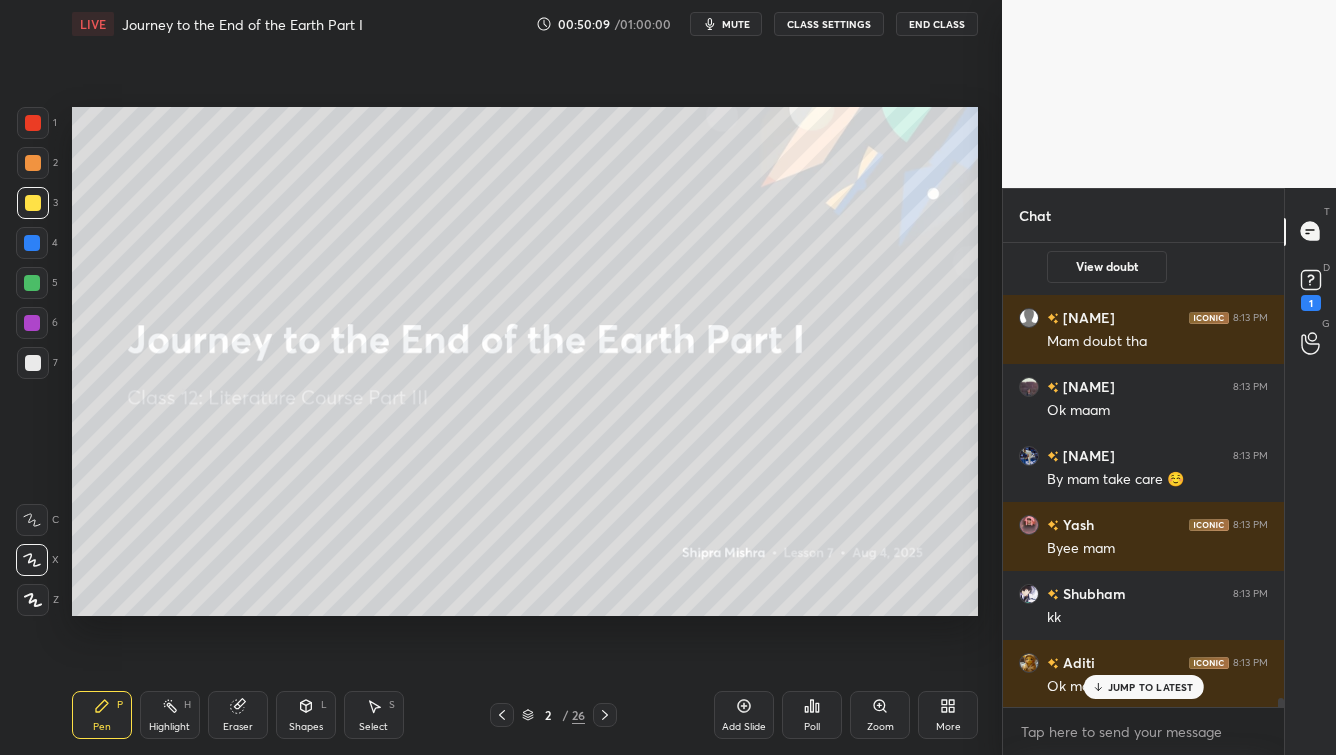 click on "JUMP TO LATEST" at bounding box center [1151, 687] 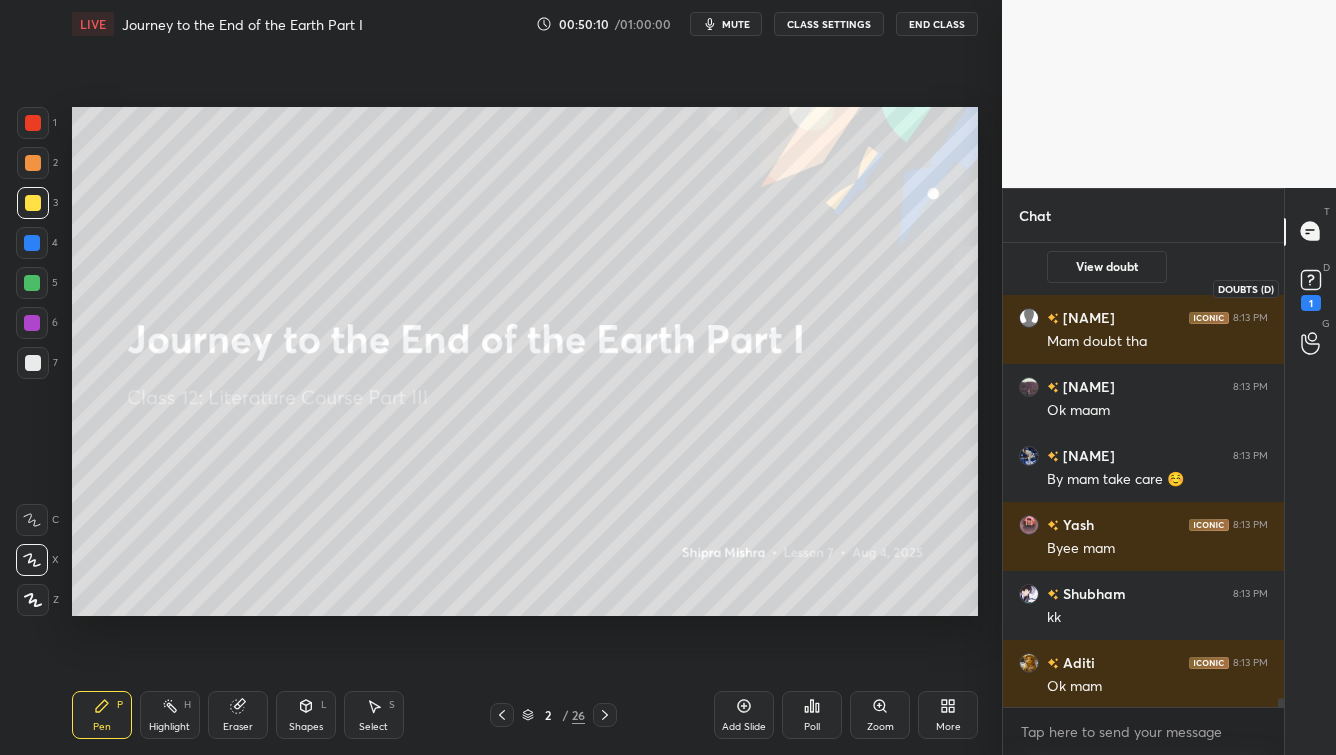 click on "1" at bounding box center [1311, 303] 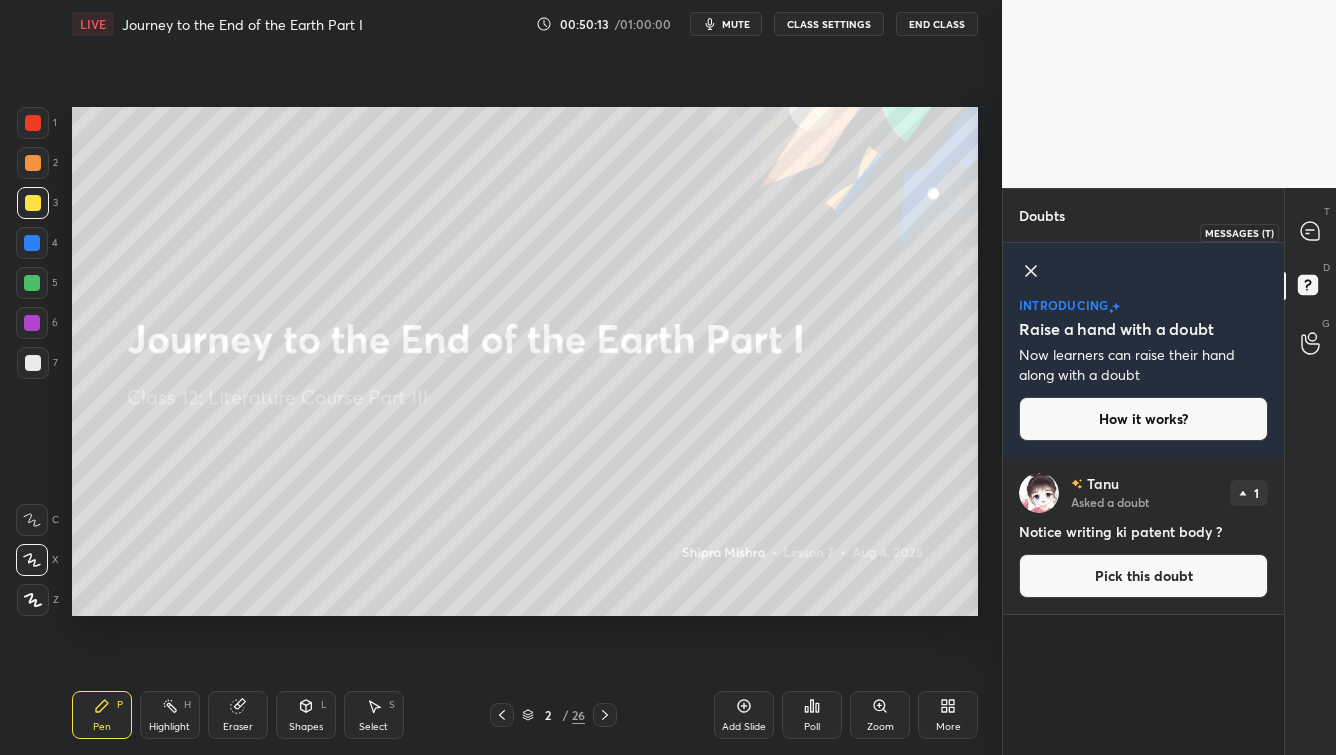 click 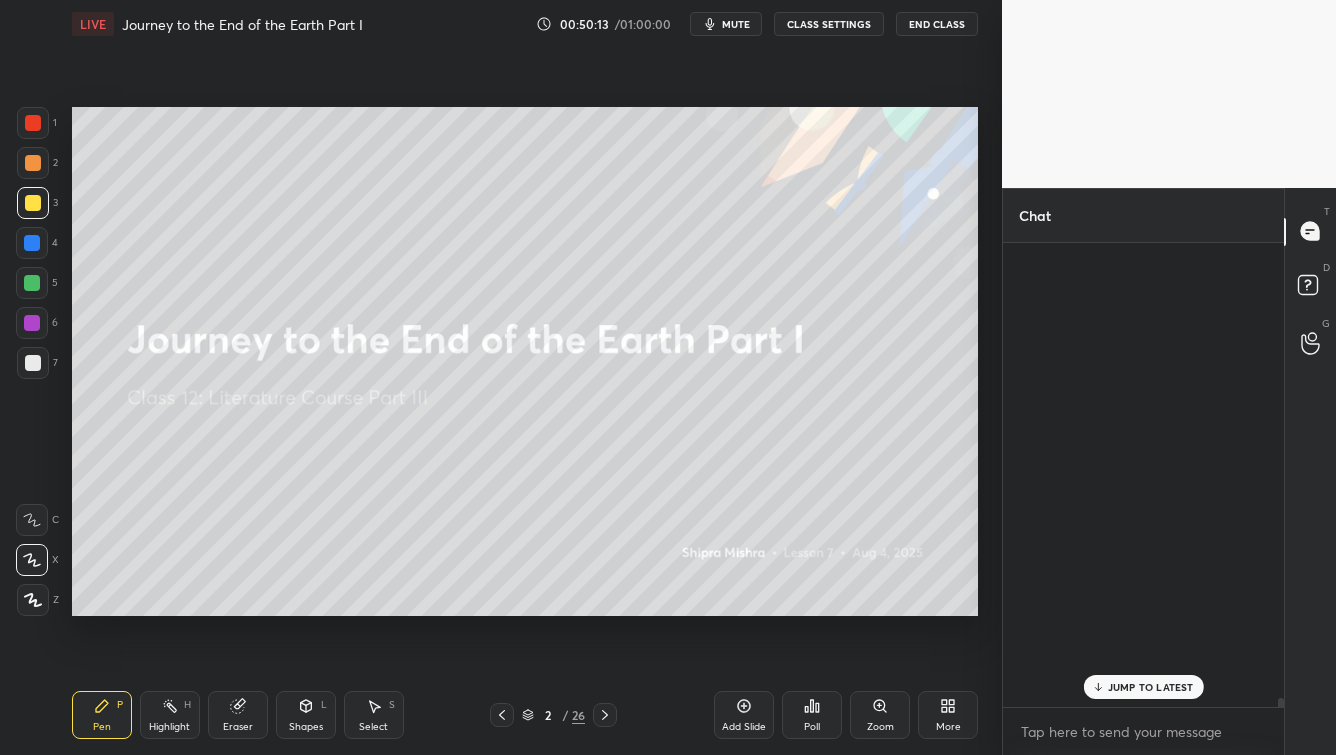 scroll, scrollTop: 24076, scrollLeft: 0, axis: vertical 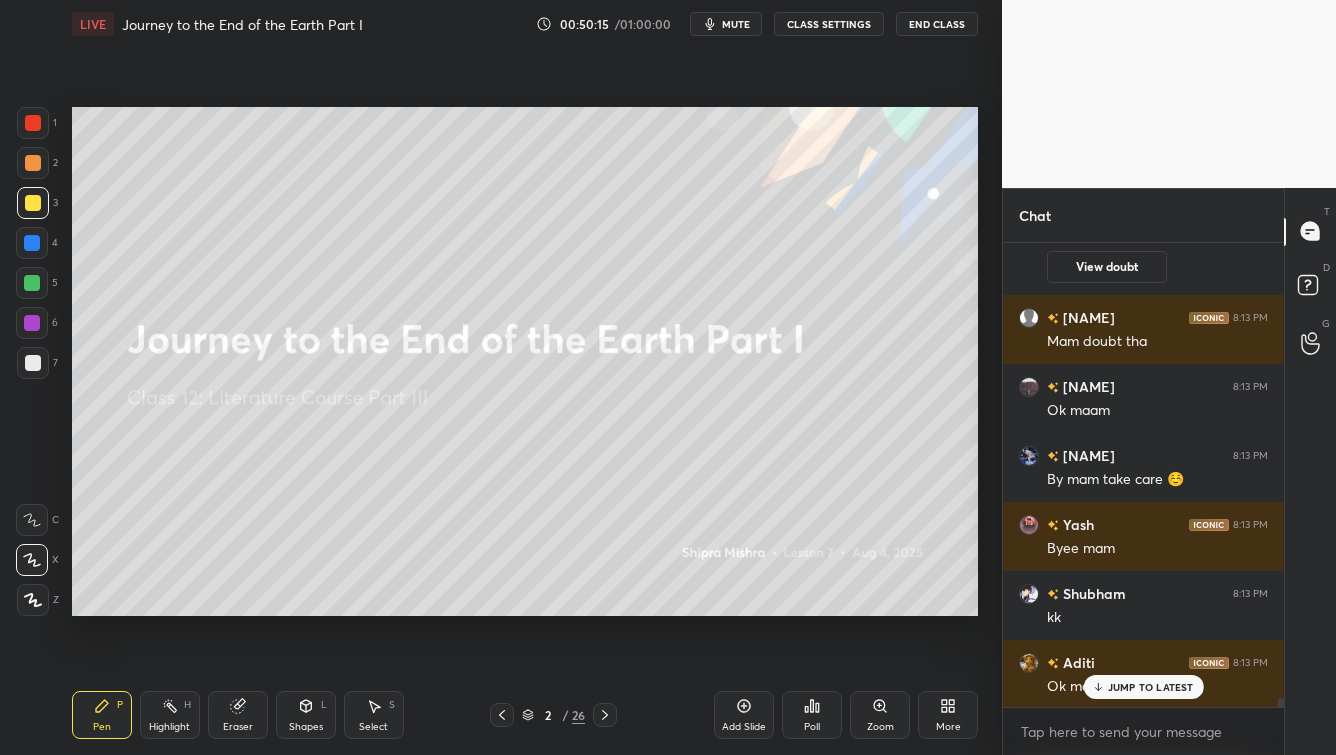 click on "JUMP TO LATEST" at bounding box center (1151, 687) 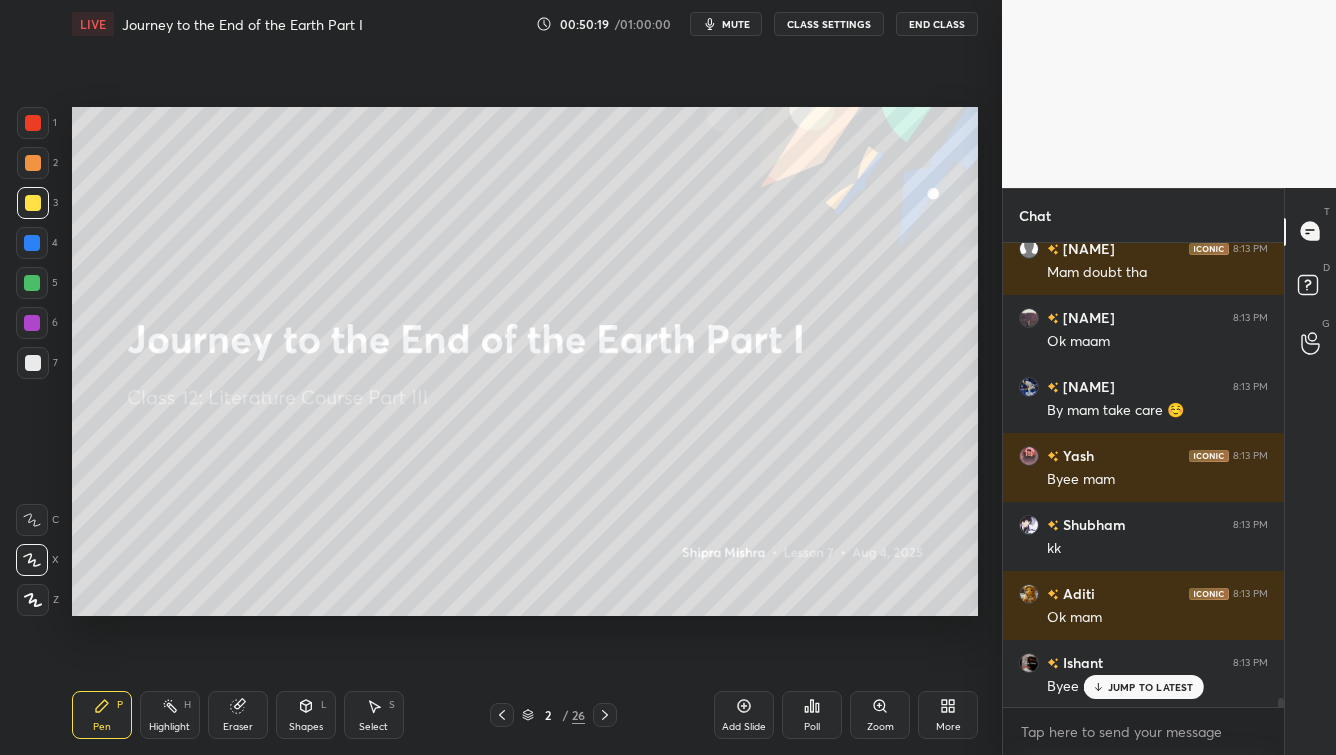 scroll, scrollTop: 24215, scrollLeft: 0, axis: vertical 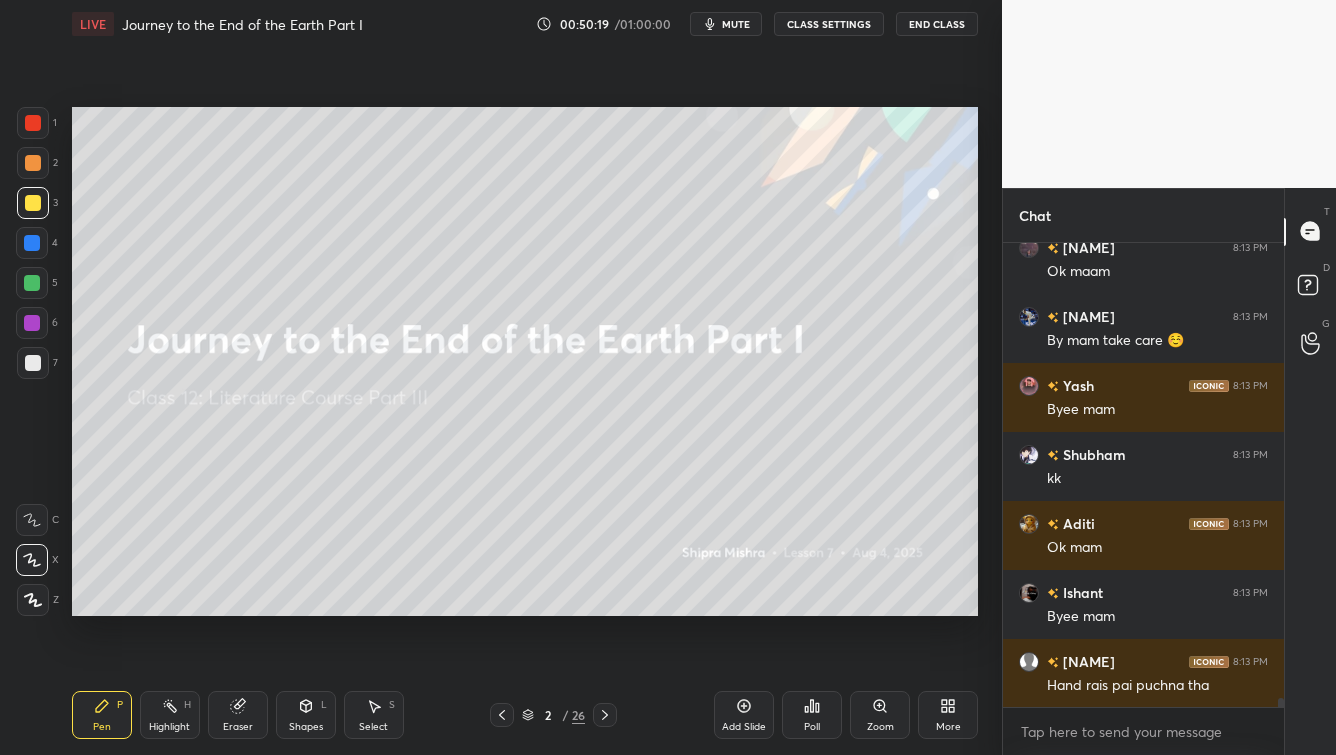 click on "Hand rais pai puchna tha" at bounding box center (1157, 686) 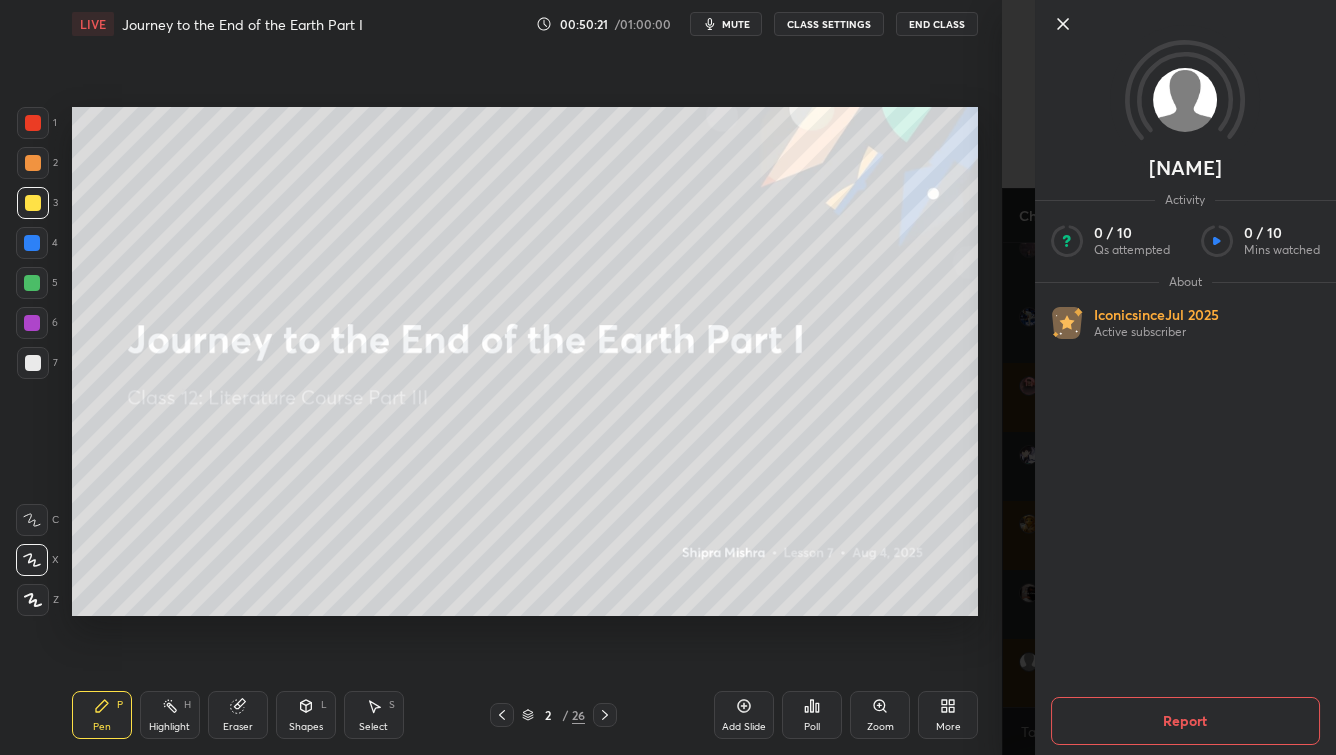 click 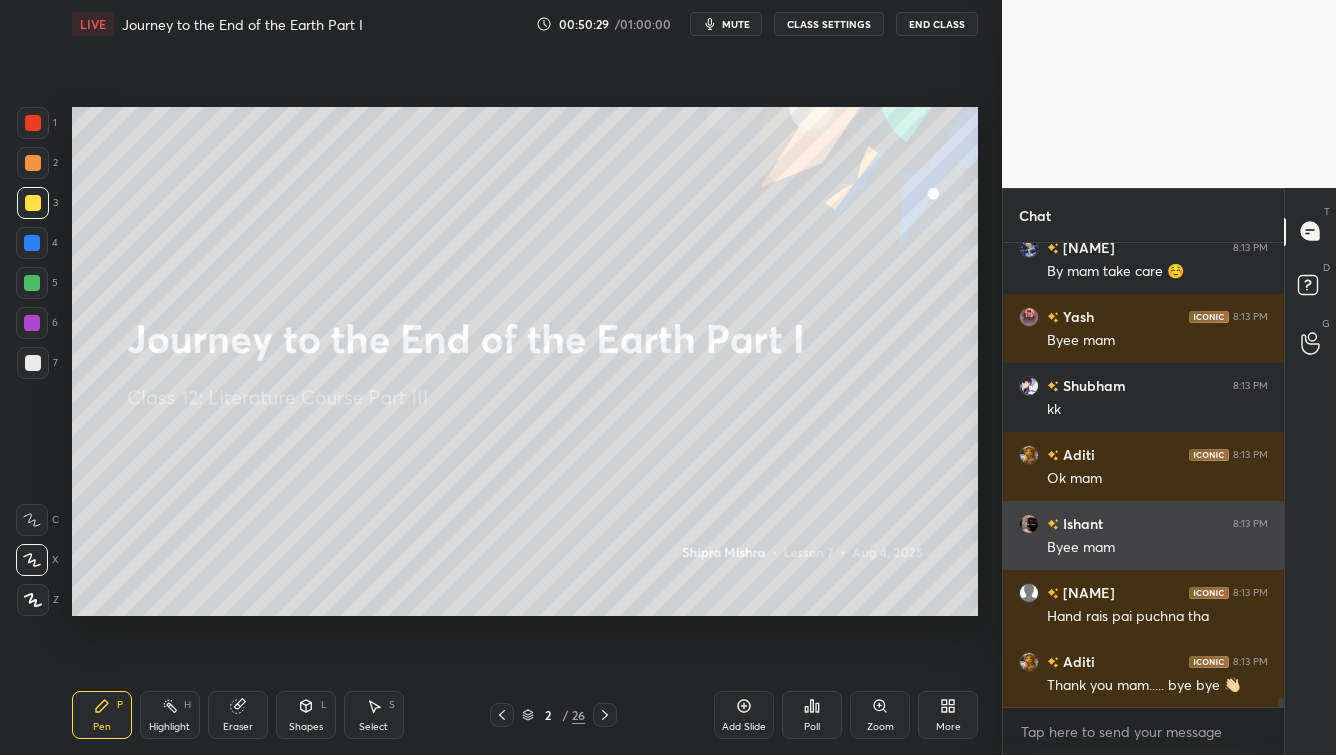 scroll, scrollTop: 24353, scrollLeft: 0, axis: vertical 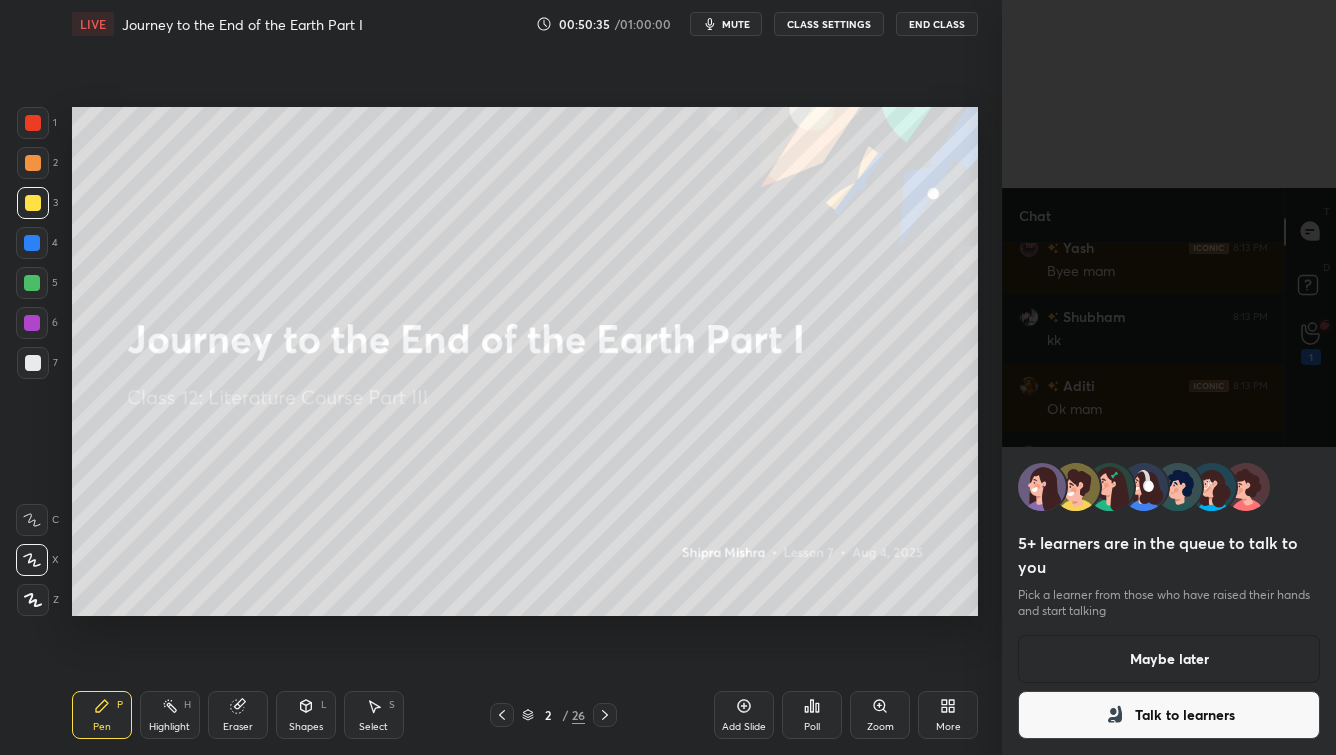 click on "Maybe later" at bounding box center [1169, 659] 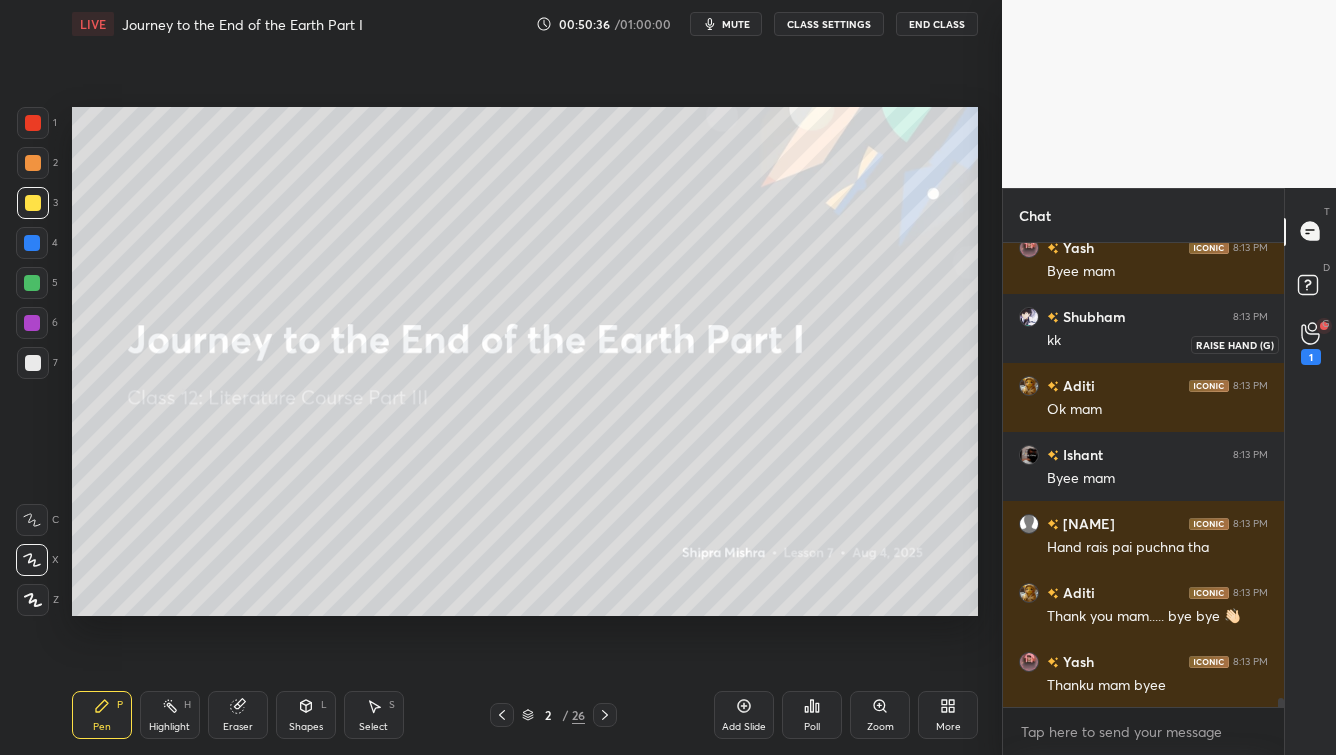 click 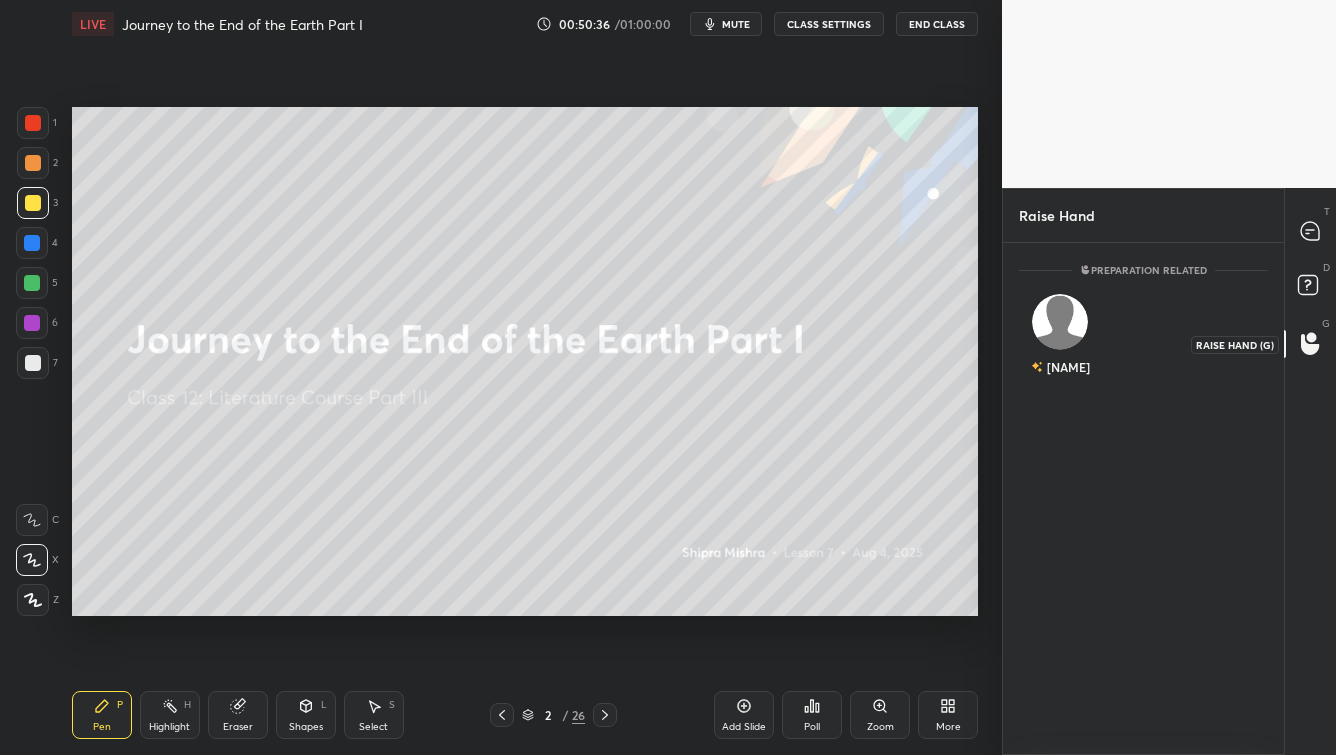 scroll, scrollTop: 506, scrollLeft: 275, axis: both 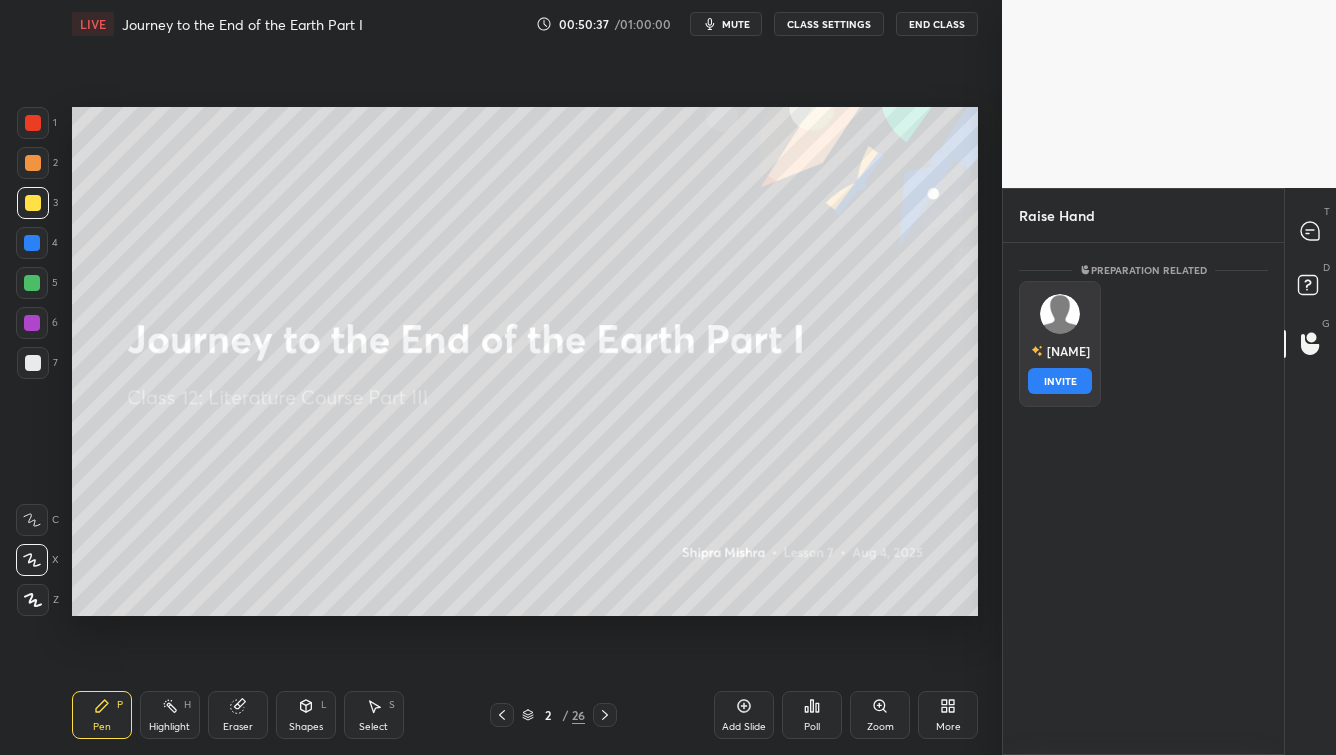 click on "UKkiller INVITE" at bounding box center [1060, 344] 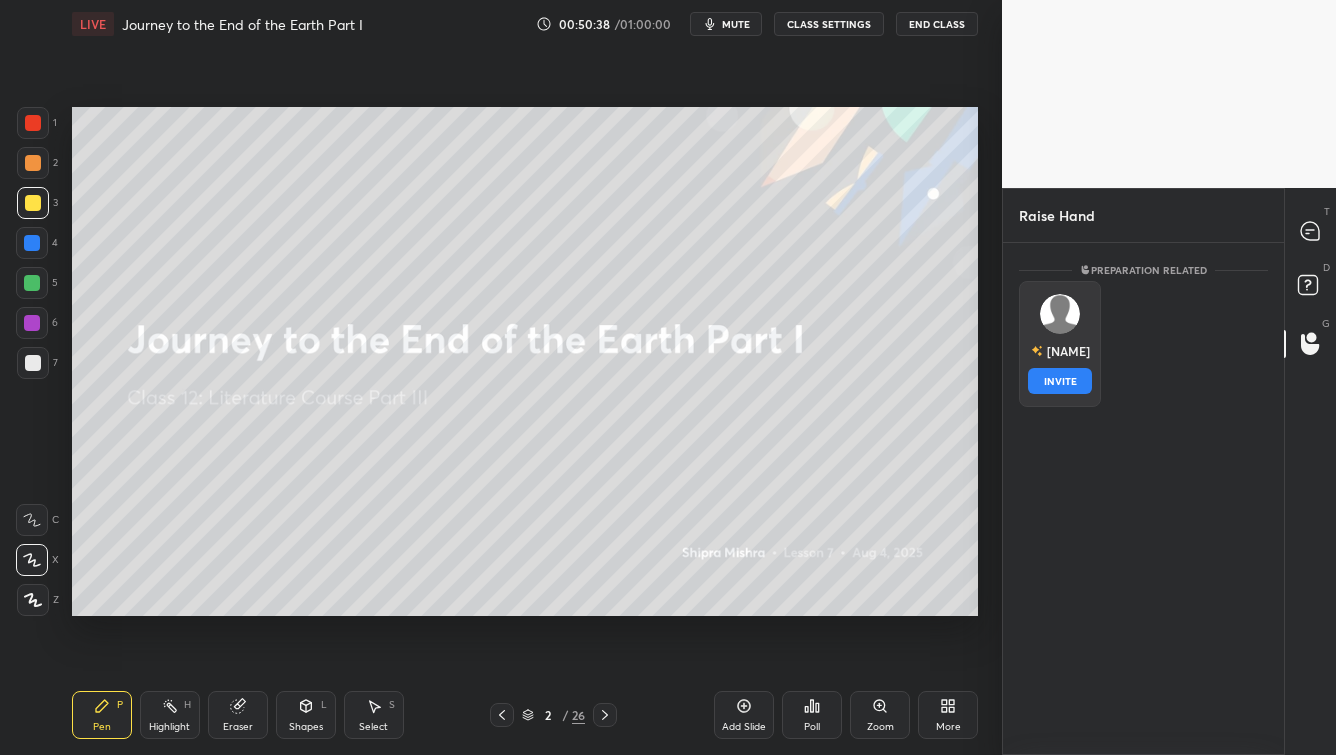 click on "INVITE" at bounding box center (1060, 381) 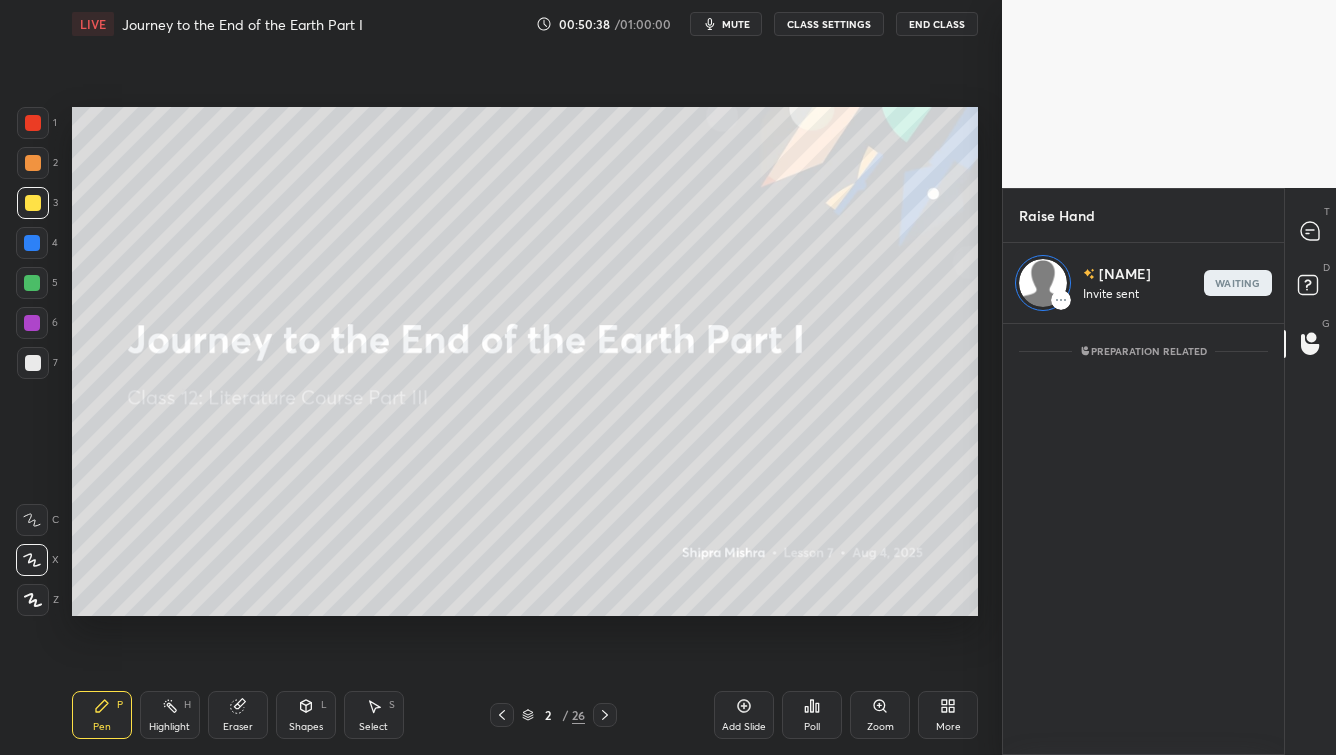 scroll, scrollTop: 425, scrollLeft: 275, axis: both 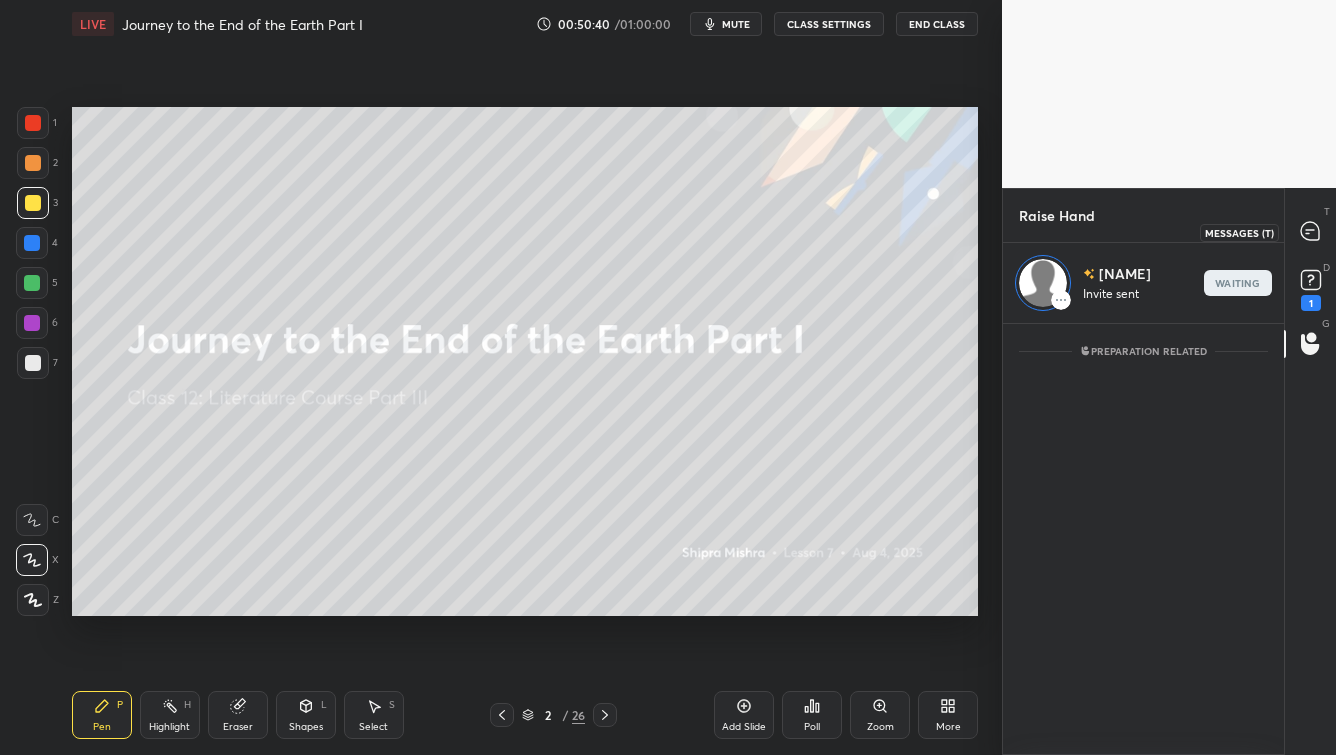 click 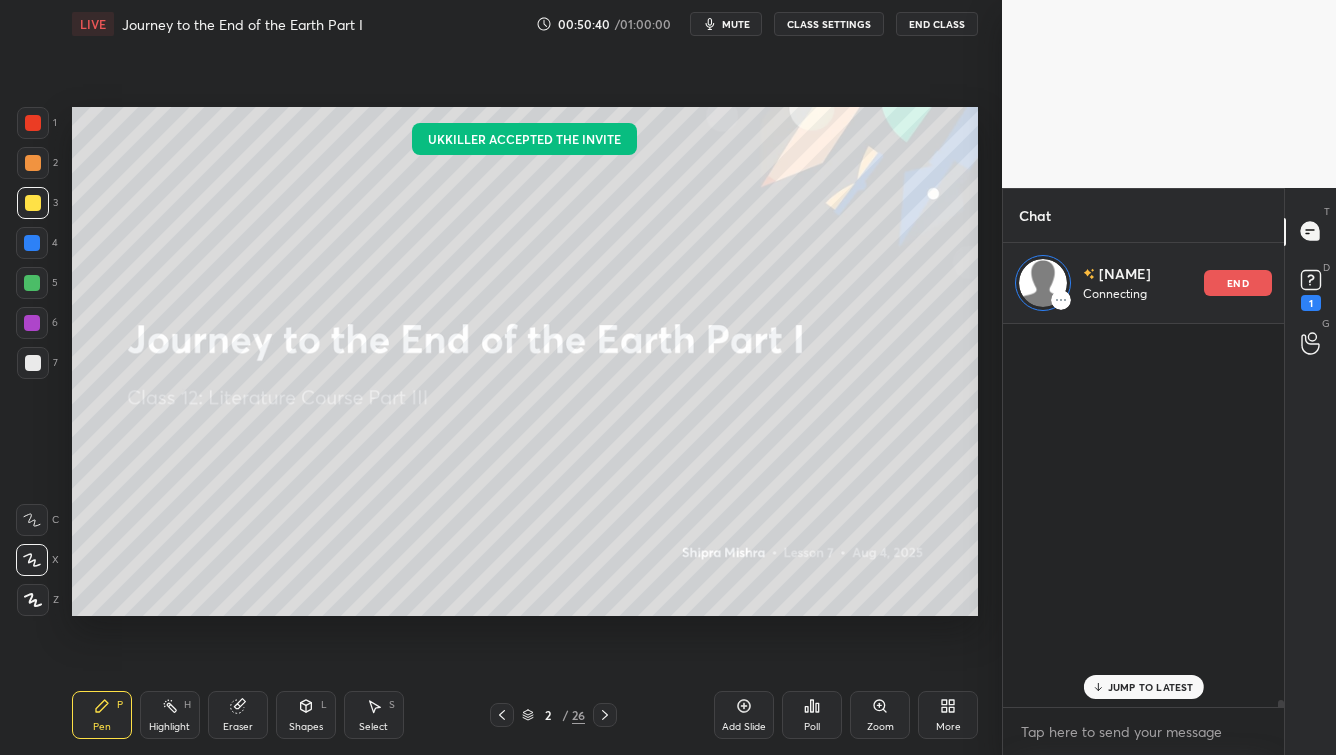 scroll, scrollTop: 24603, scrollLeft: 0, axis: vertical 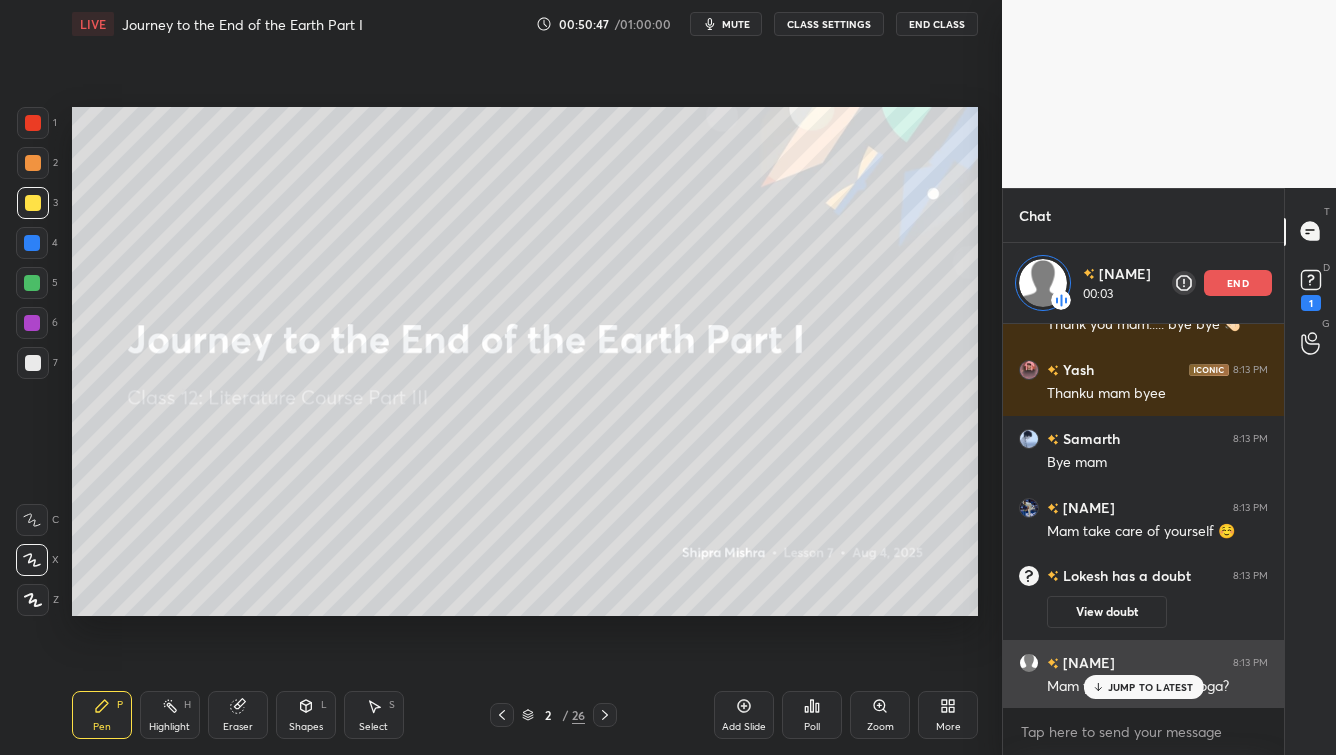 click on "[NAME] 8:13 PM Mam y sab cram Krna hoga?" at bounding box center [1143, 674] 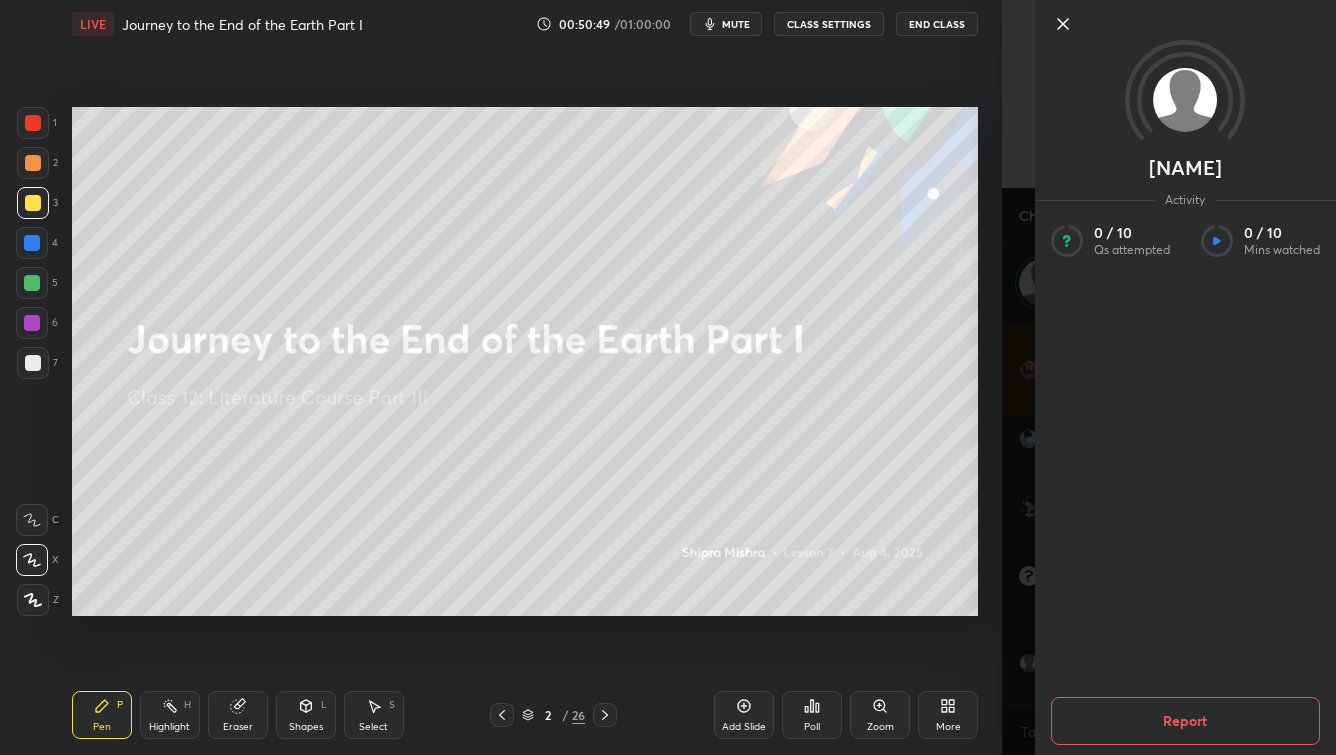 click 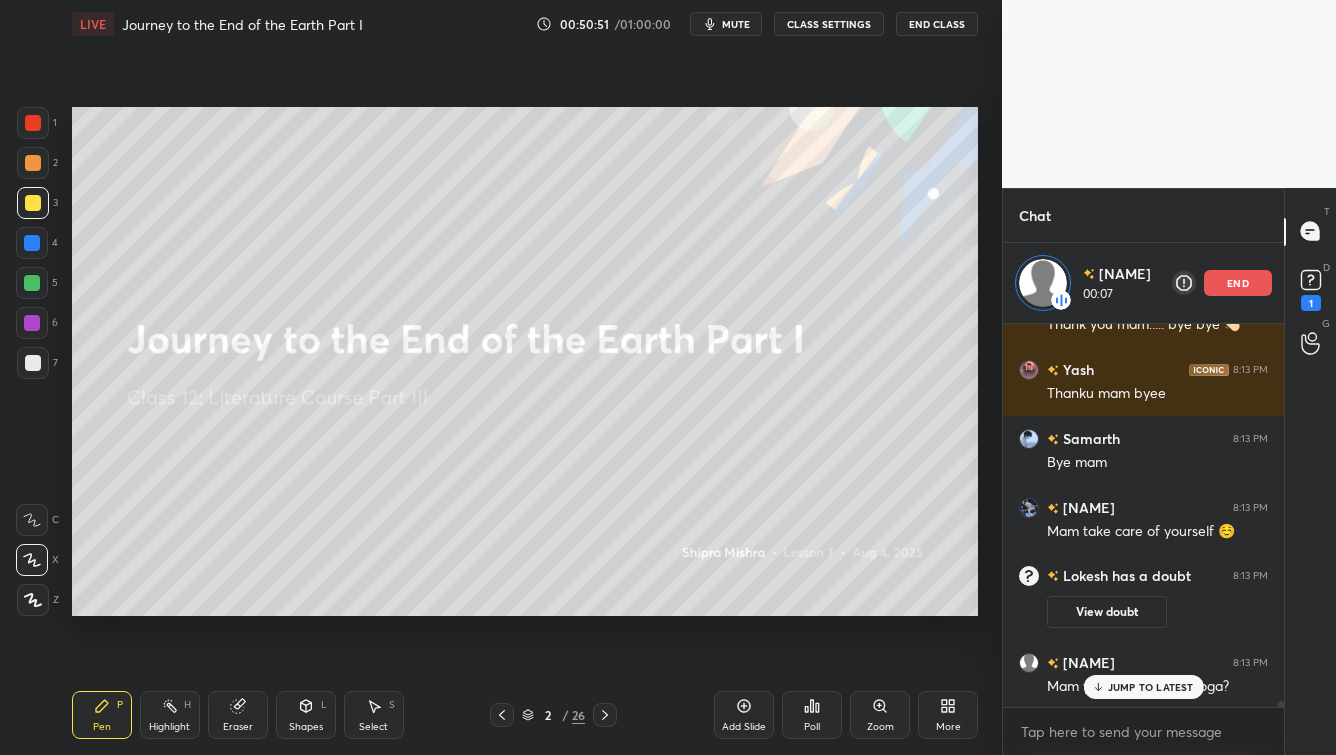 click on "JUMP TO LATEST" at bounding box center [1151, 687] 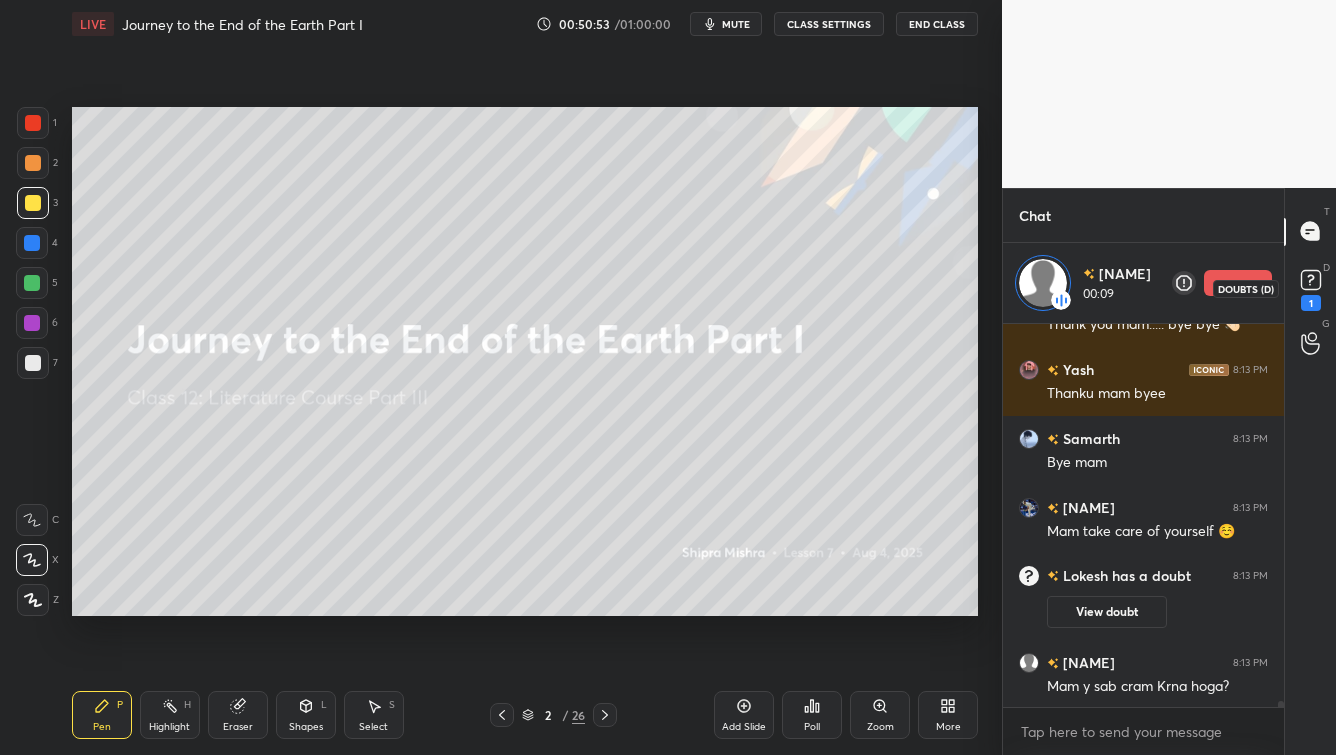 click 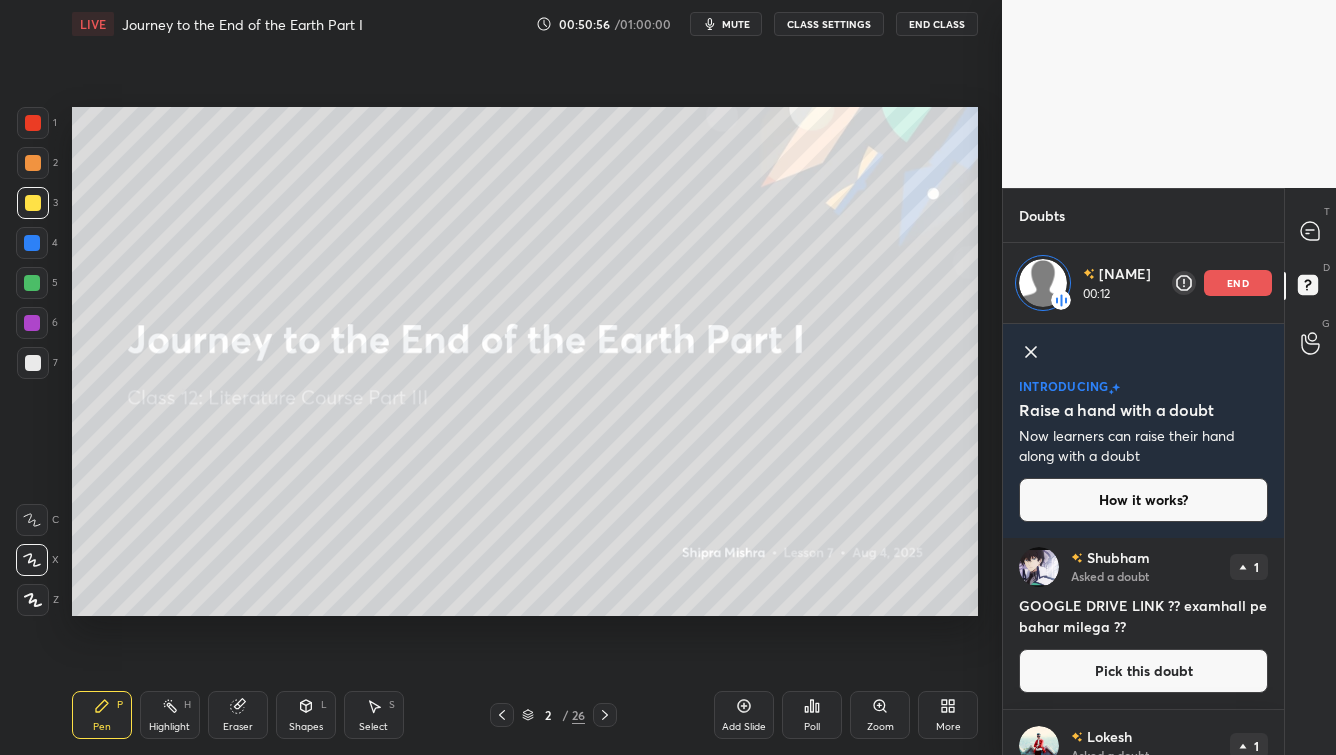 scroll, scrollTop: 0, scrollLeft: 0, axis: both 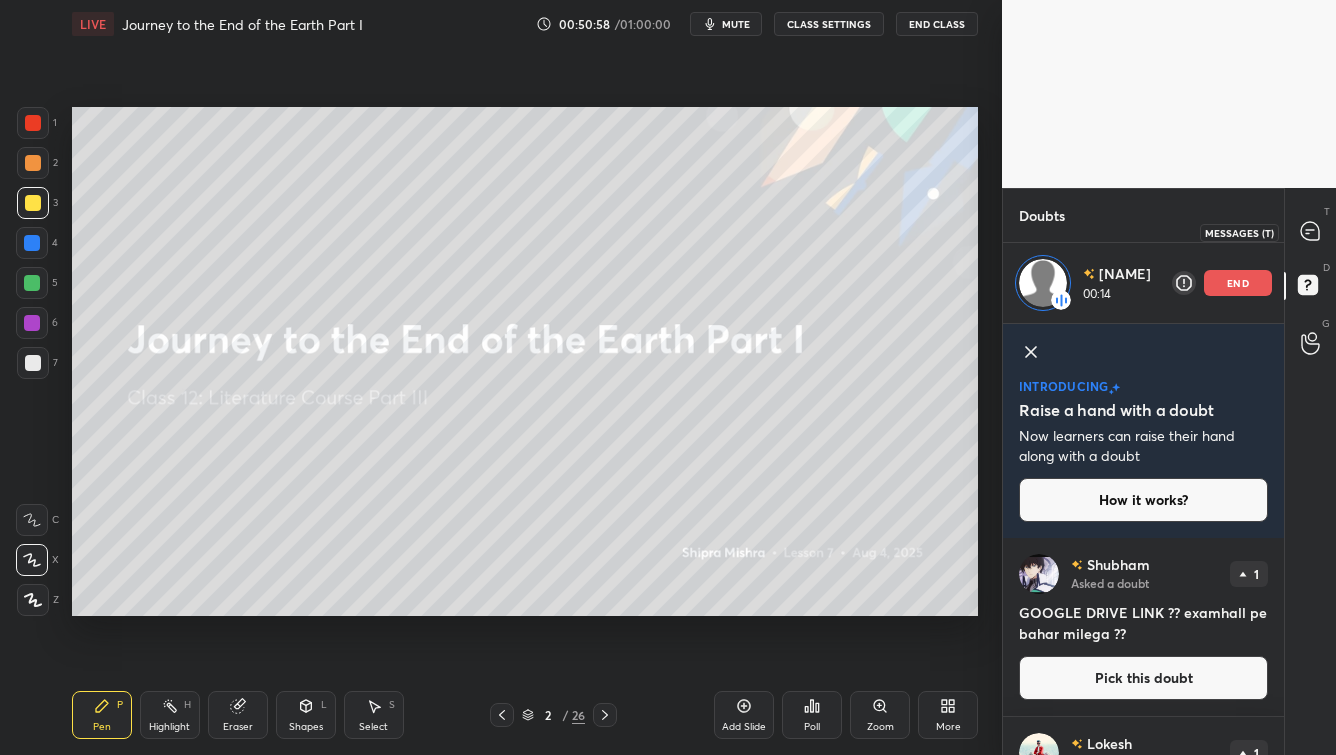 click 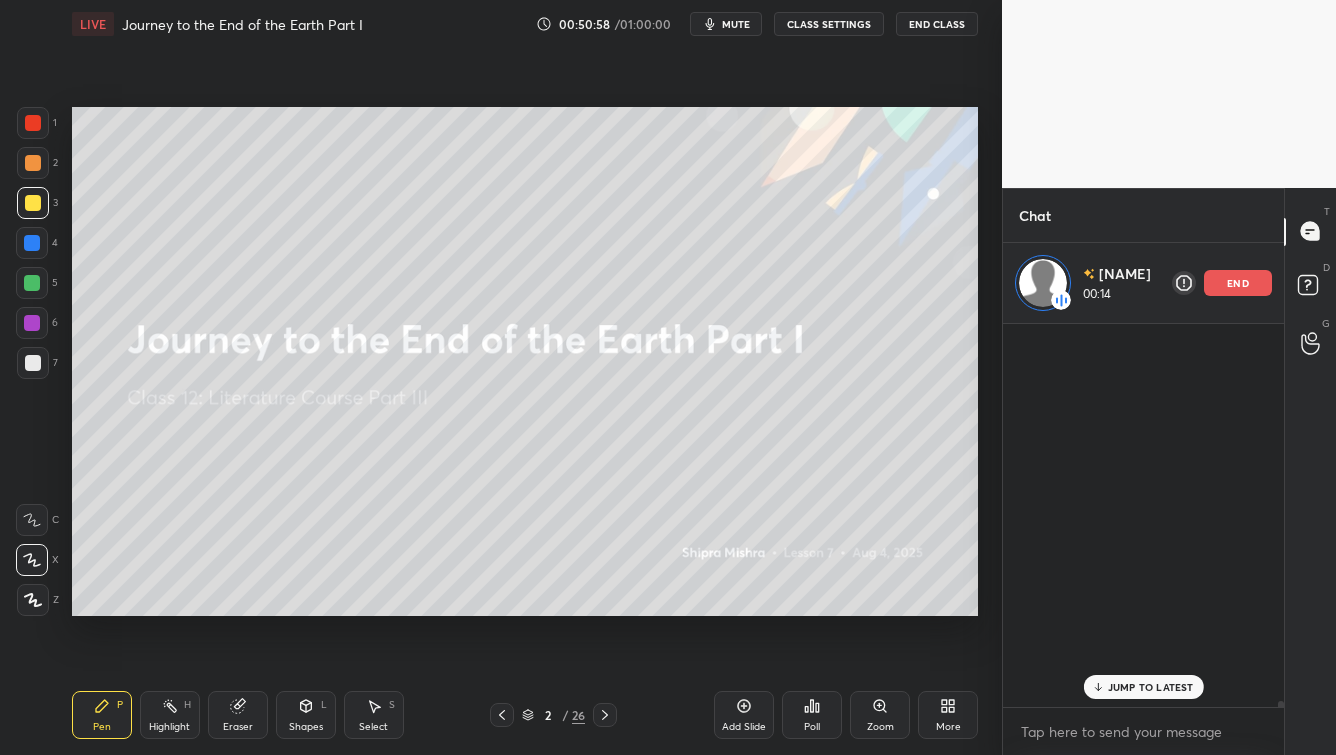 scroll, scrollTop: 24776, scrollLeft: 0, axis: vertical 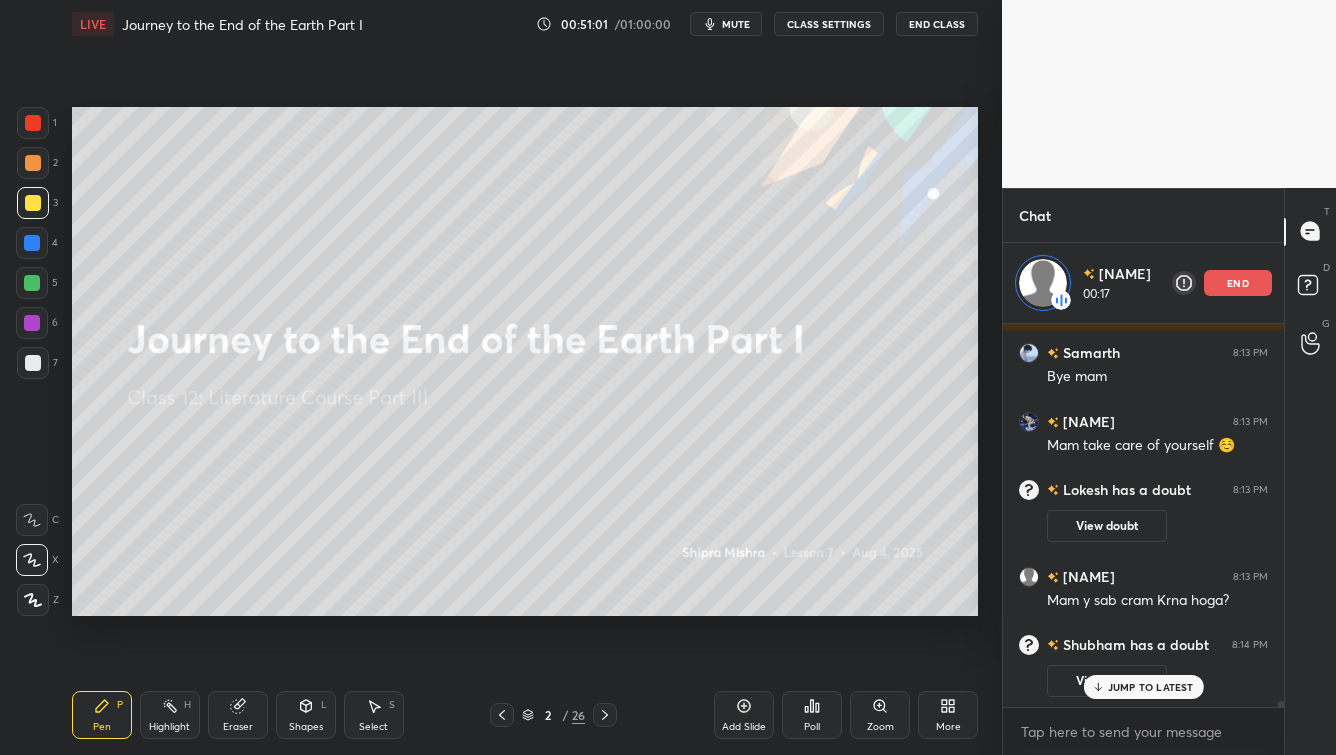 click on "JUMP TO LATEST" at bounding box center [1151, 687] 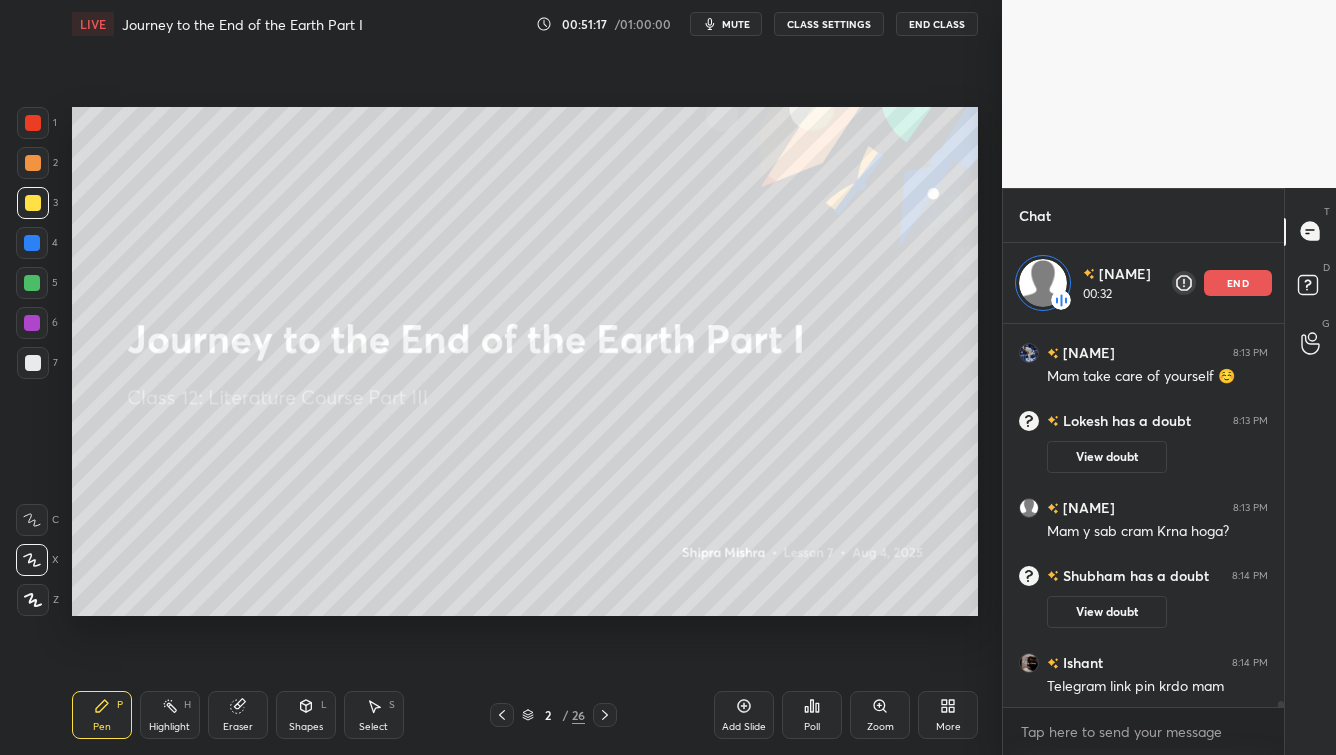 scroll, scrollTop: 24950, scrollLeft: 0, axis: vertical 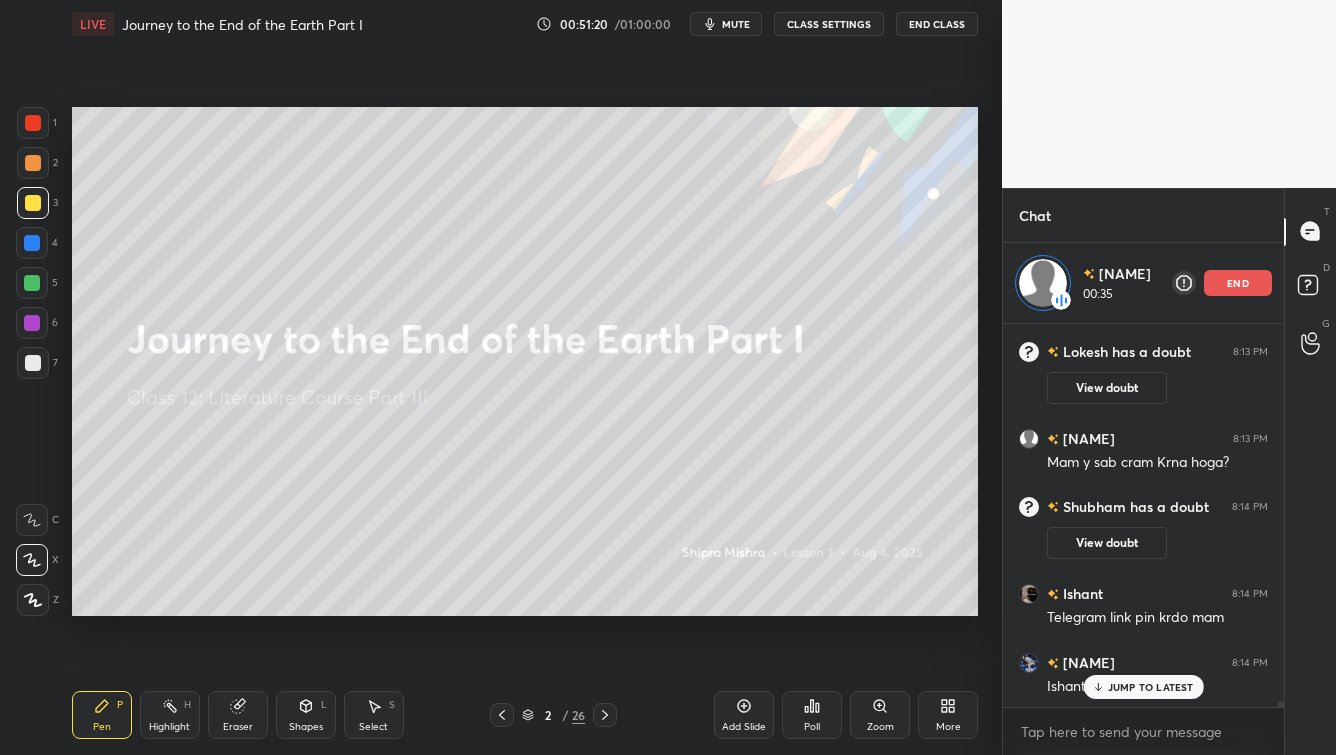 click on "JUMP TO LATEST" at bounding box center [1151, 687] 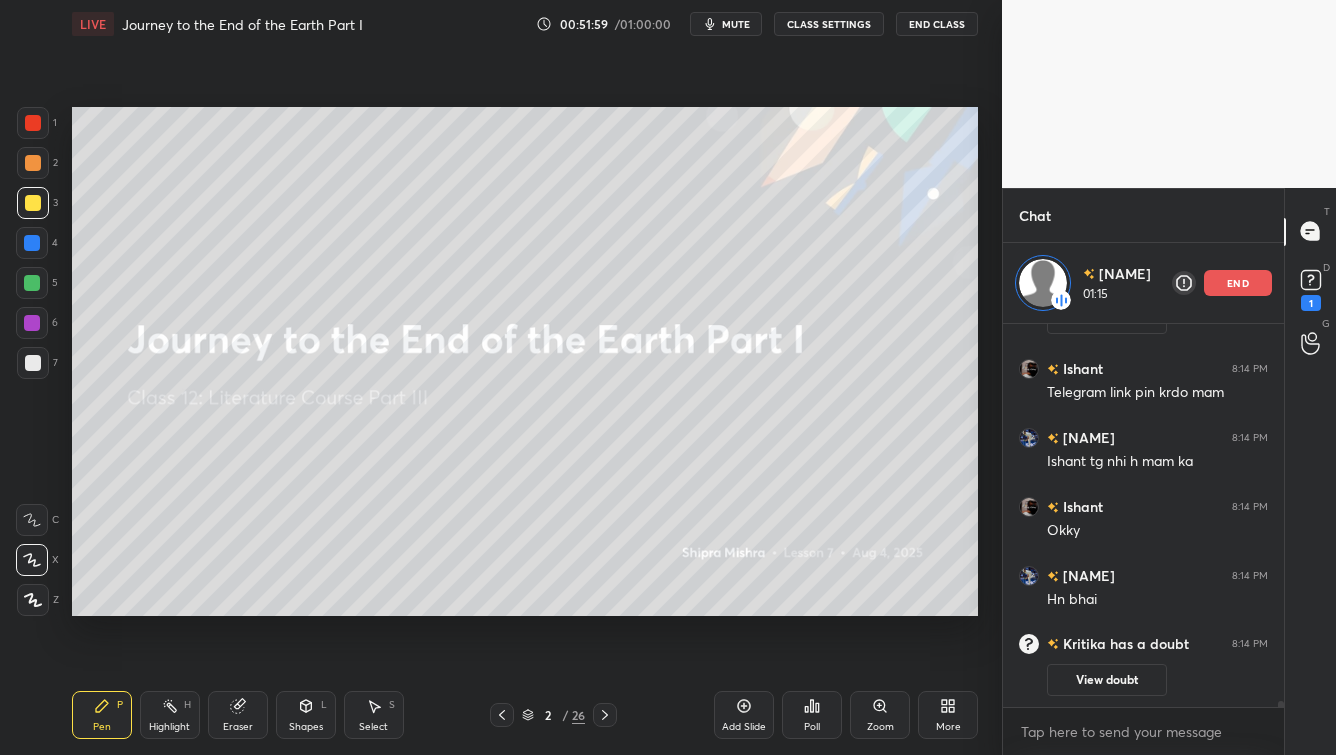 scroll, scrollTop: 24376, scrollLeft: 0, axis: vertical 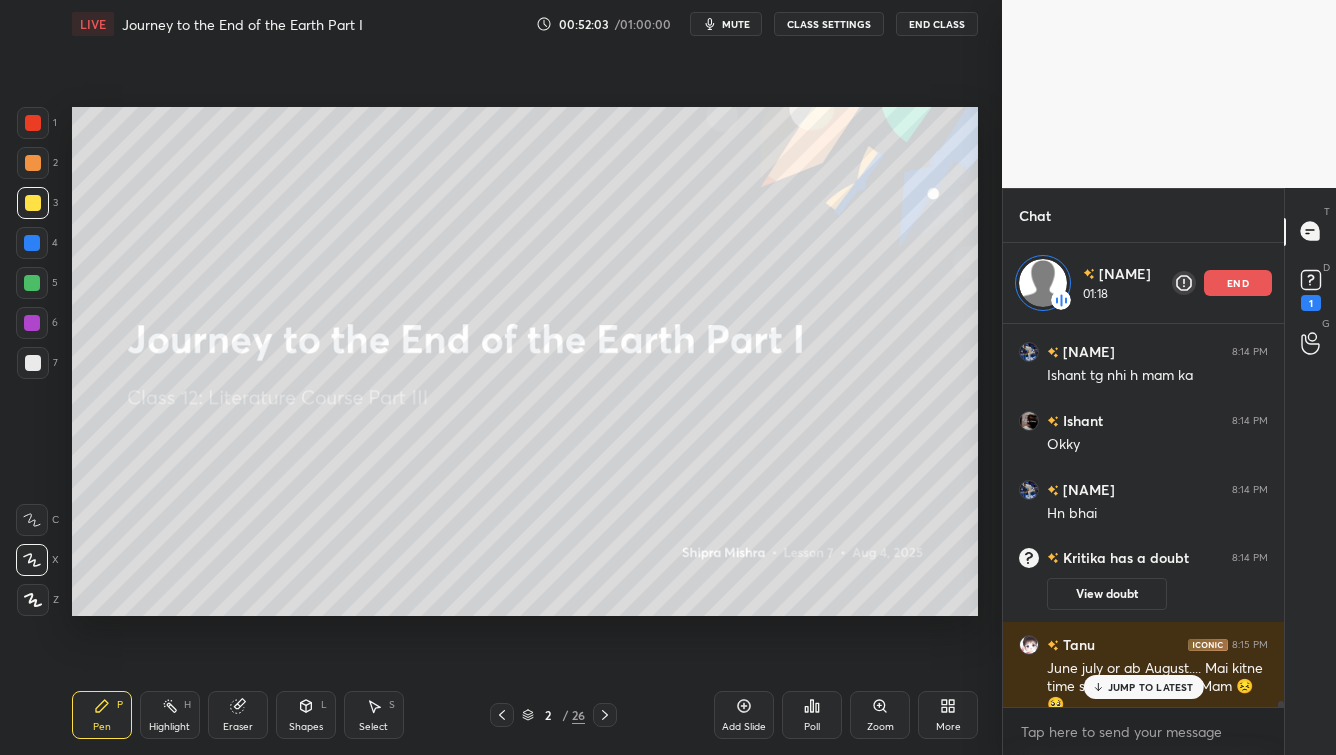click on "JUMP TO LATEST" at bounding box center (1151, 687) 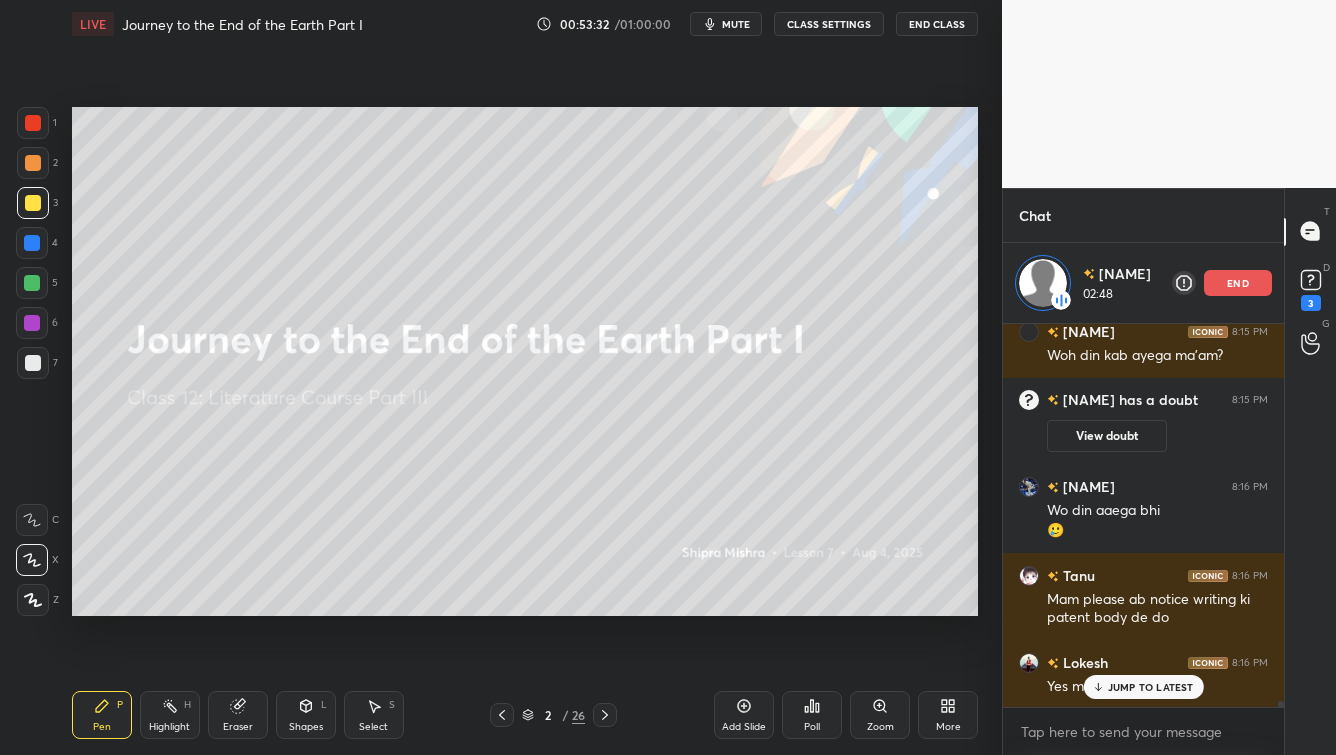 scroll, scrollTop: 24800, scrollLeft: 0, axis: vertical 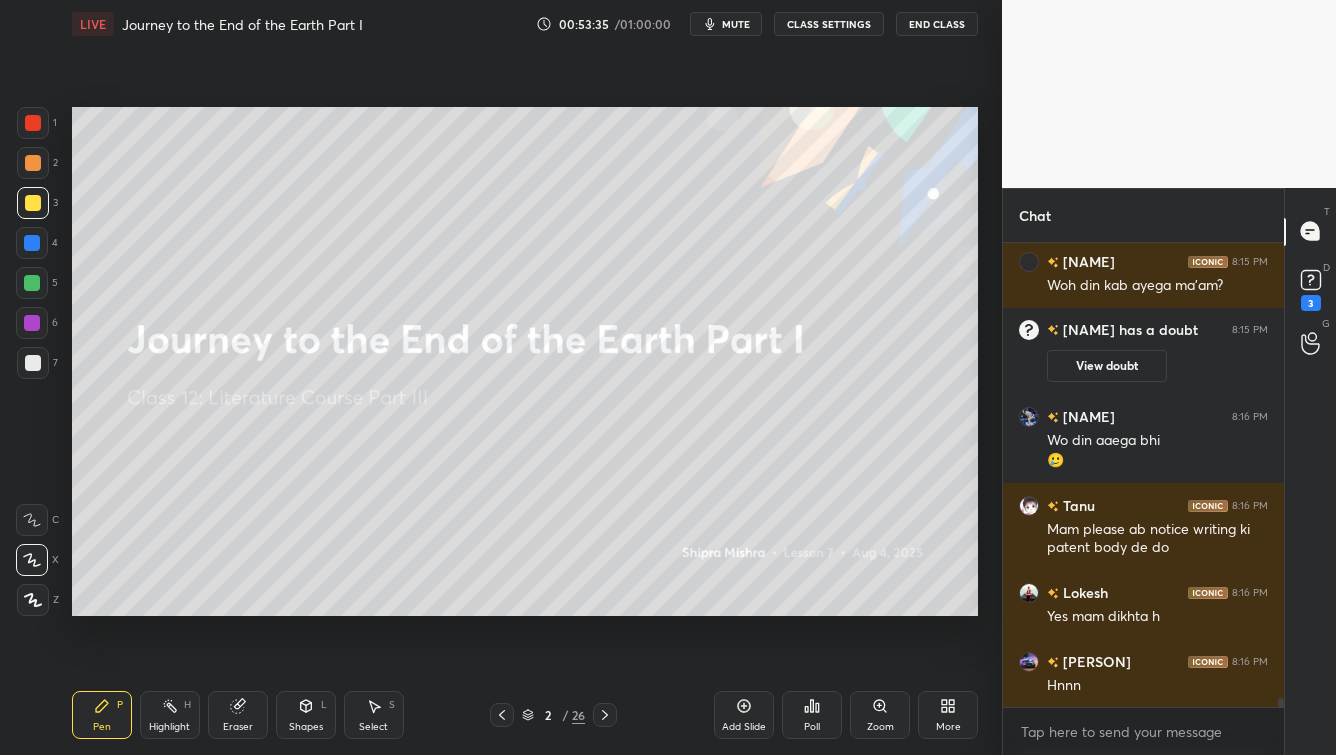 click on "[NAME] 8:13 PM View doubt [NAME] 8:14 PM Telegram link pin krdo mam [NAME] 8:14 PM Ishant tg nhi h mam ka Ishant 8:14 PM Okky [NAME] 8:14 PM Hn bhai [NAME] 8:14 PM View doubt [NAME] 8:15 PM June july or ab August.... Mai kitne time see wait kar rhi hu Mam 😣🥺 [NAME] 8:15 PM Ky hua [NAME] [NAME] 8:15 PM Woh din kab ayega ma'am? [NAME] 8:15 PM View doubt [NAME] 8:16 PM Wo din aaega bhi 🥲 [NAME] 8:16 PM Mam please ab notice writing ki patent body de do [NAME] 8:16 PM View doubt [NAME] 8:16 PM Yes mam dikhta h [NAME] 8:16 PM Hnnn" at bounding box center (1143, 475) 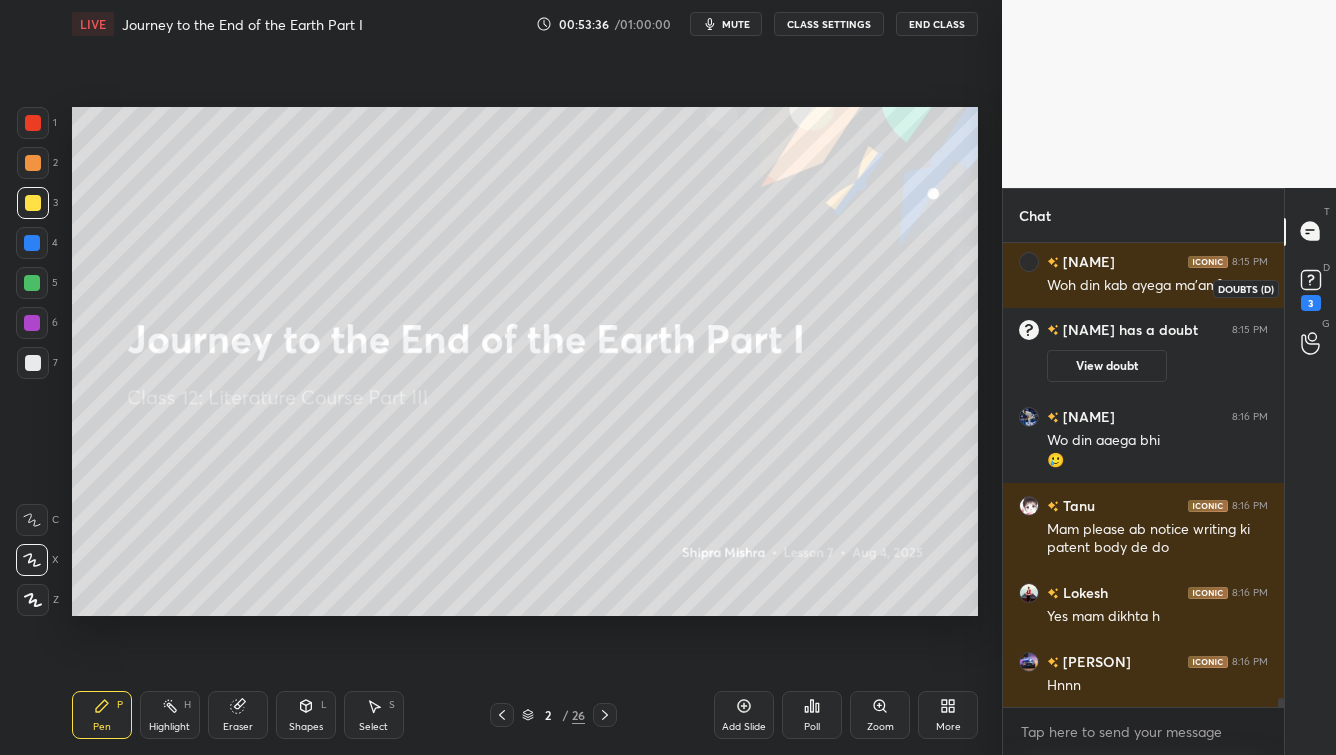 click 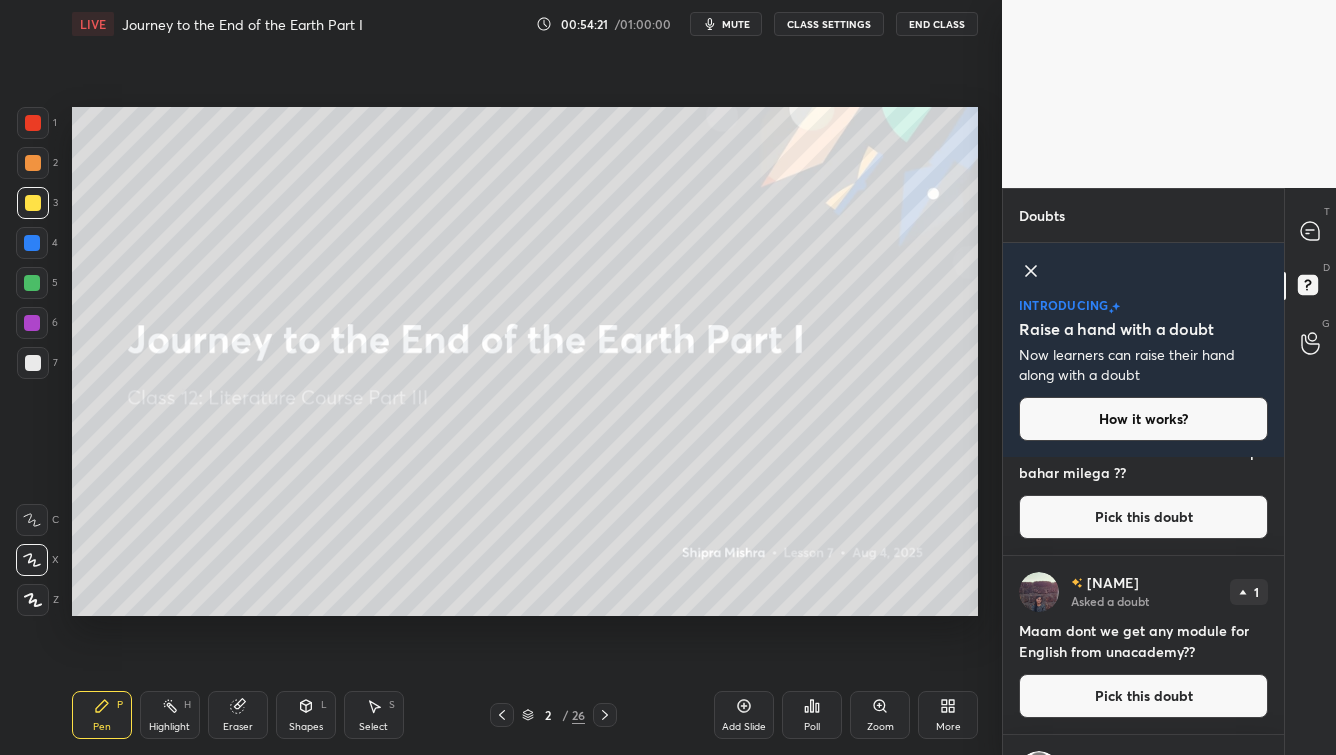 scroll, scrollTop: 0, scrollLeft: 0, axis: both 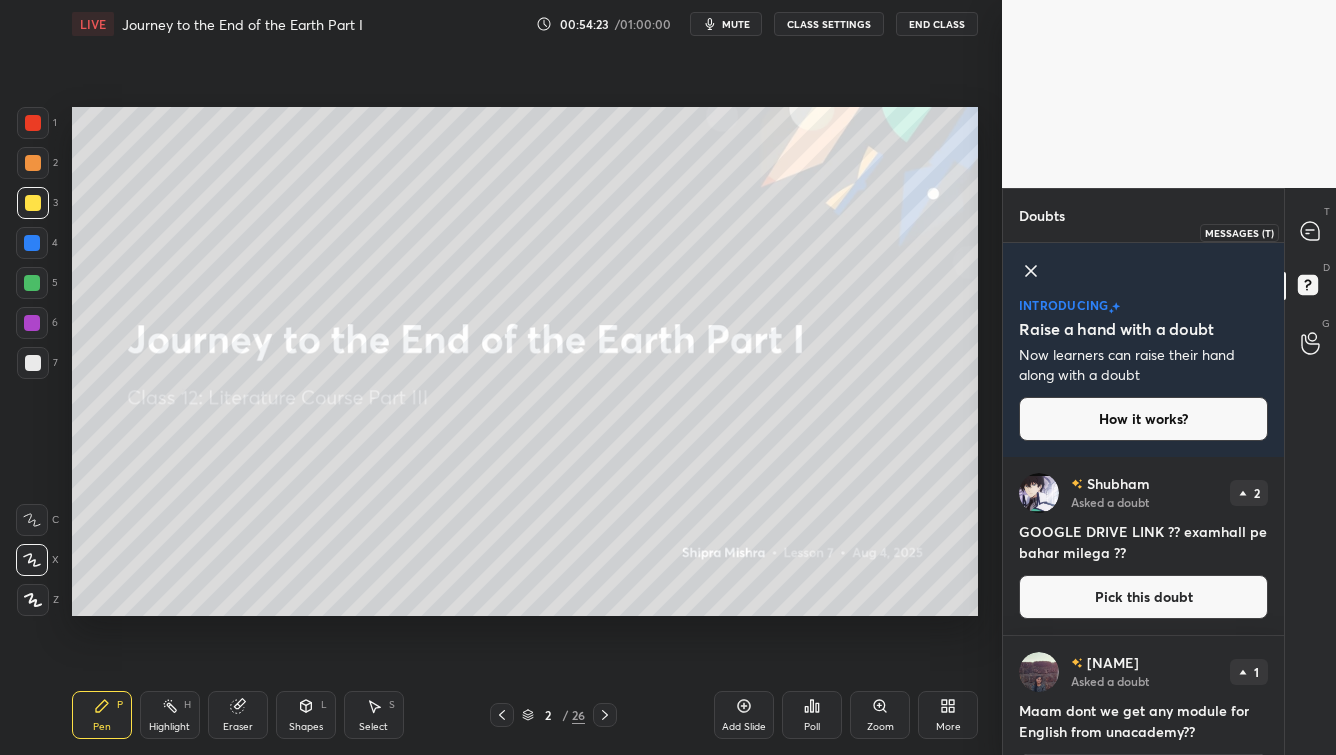 click 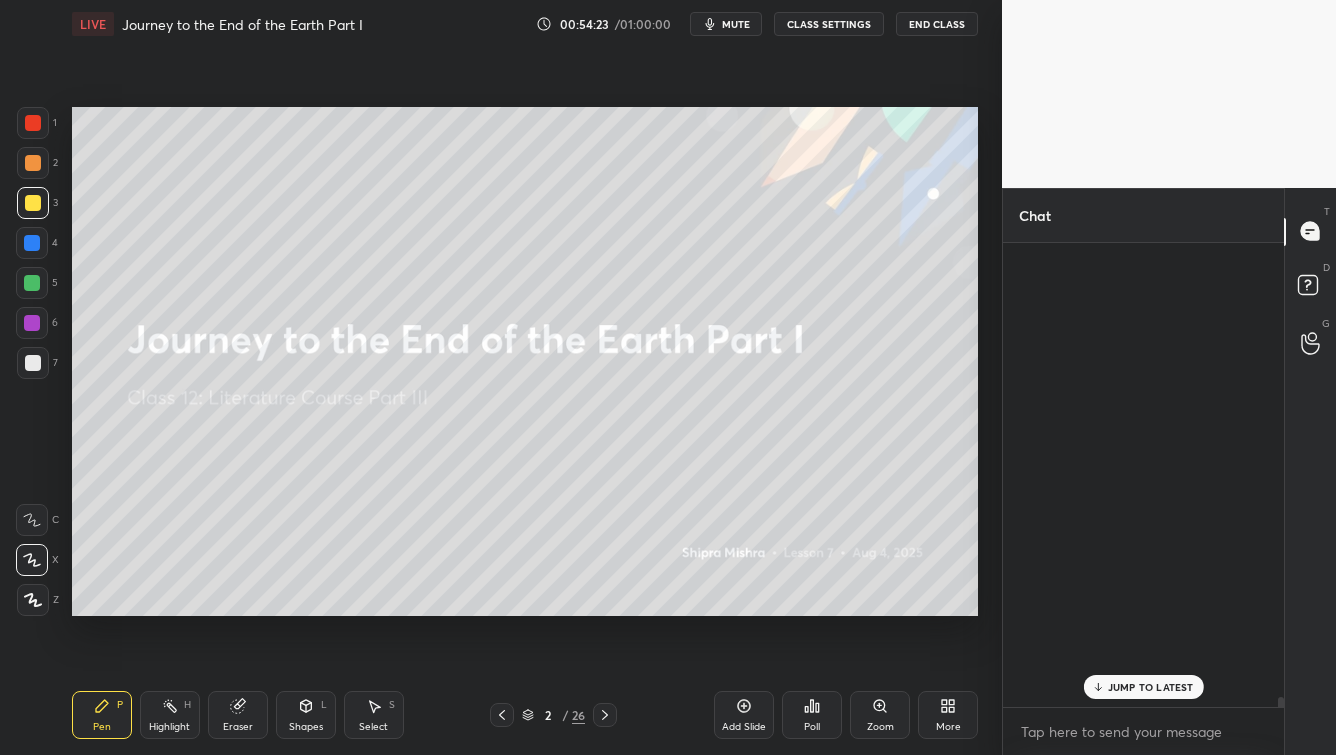 scroll, scrollTop: 25300, scrollLeft: 0, axis: vertical 